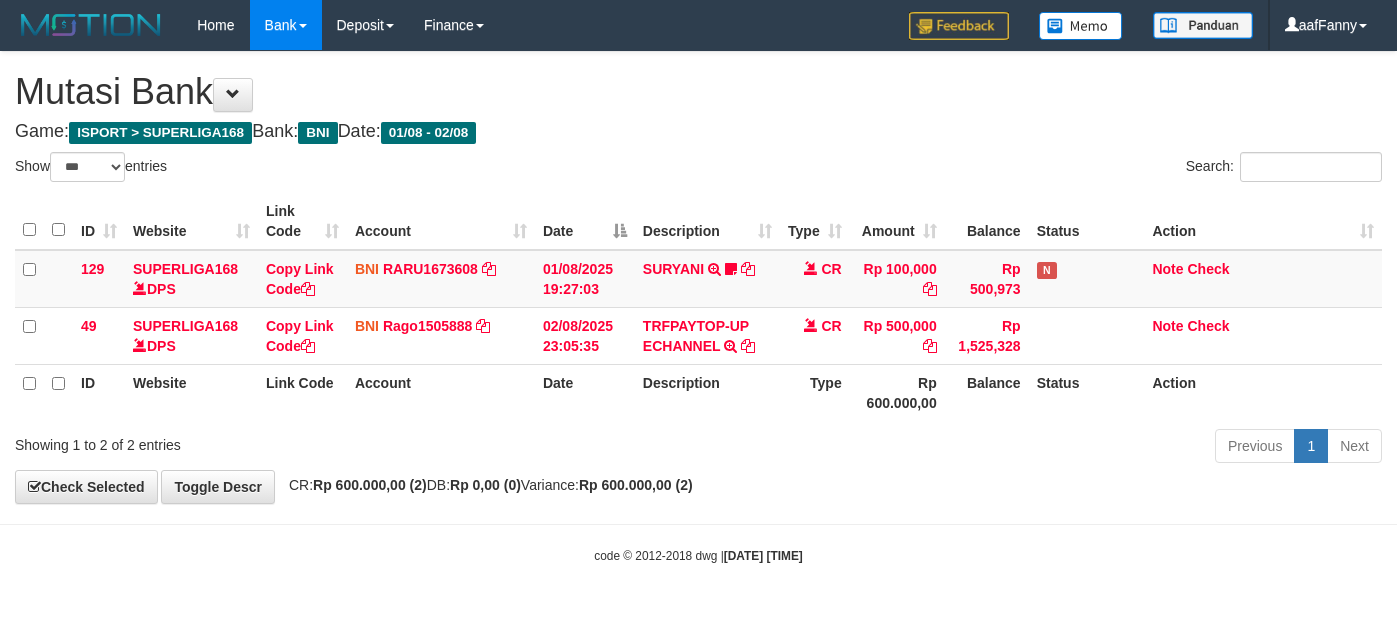 select on "***" 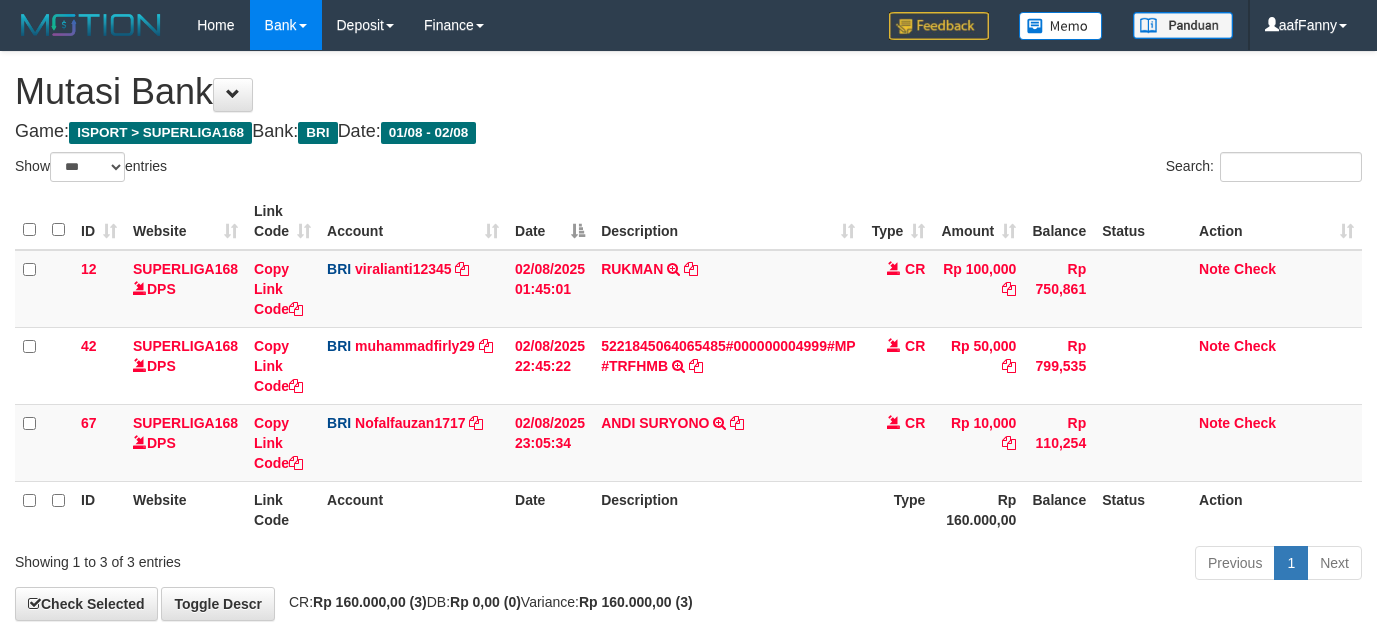 select on "***" 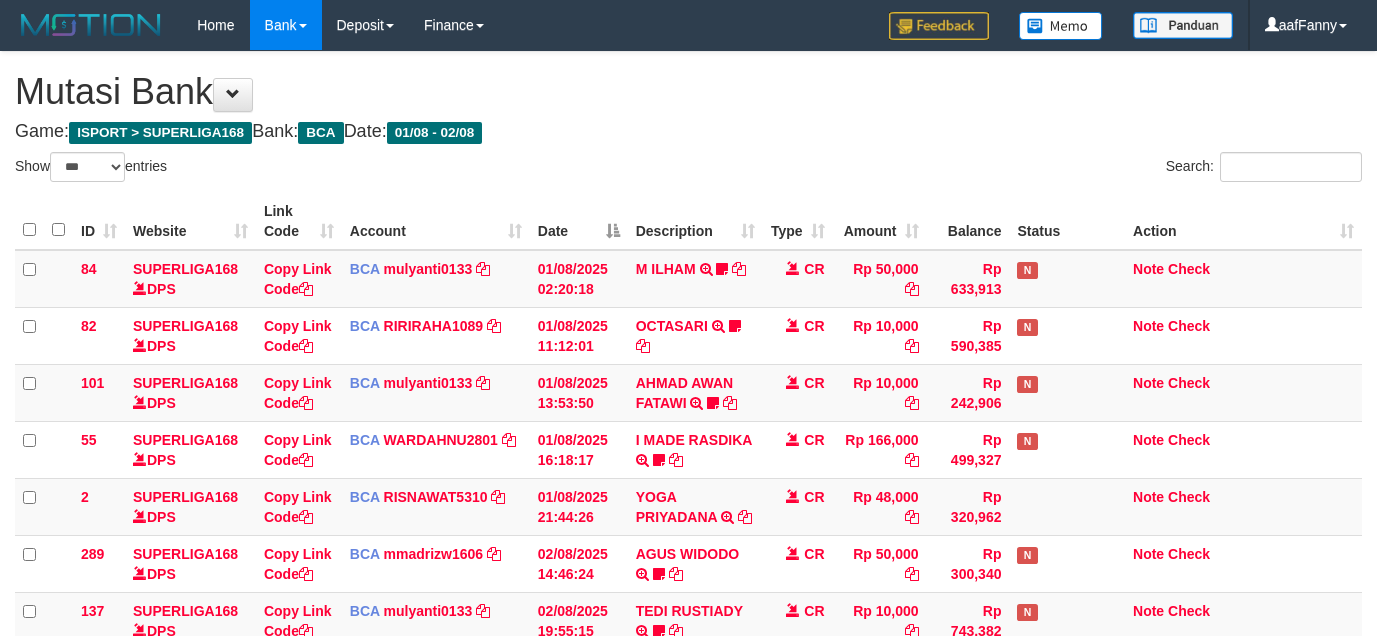 select on "***" 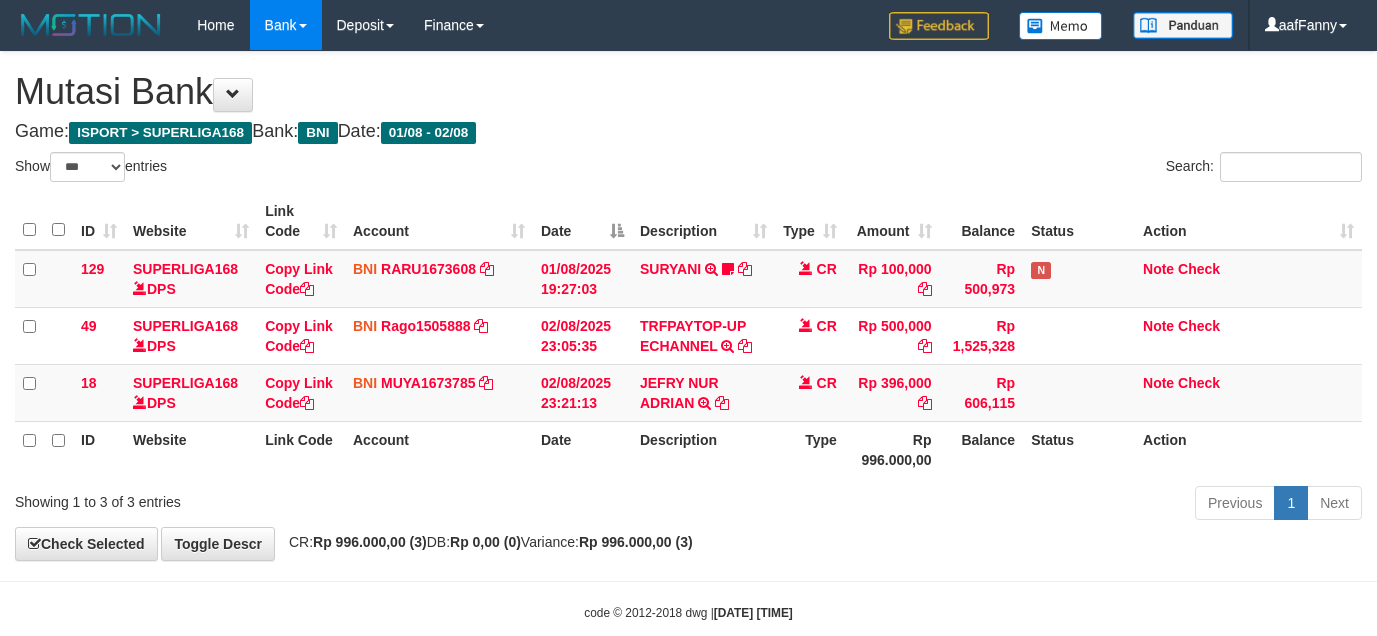 select on "***" 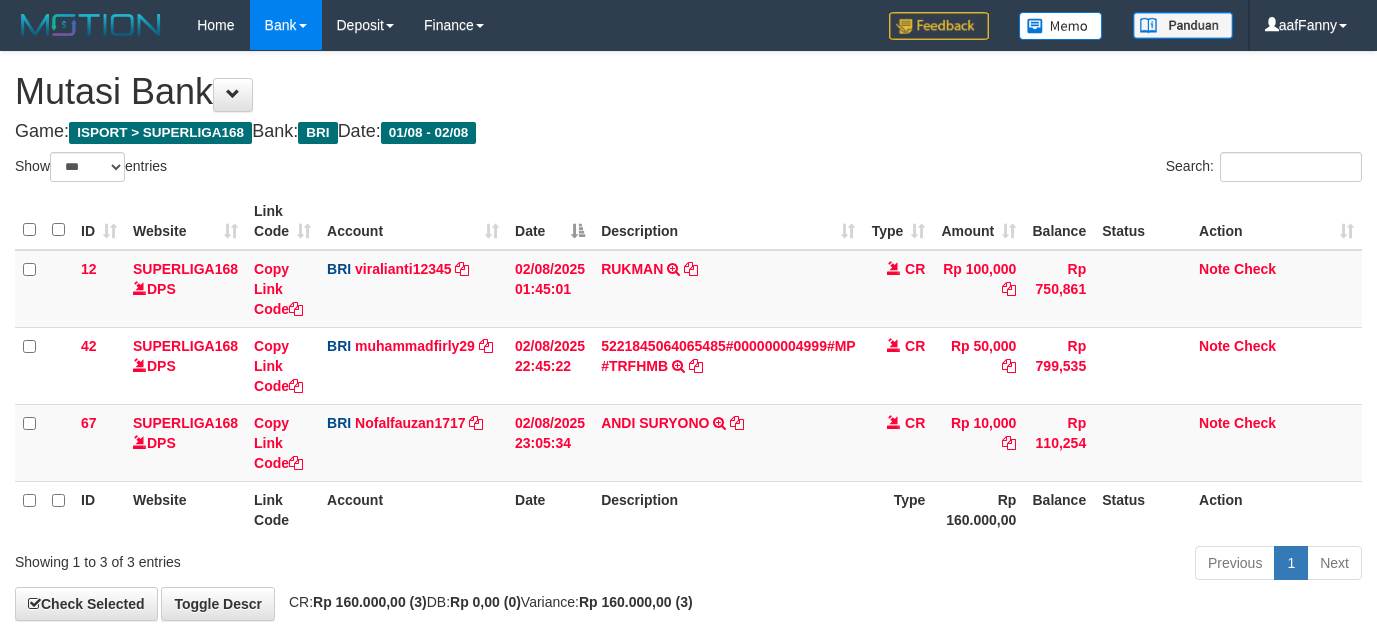 select on "***" 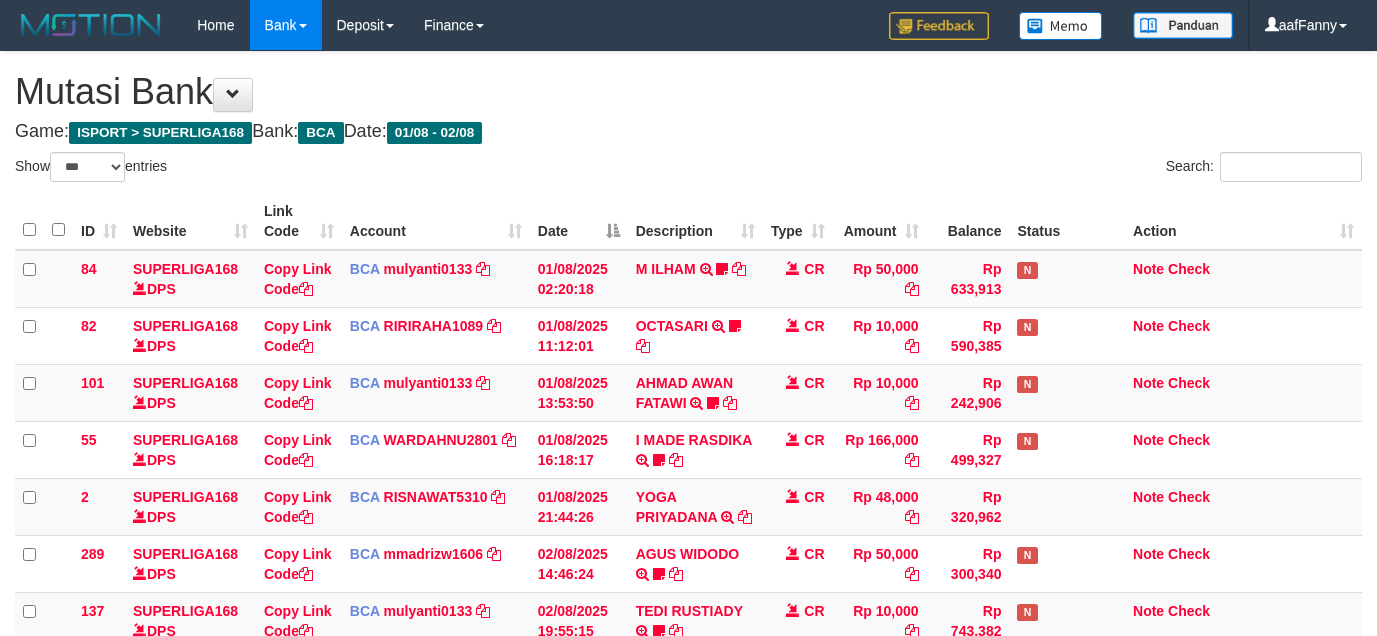 select on "***" 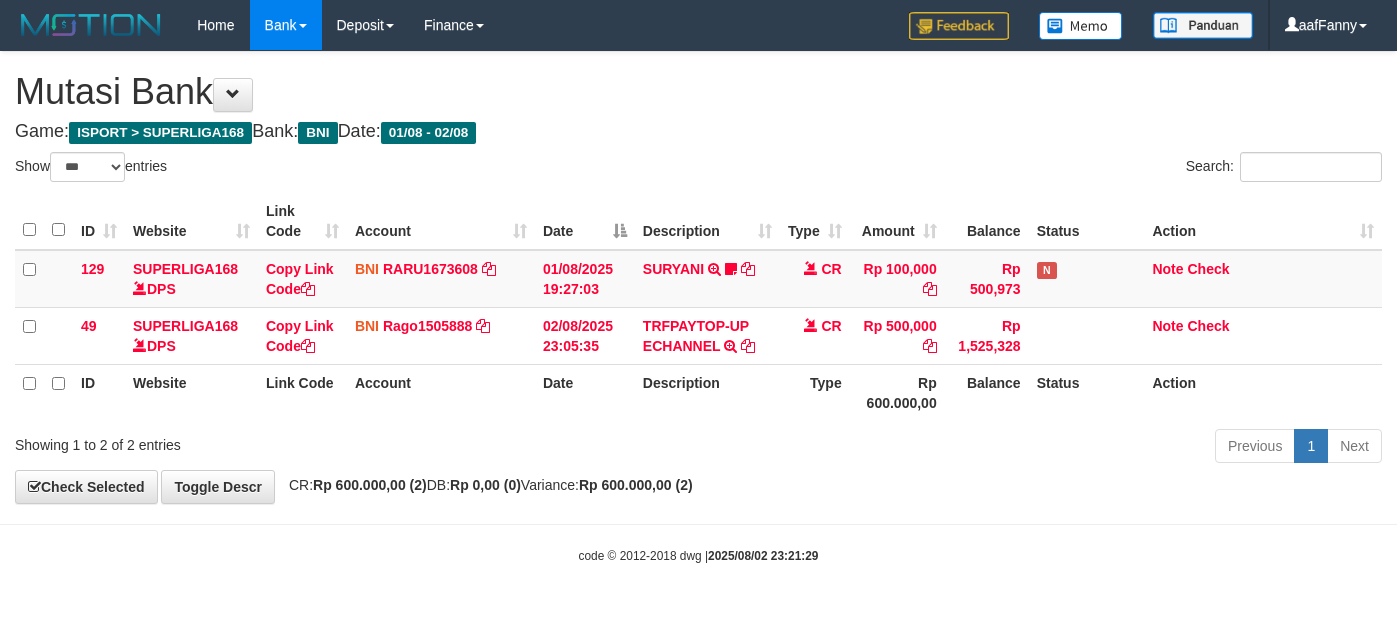 select on "***" 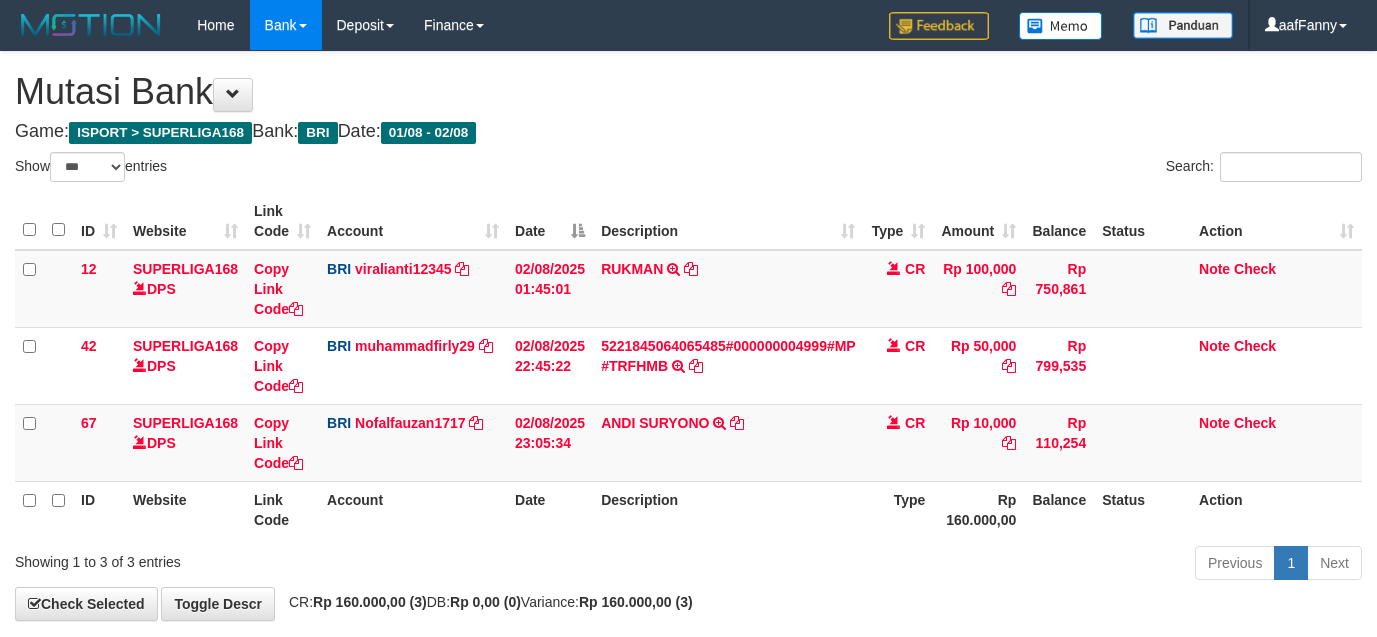 select on "***" 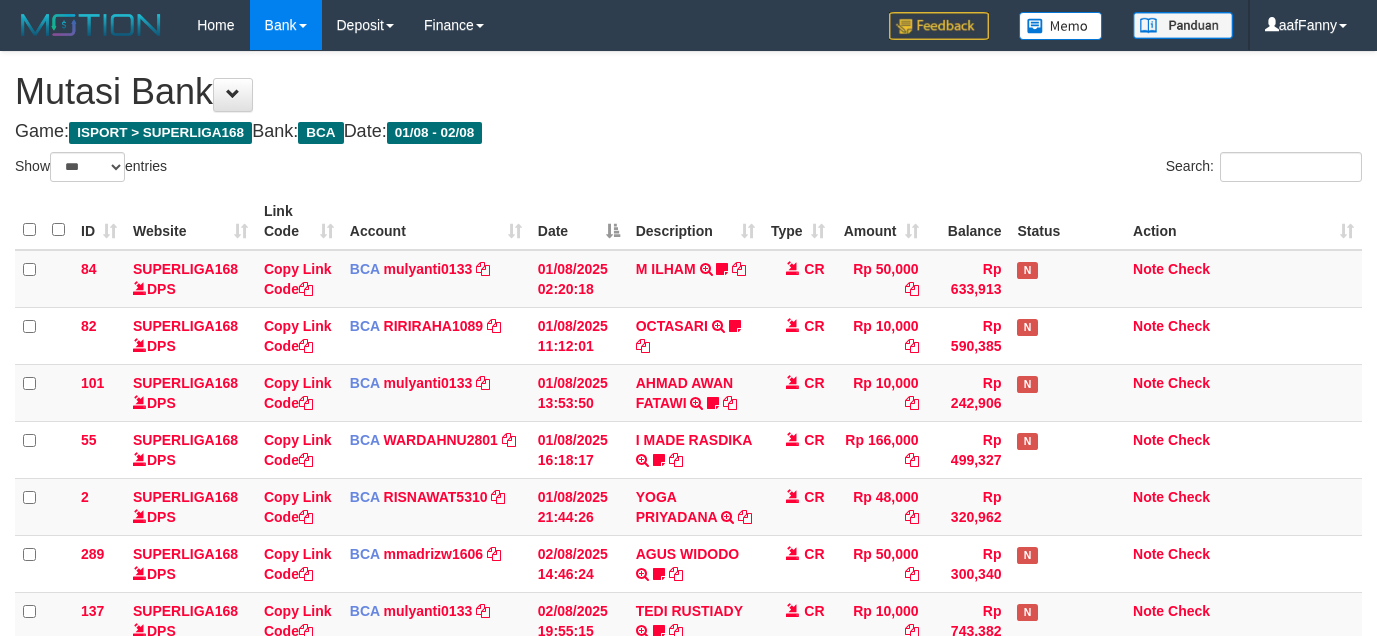 select on "***" 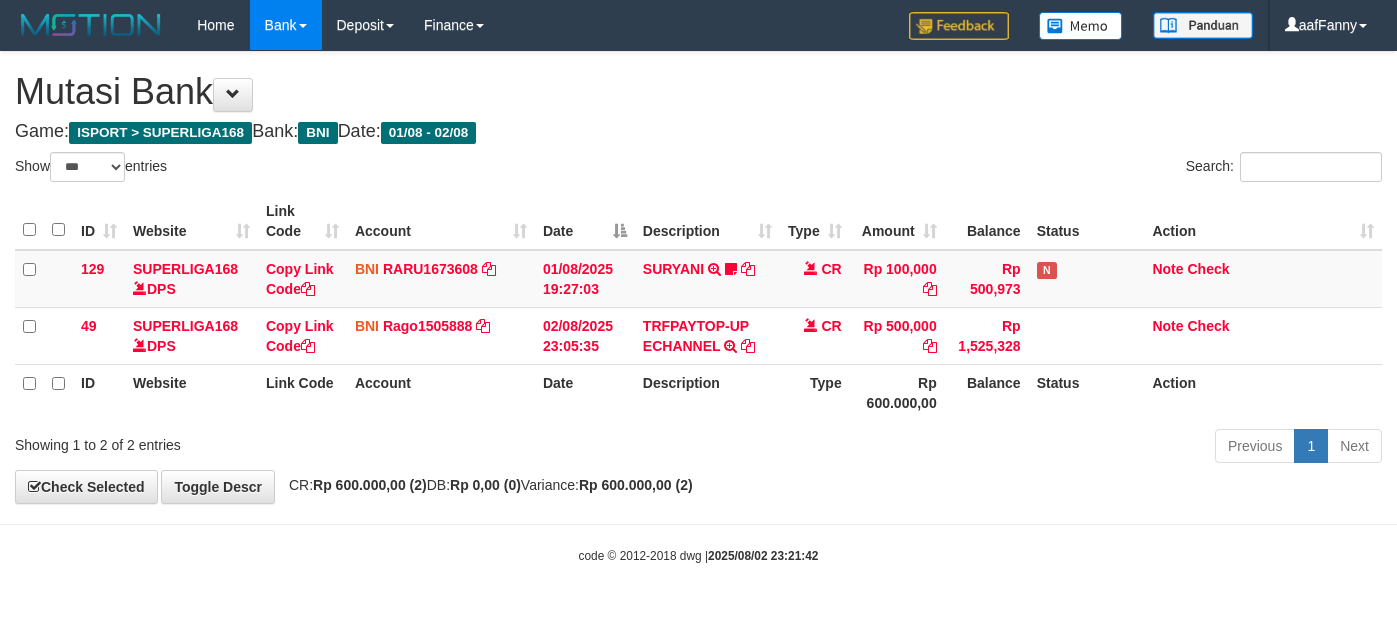 select on "***" 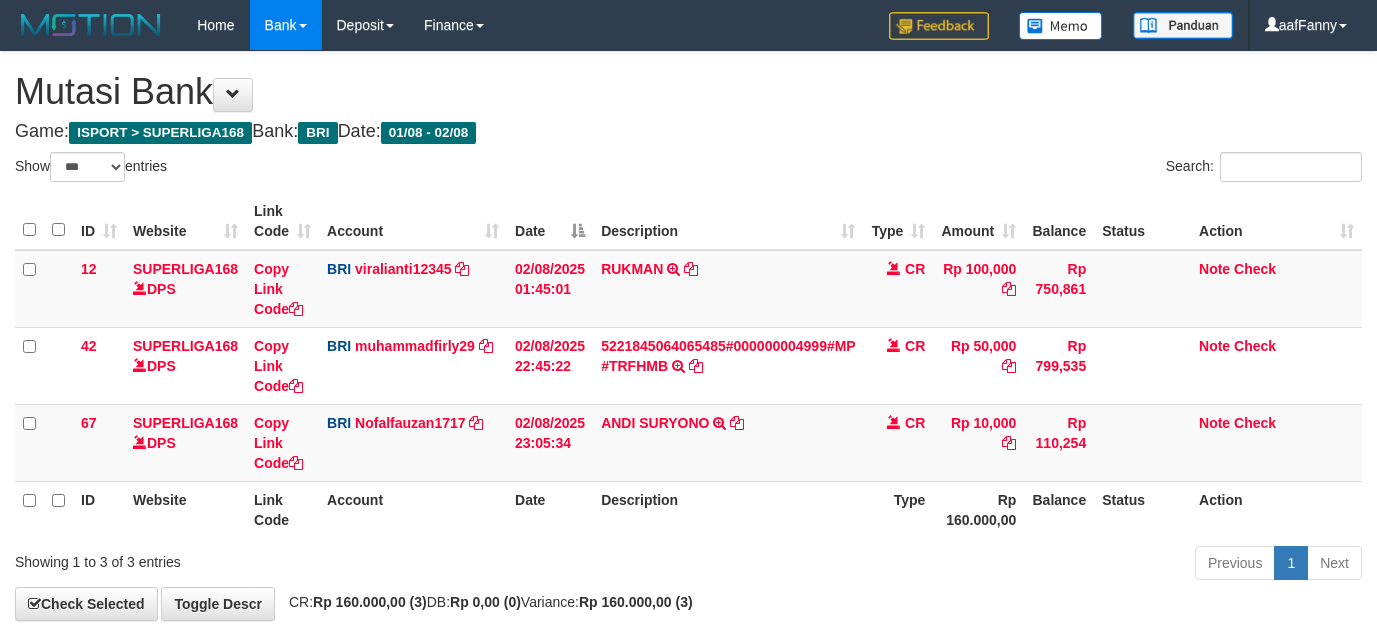 select on "***" 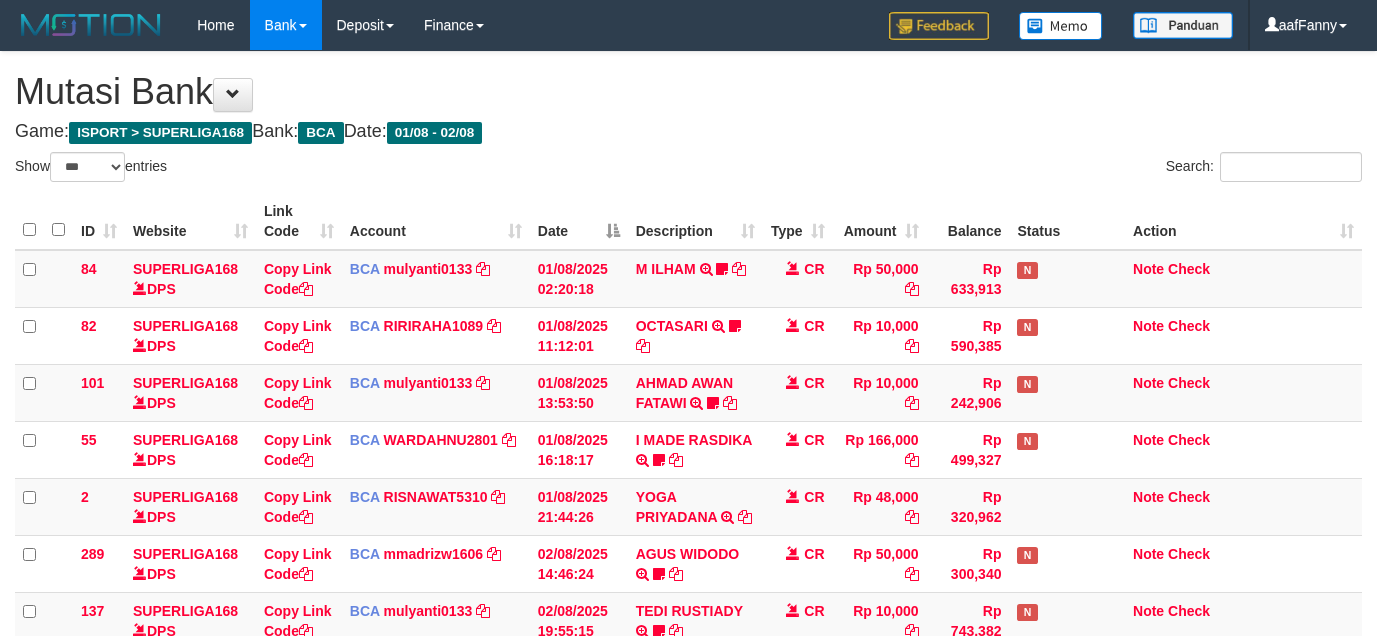 select on "***" 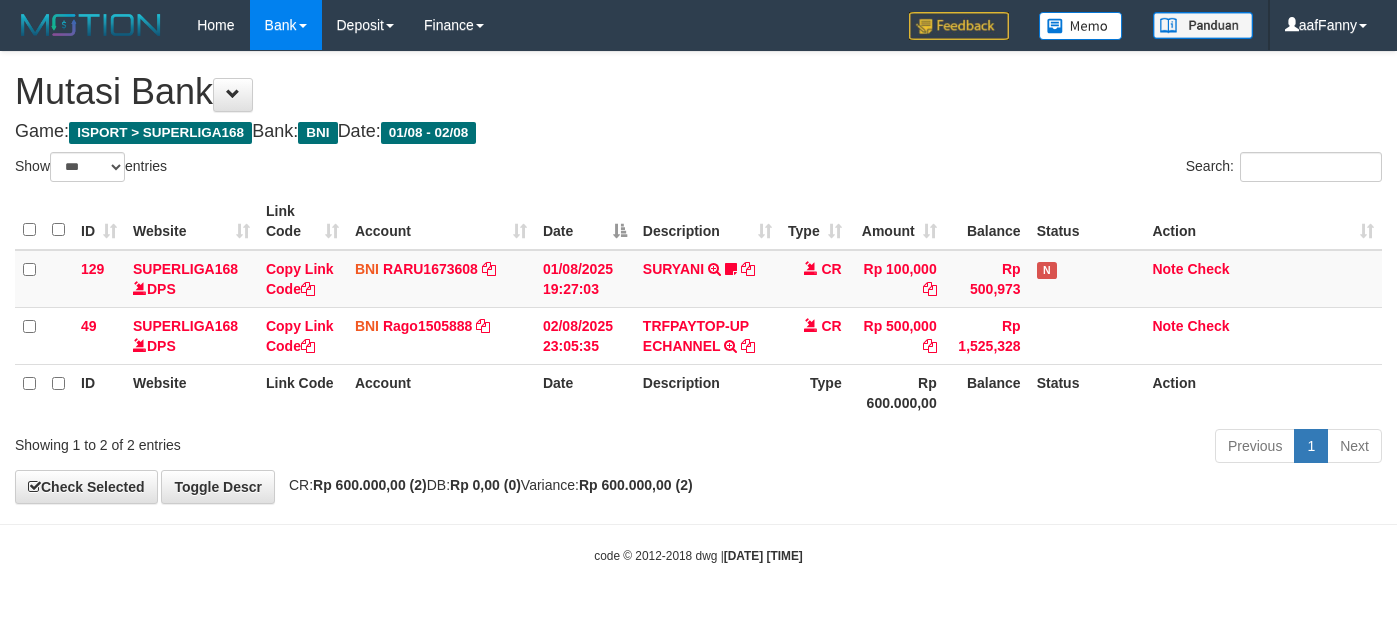 select on "***" 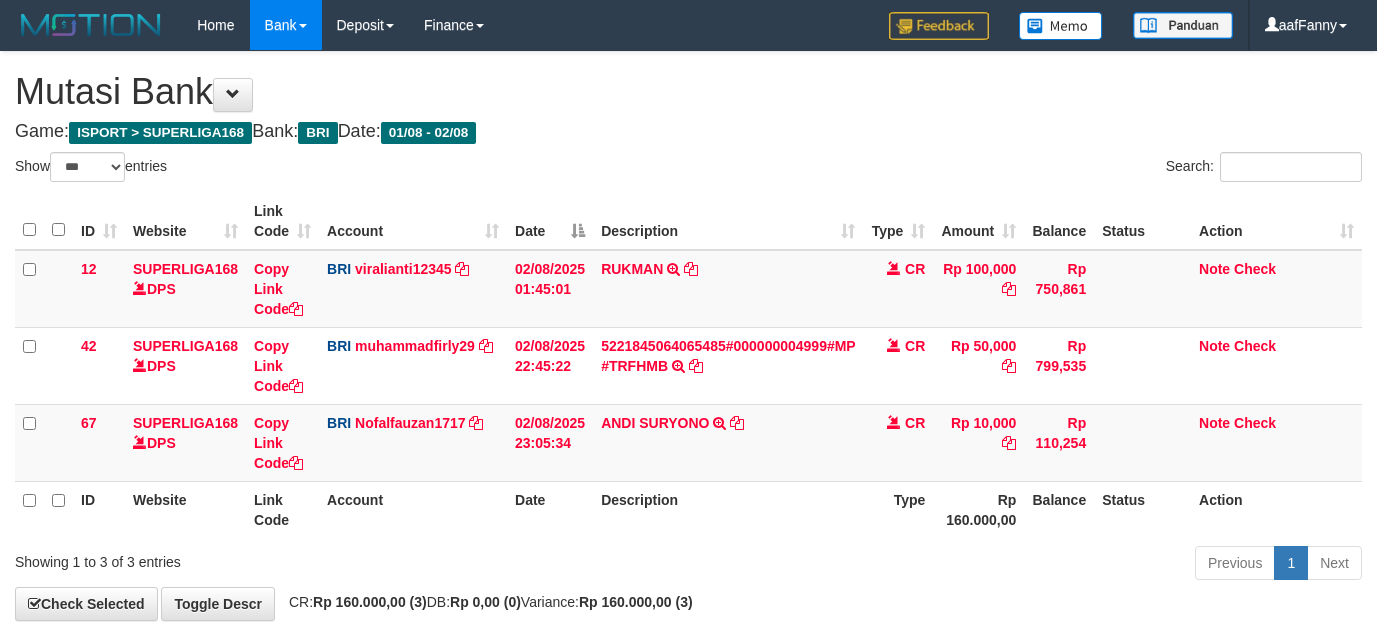 select on "***" 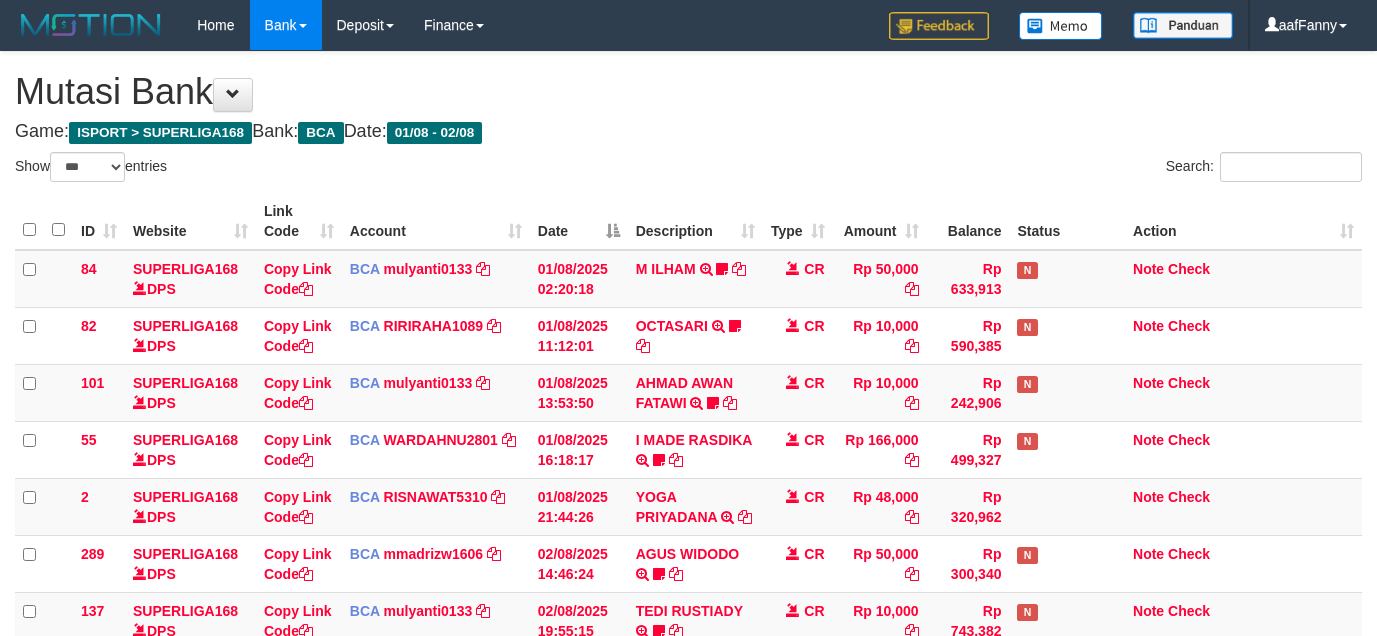 select on "***" 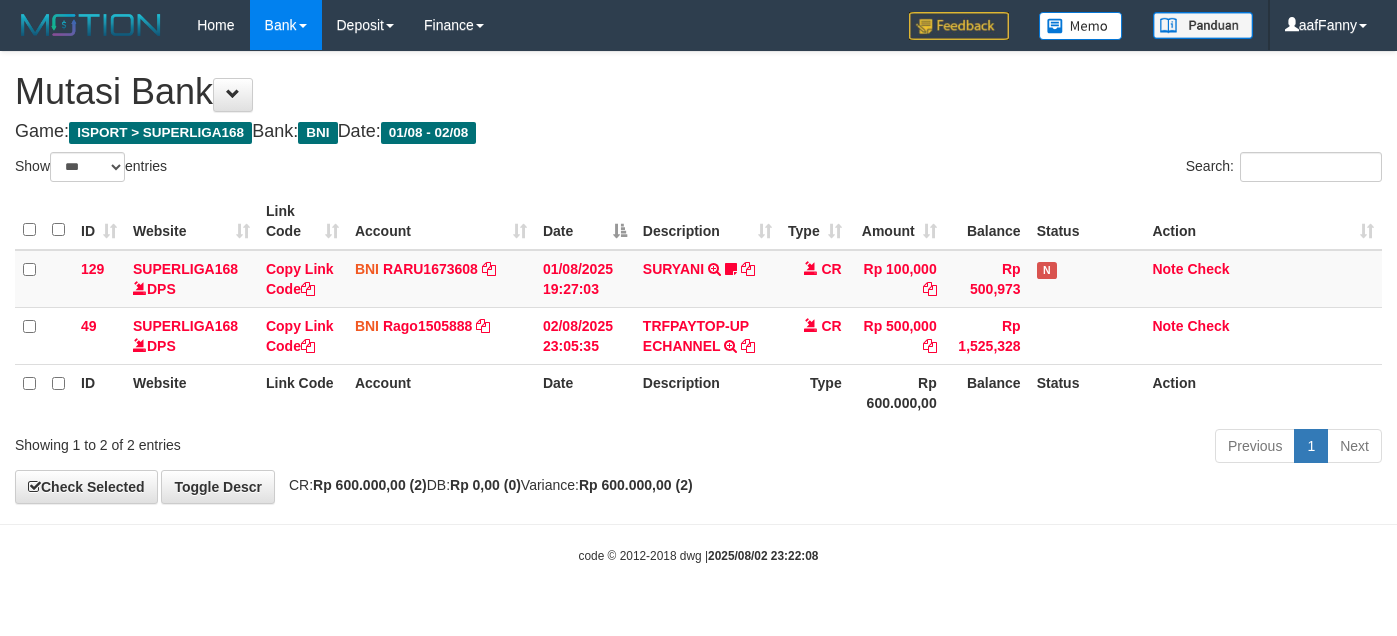 select on "***" 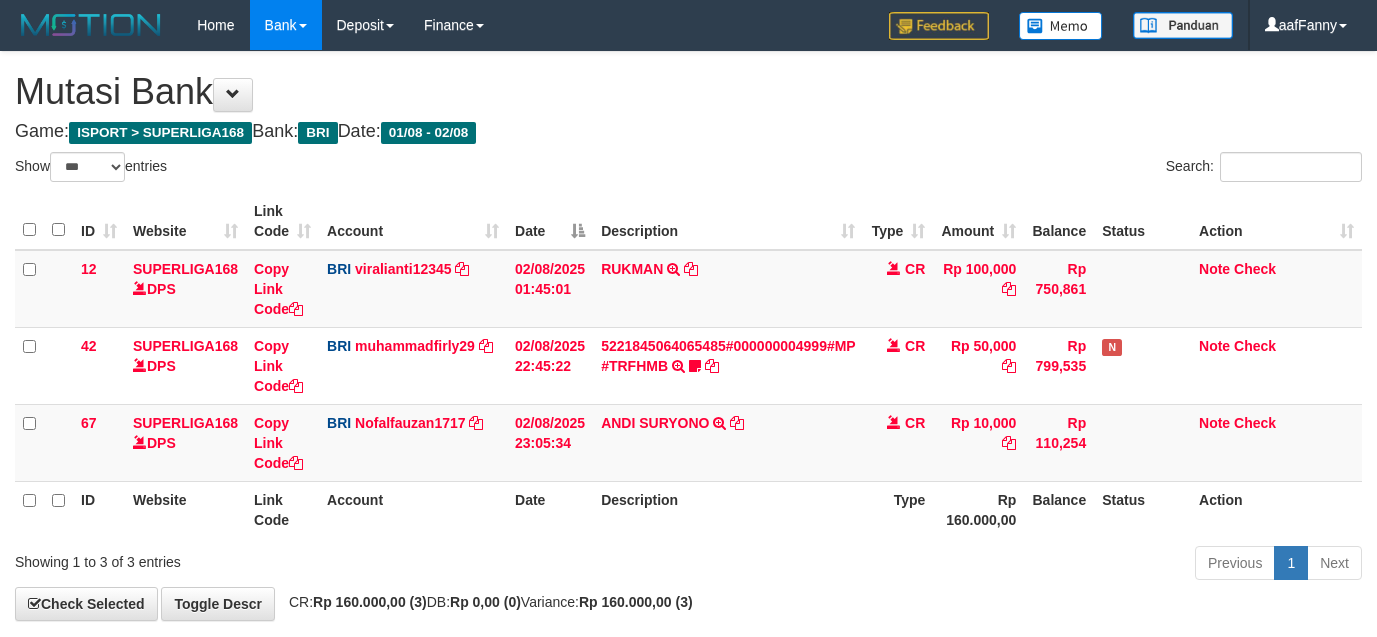 select on "***" 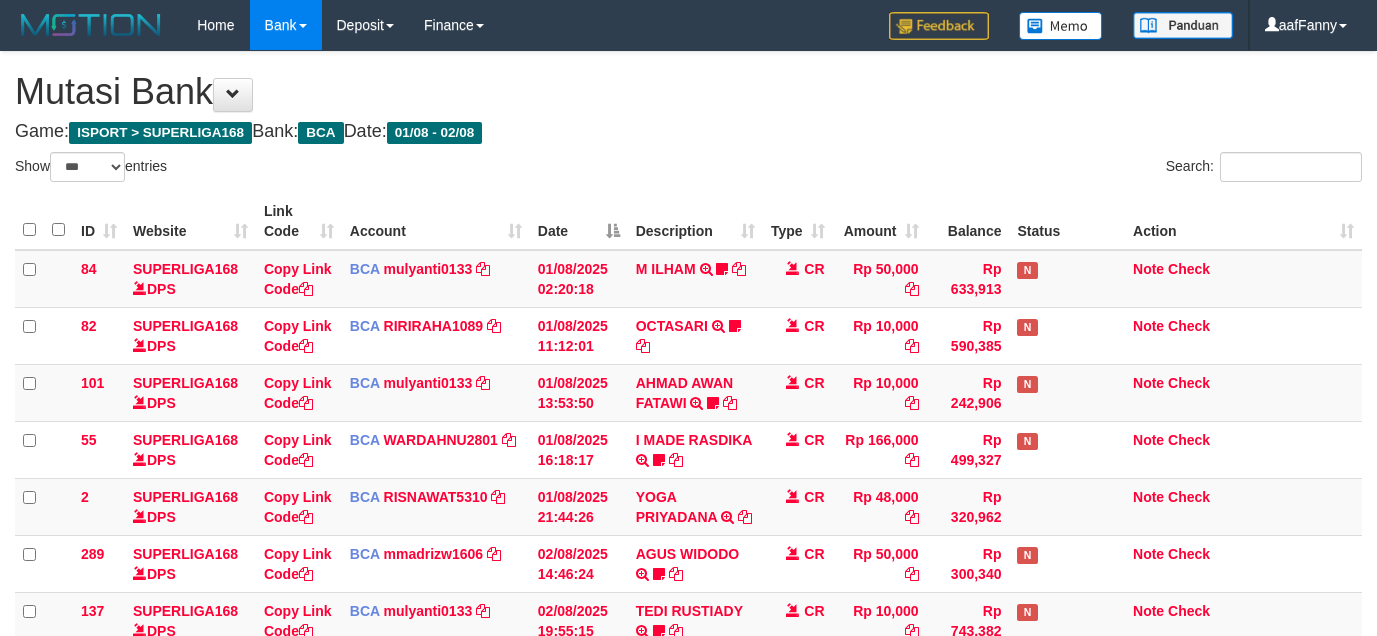 select on "***" 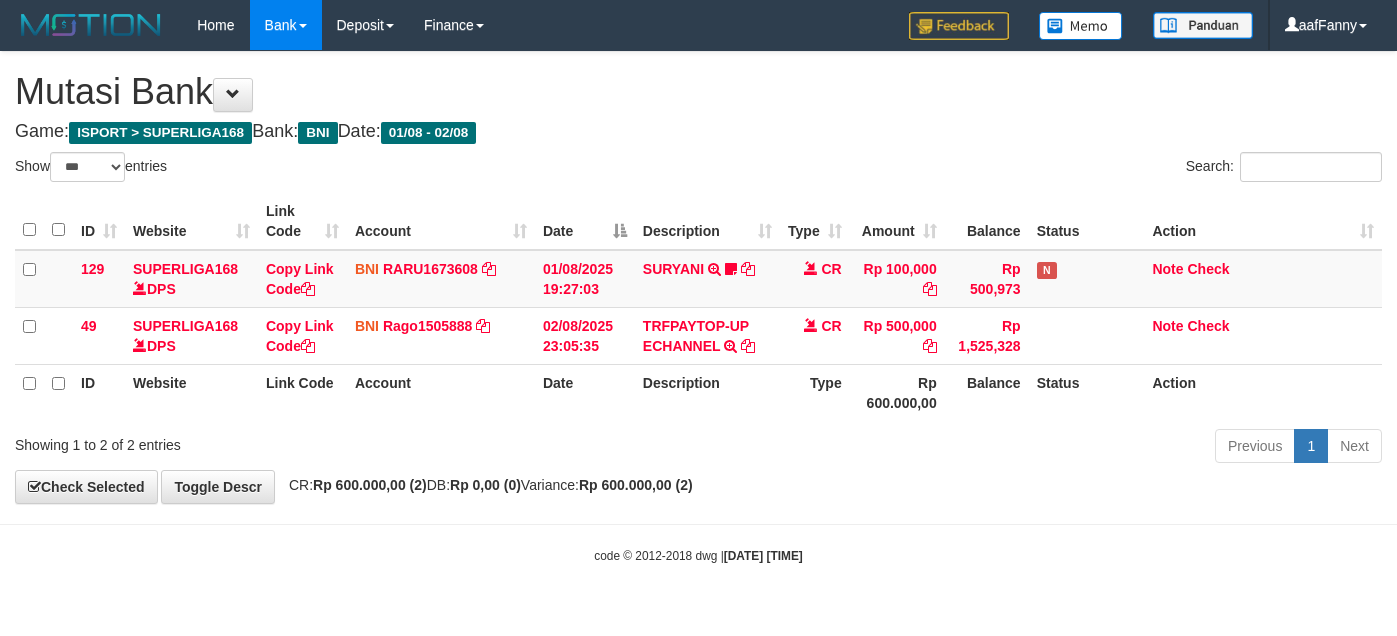 select on "***" 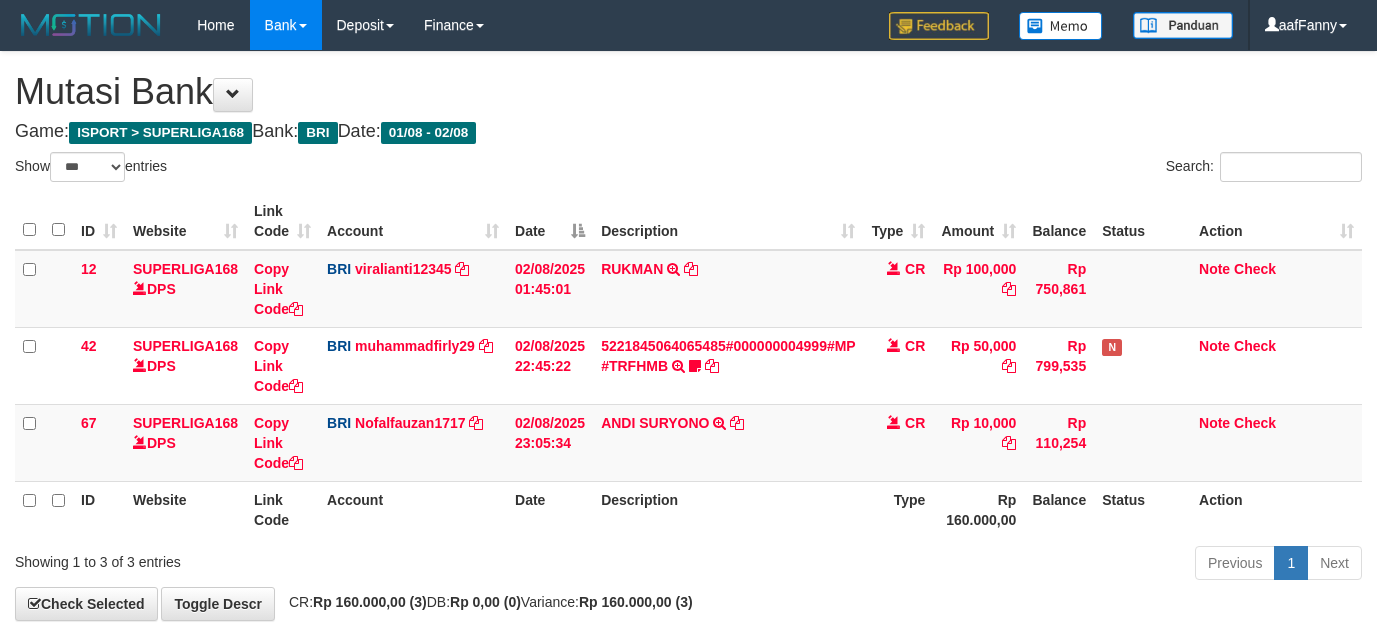 select on "***" 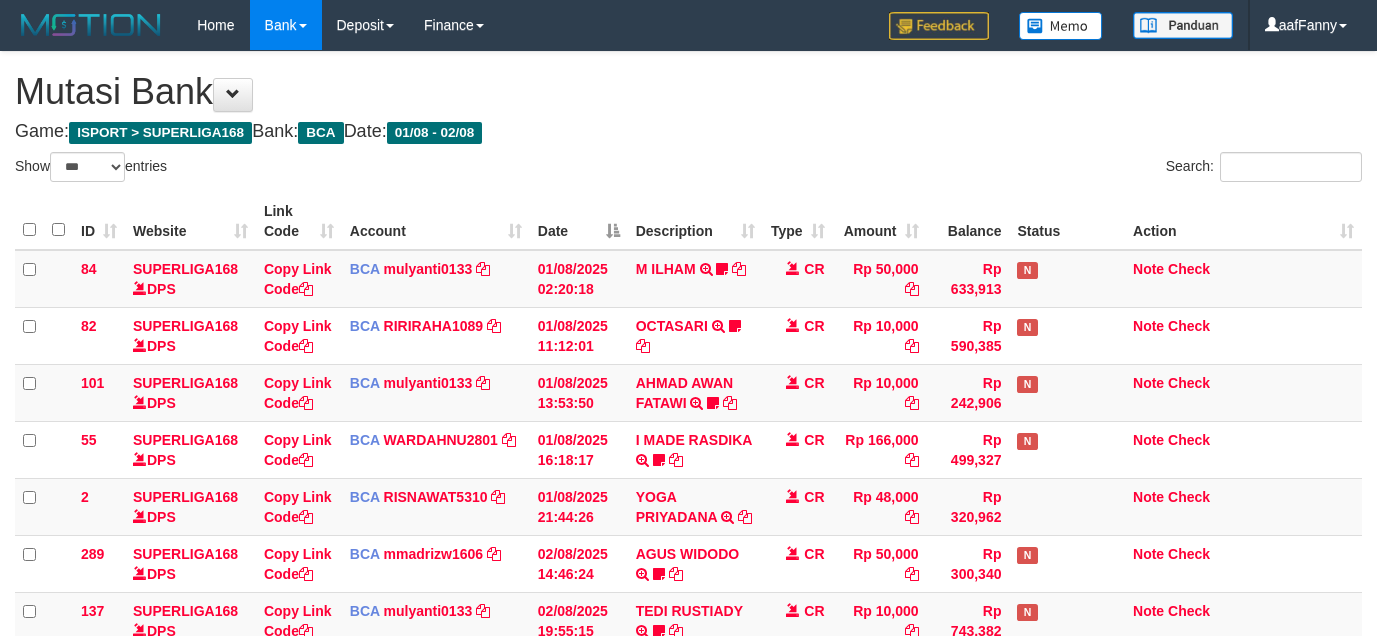 select on "***" 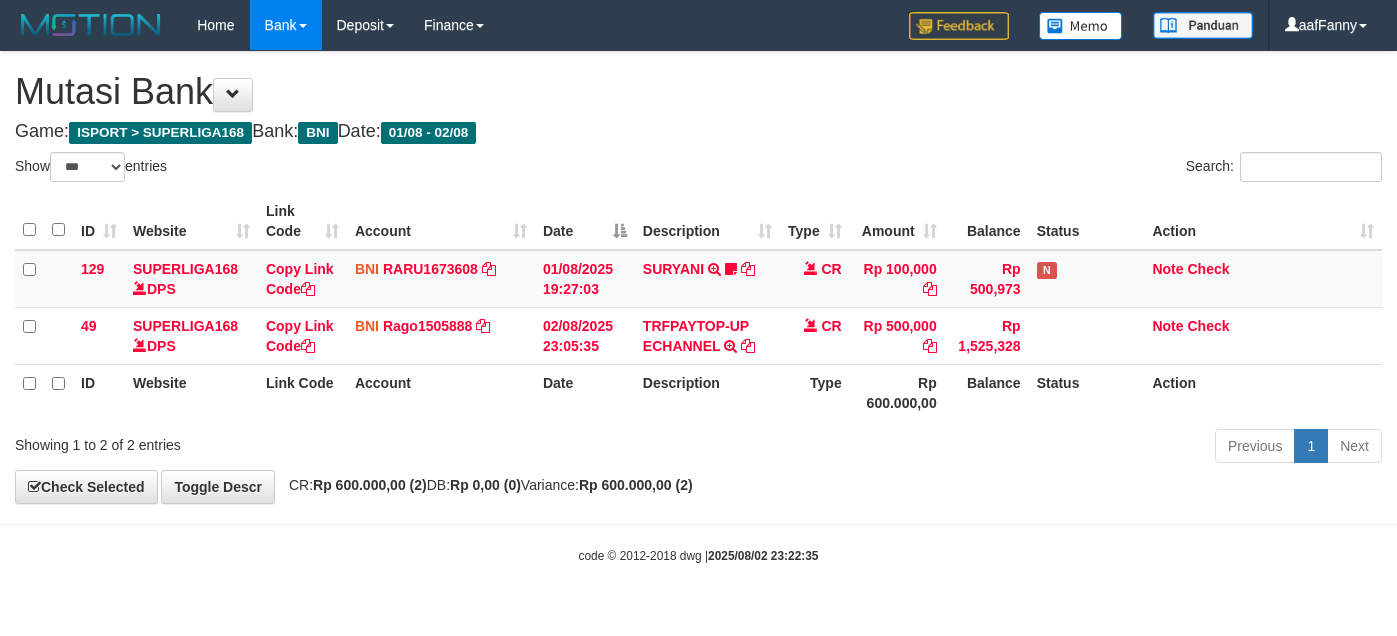 select on "***" 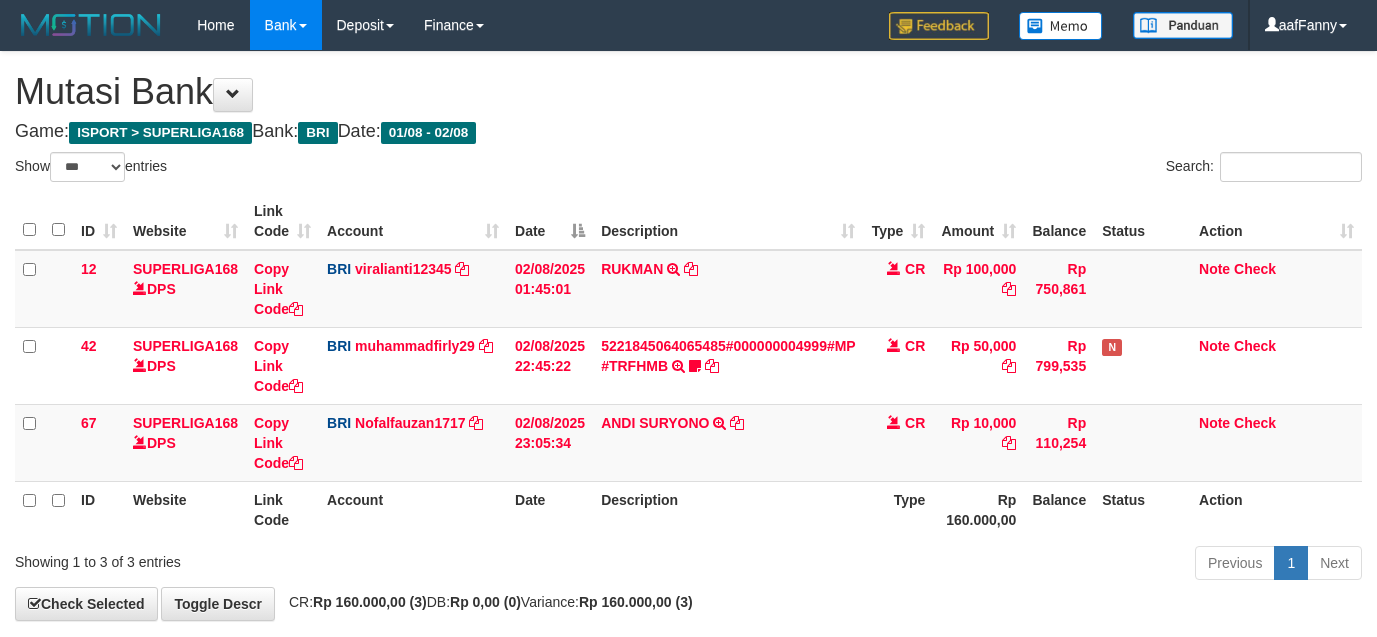 select on "***" 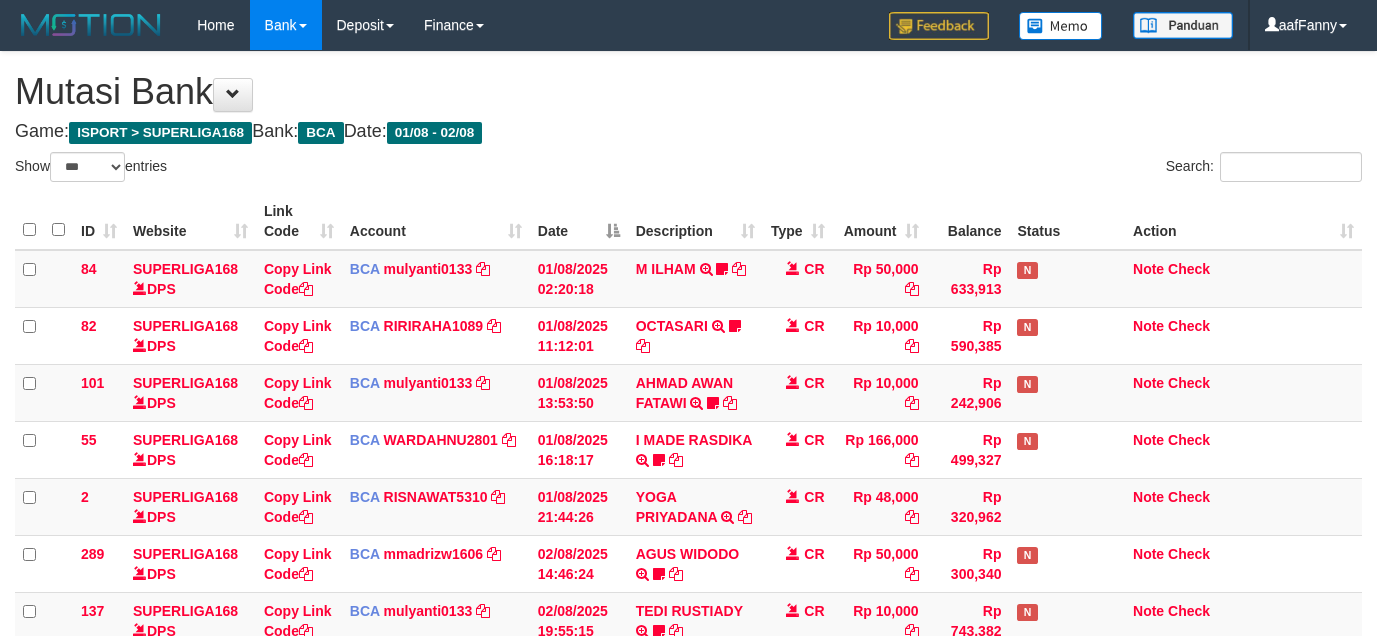 select on "***" 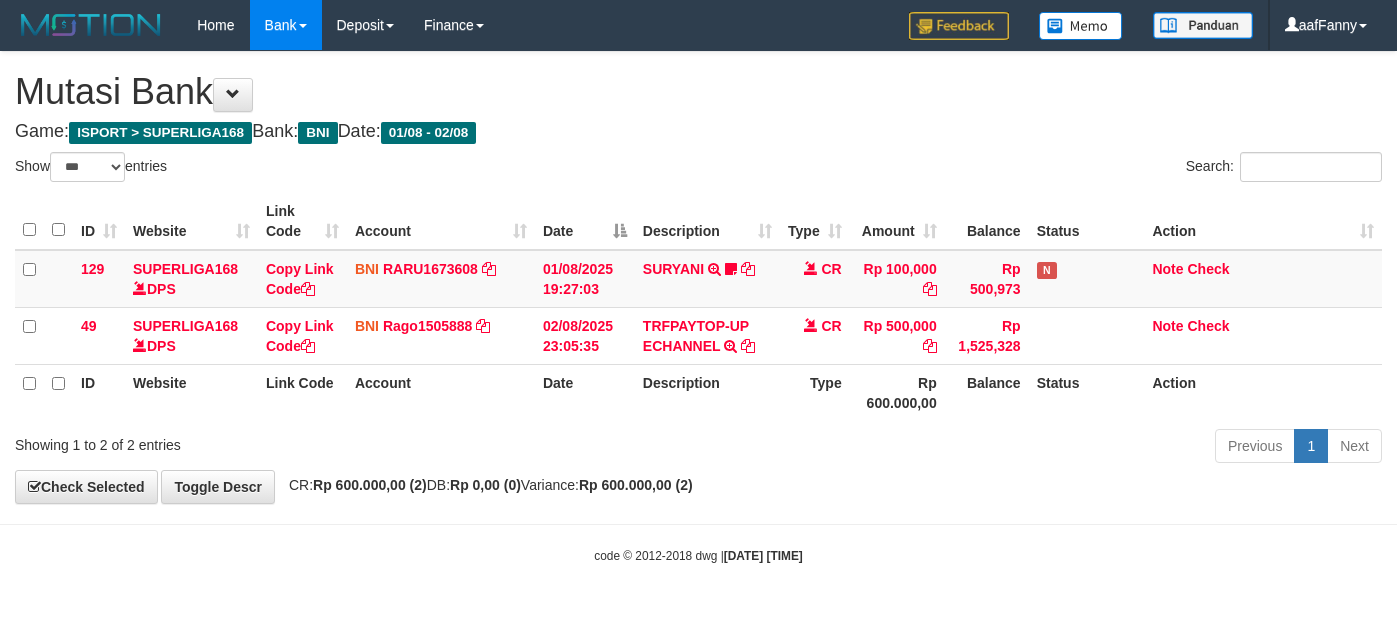 select on "***" 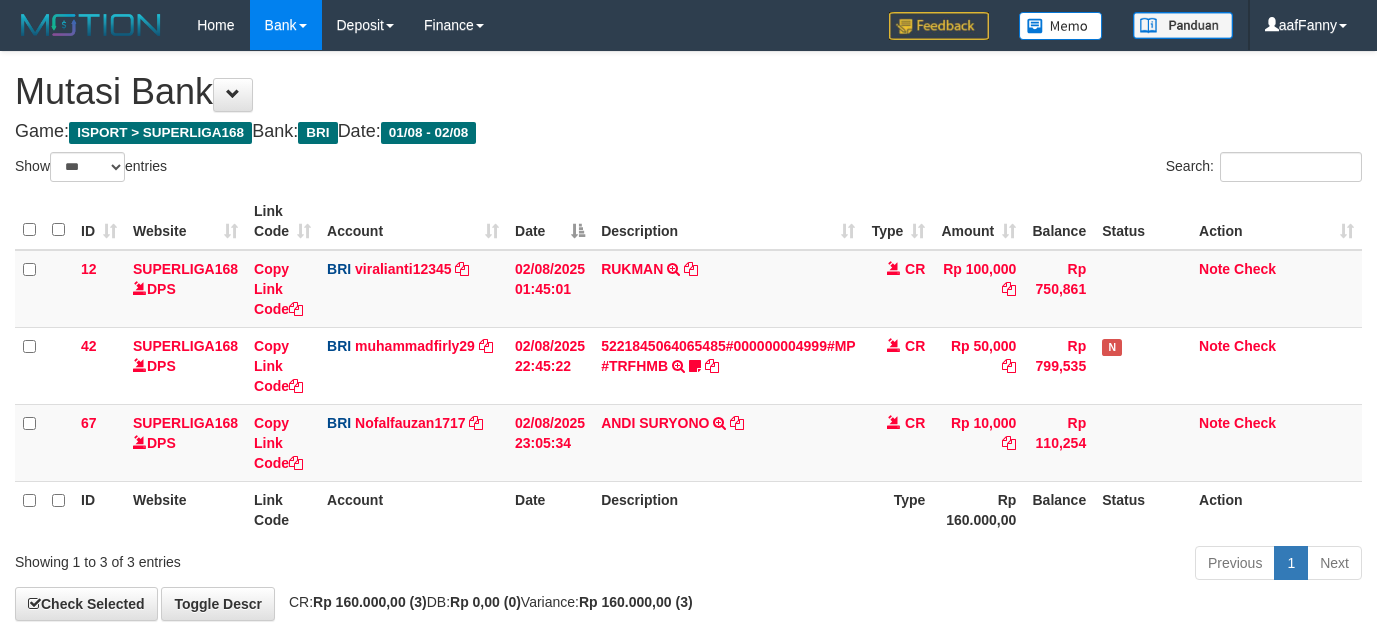 select on "***" 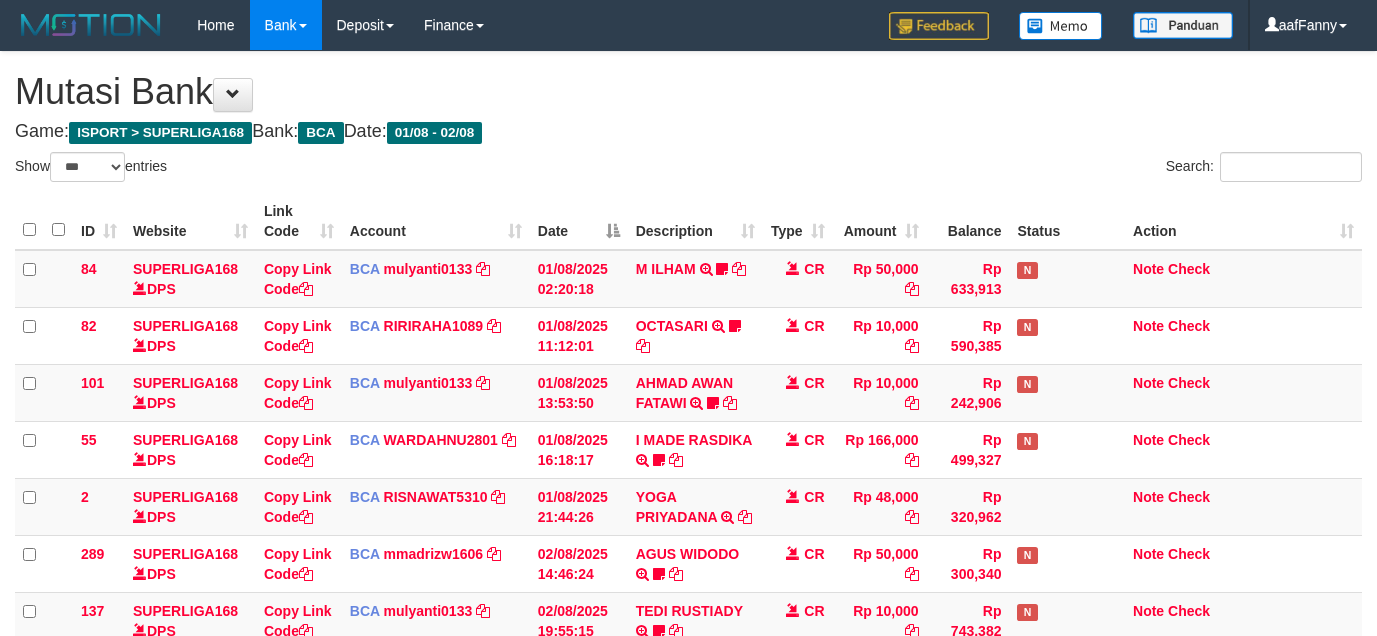 select on "***" 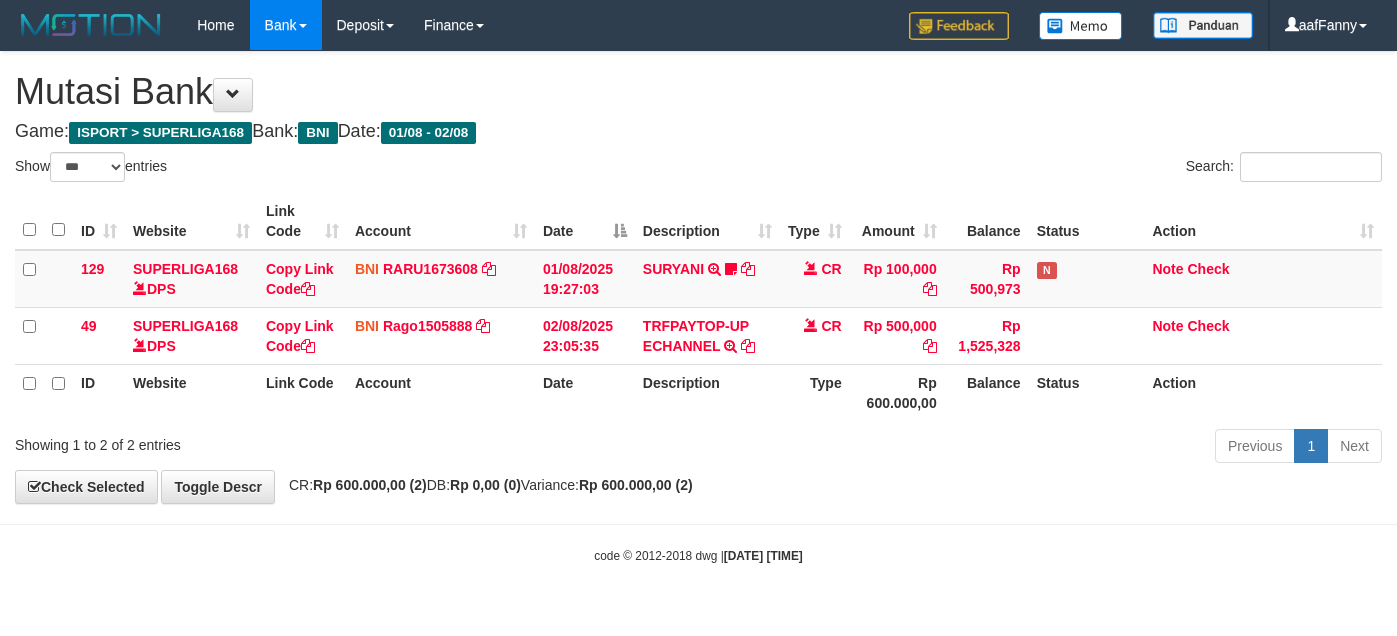 select on "***" 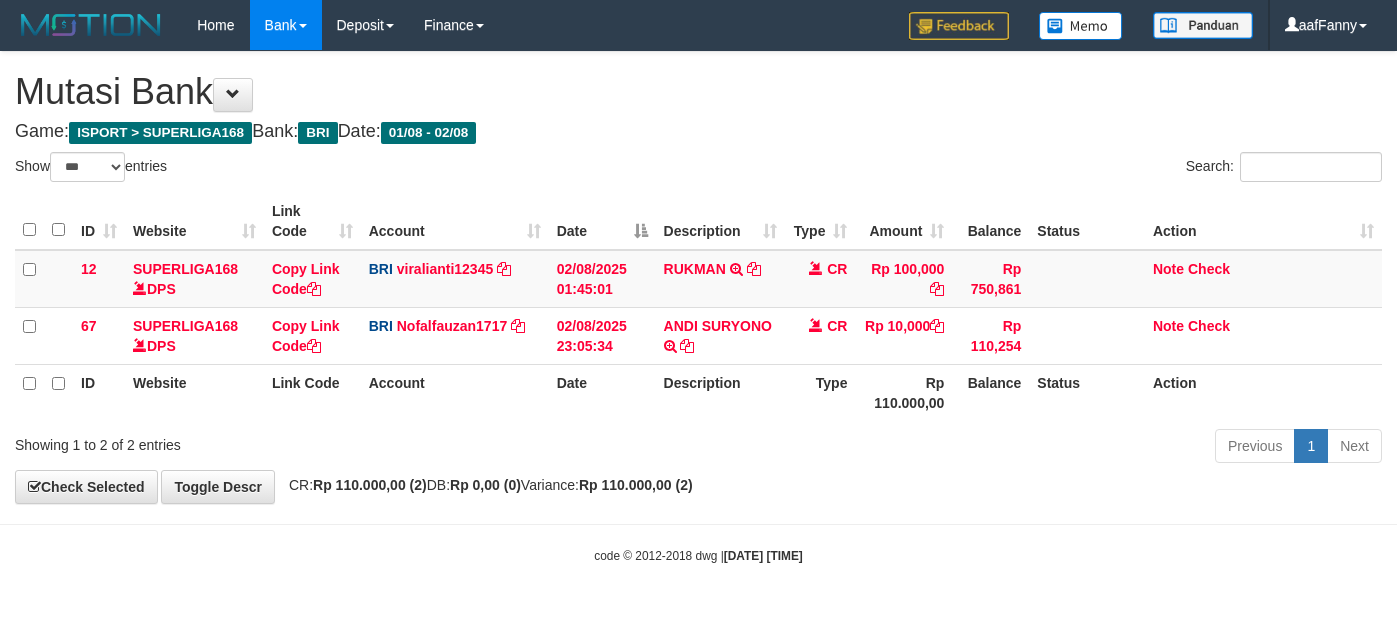 select on "***" 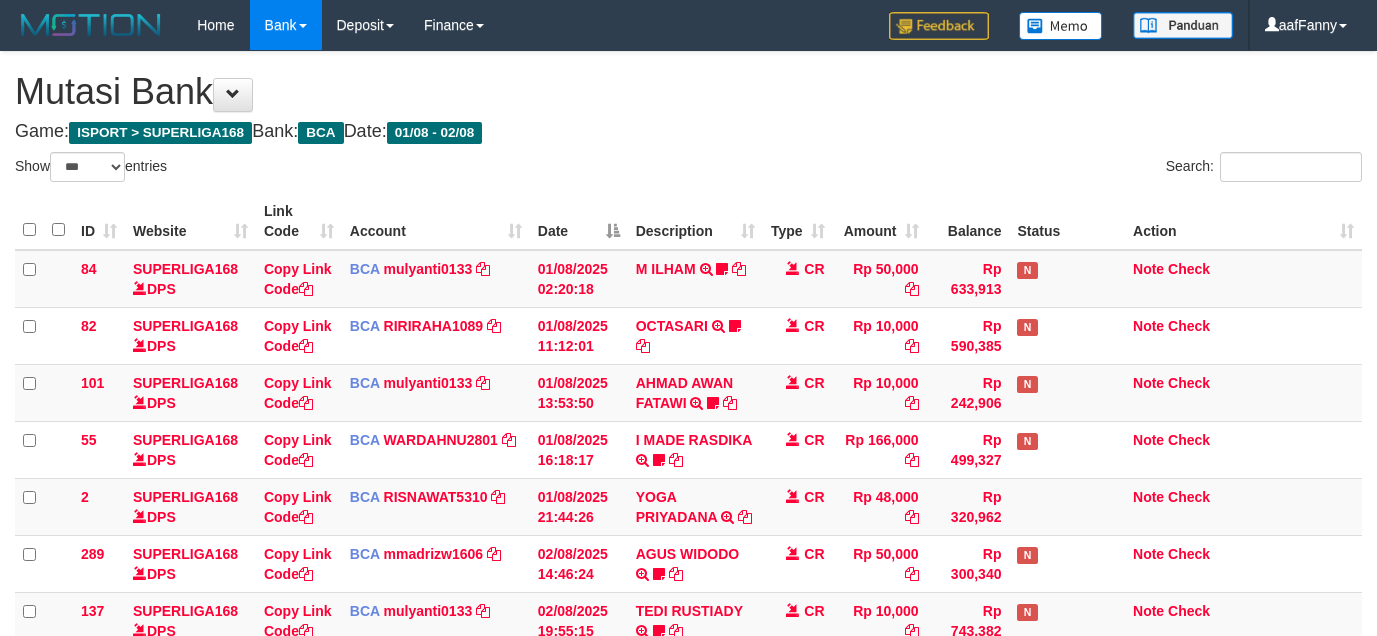 select on "***" 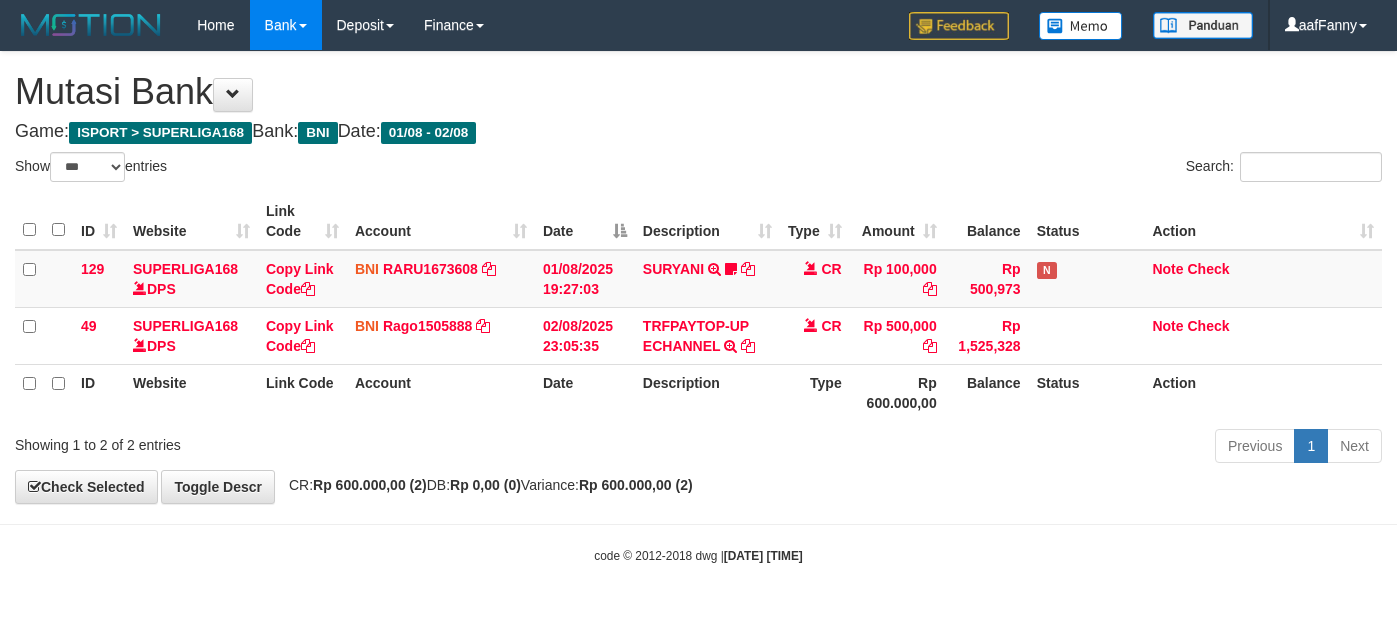 select on "***" 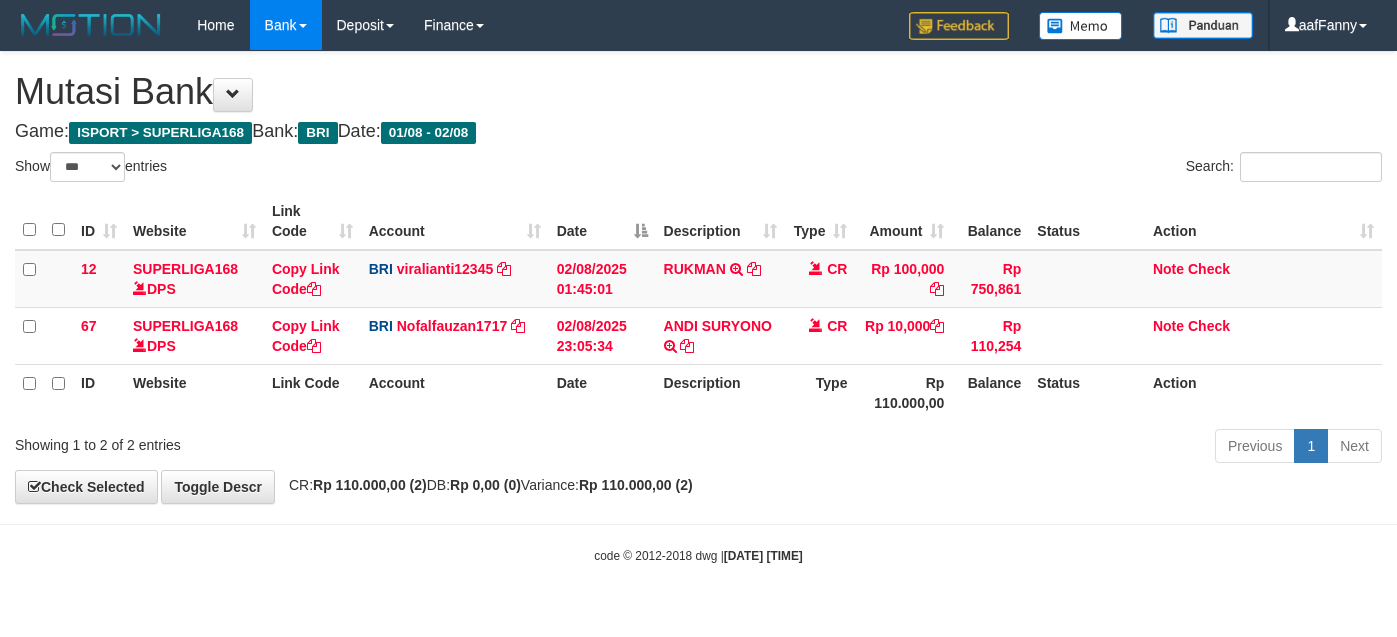 select on "***" 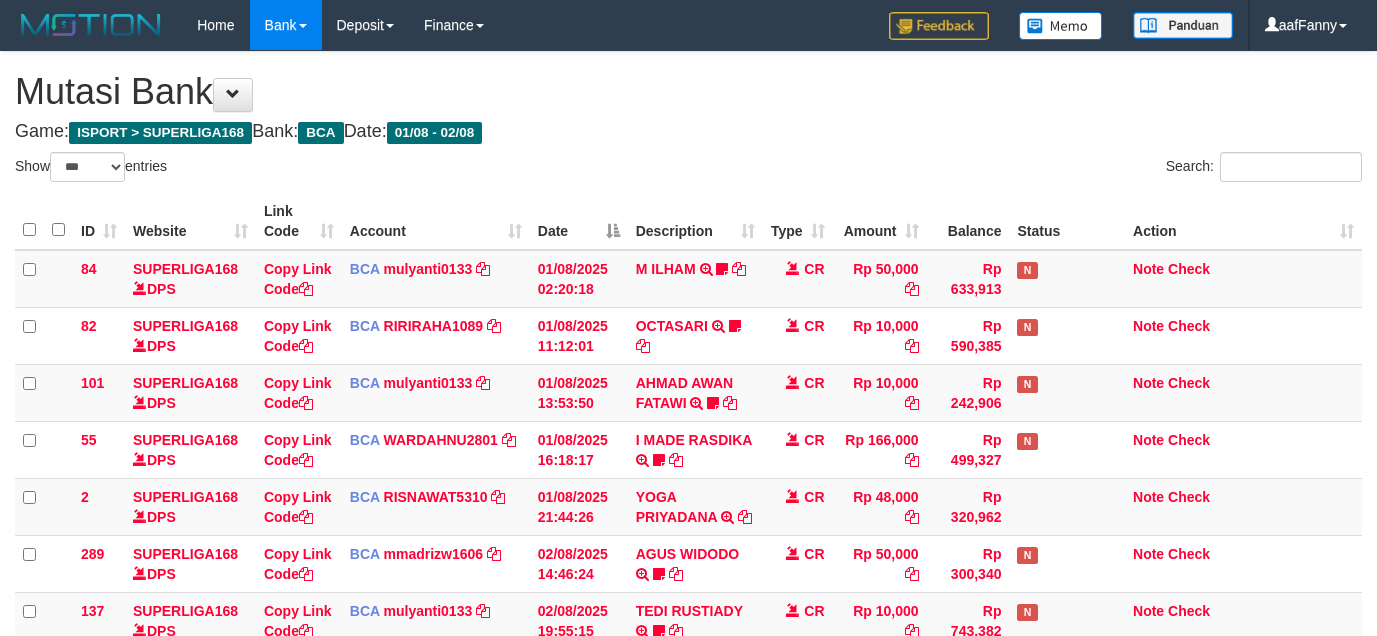 select on "***" 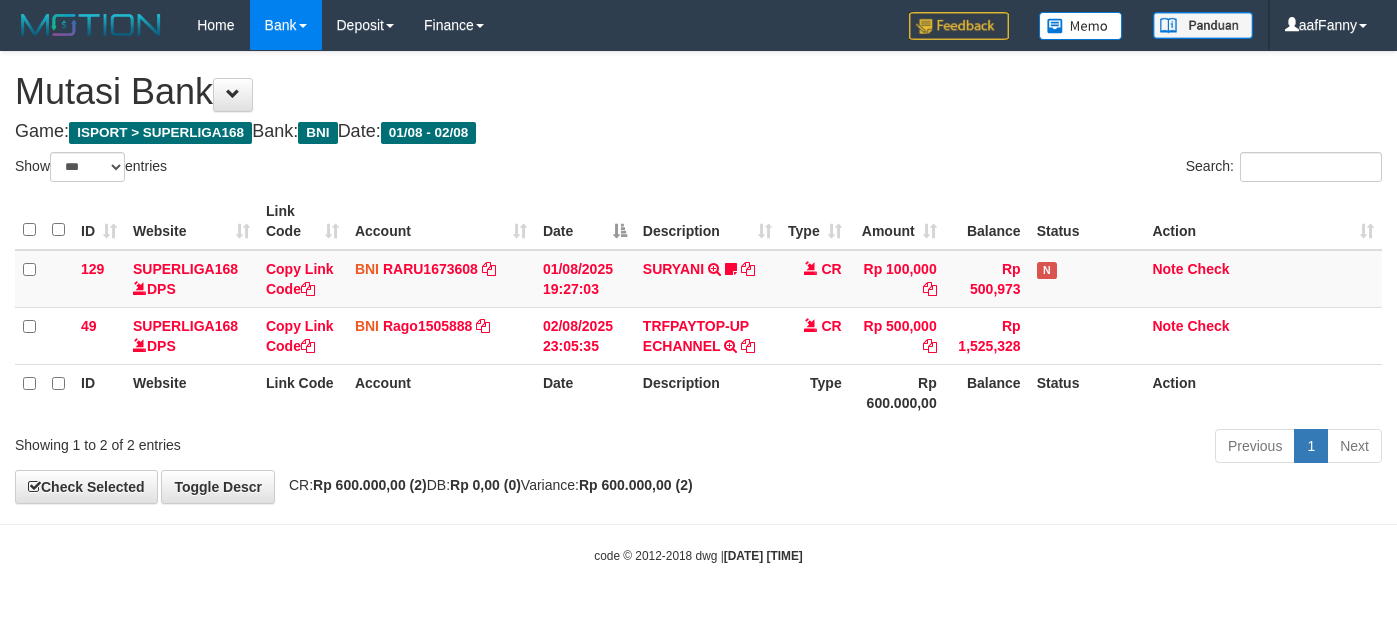 select on "***" 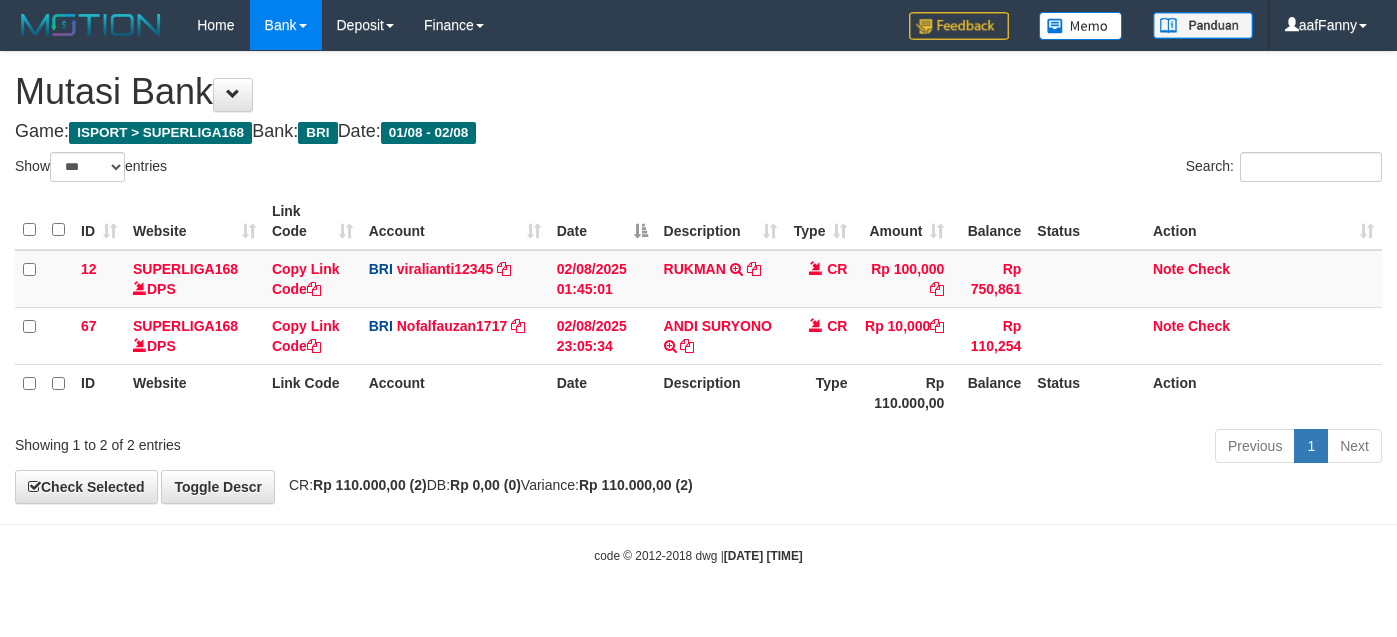 select on "***" 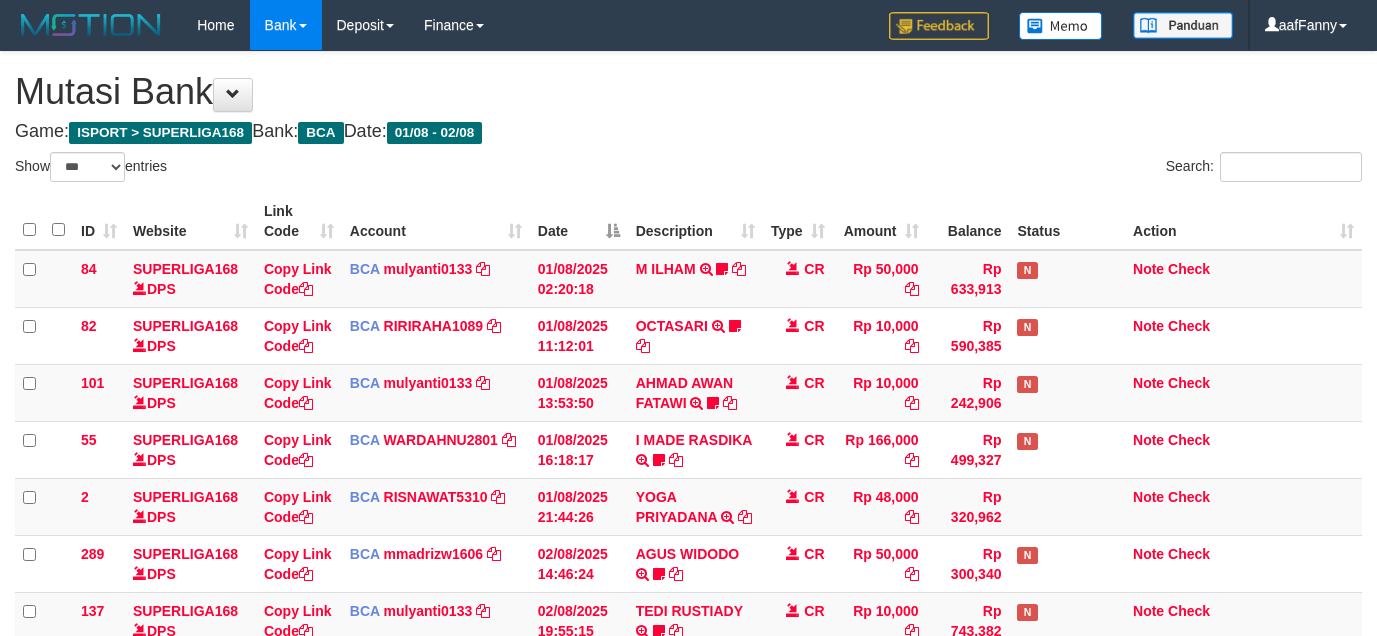 select on "***" 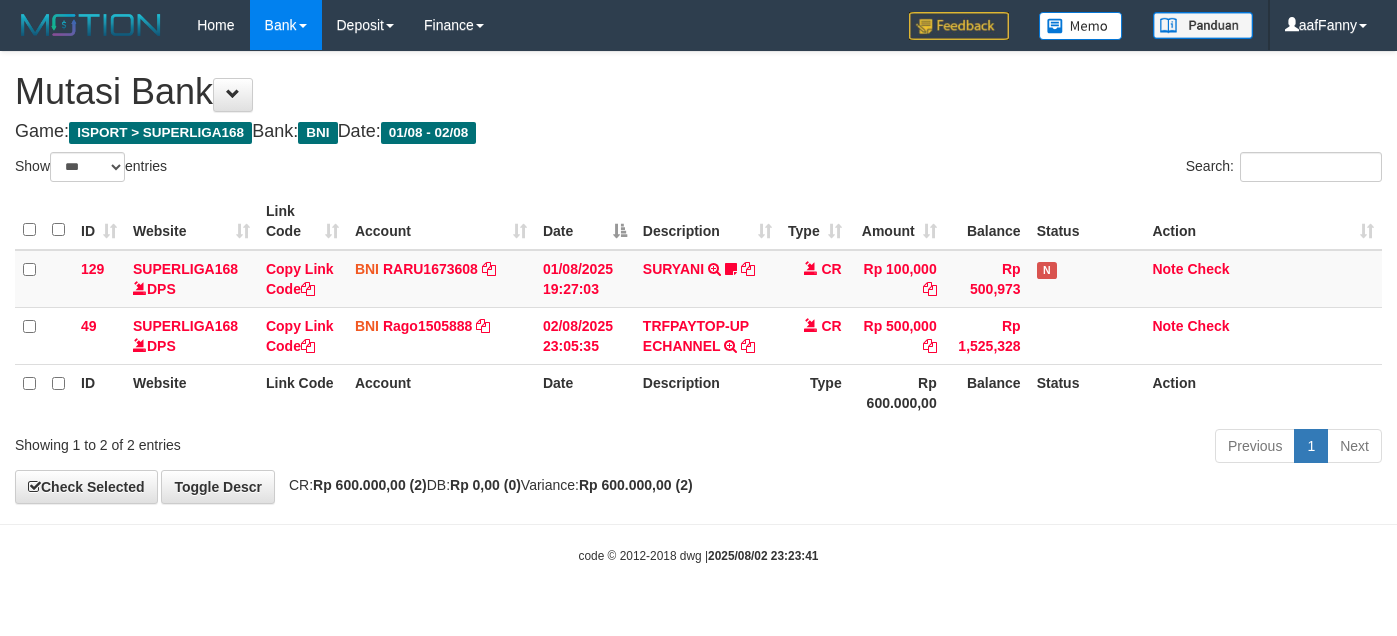 select on "***" 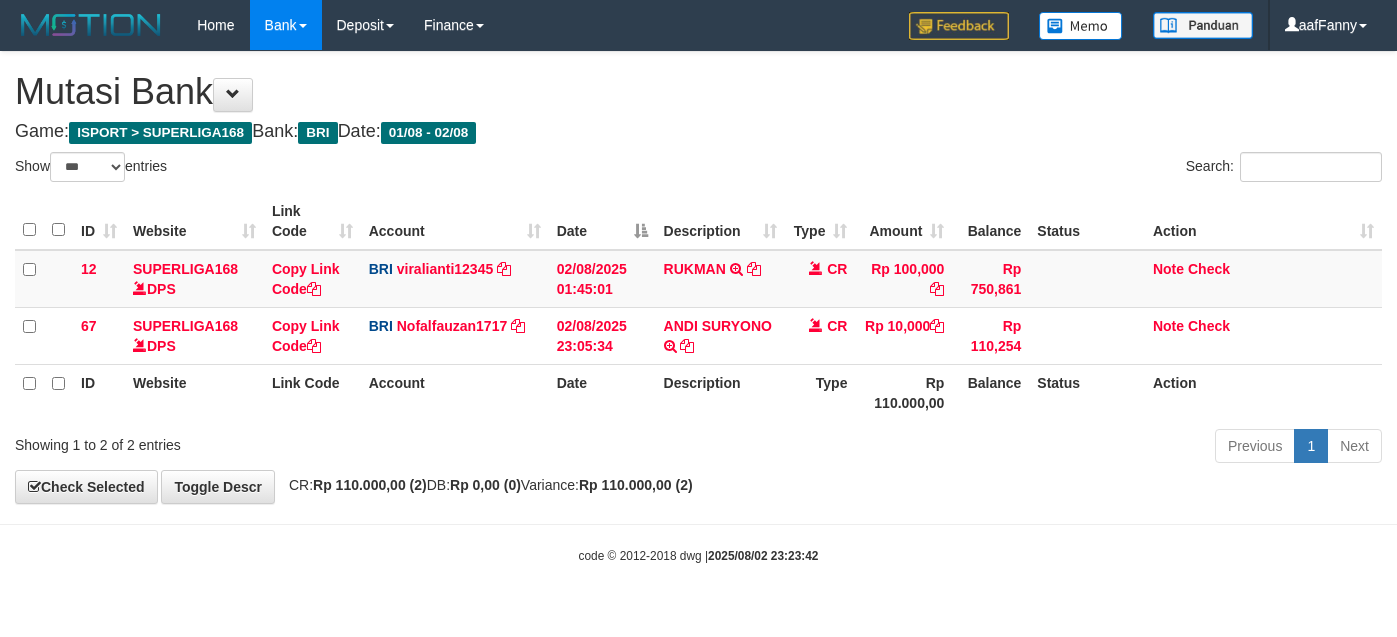 select on "***" 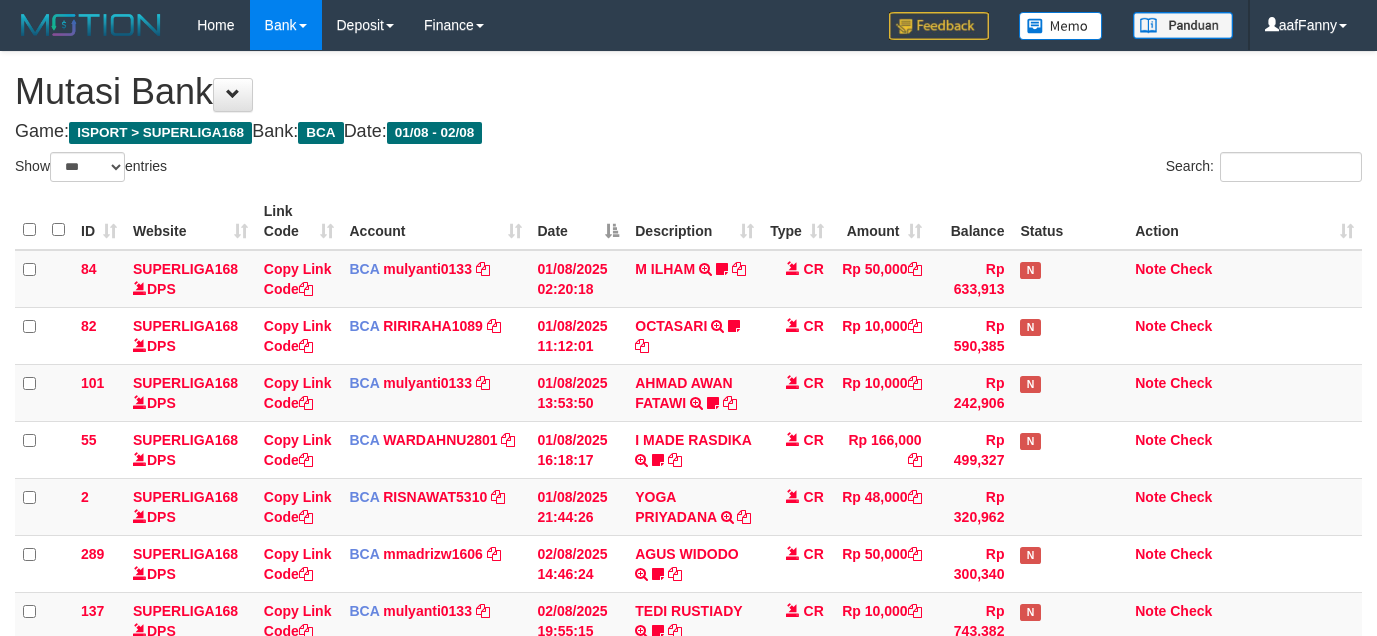 select on "***" 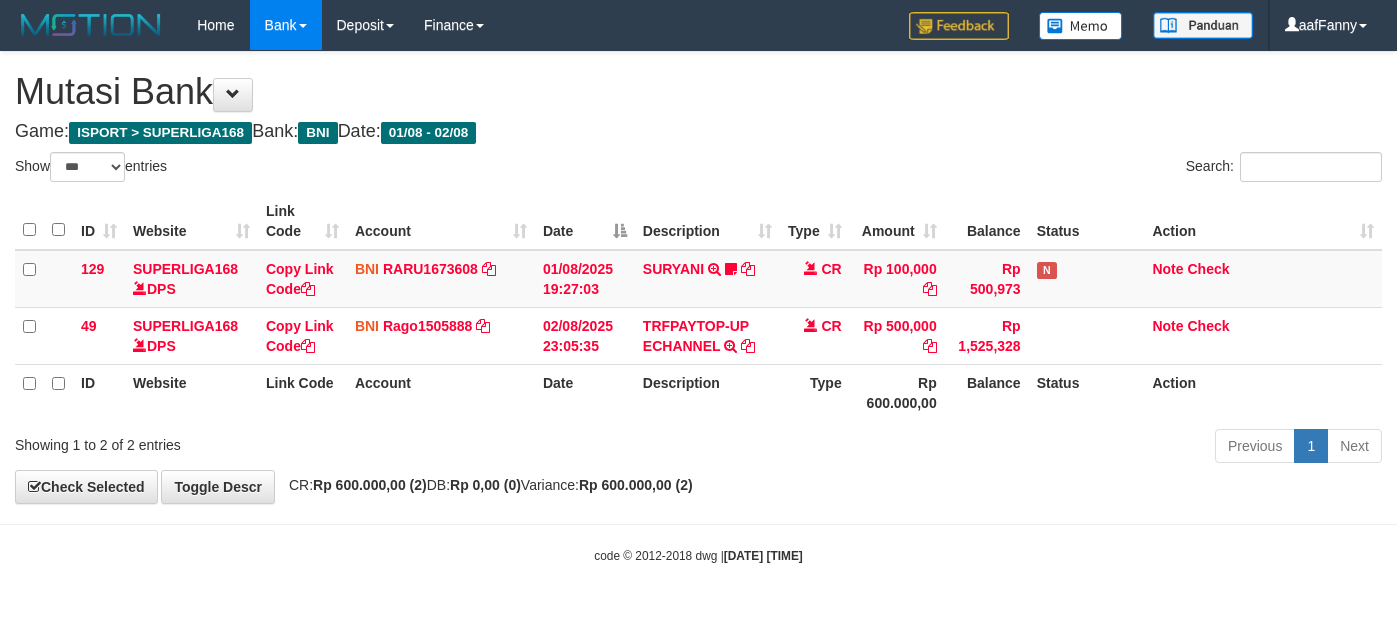 select on "***" 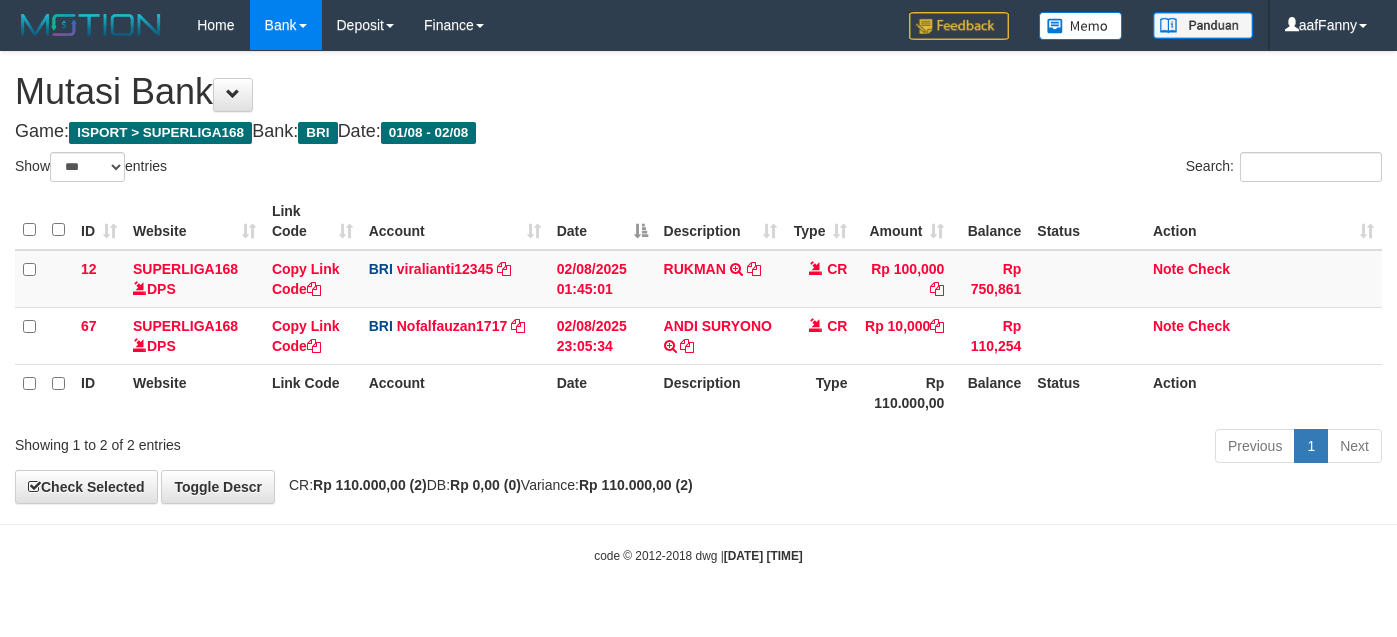 select on "***" 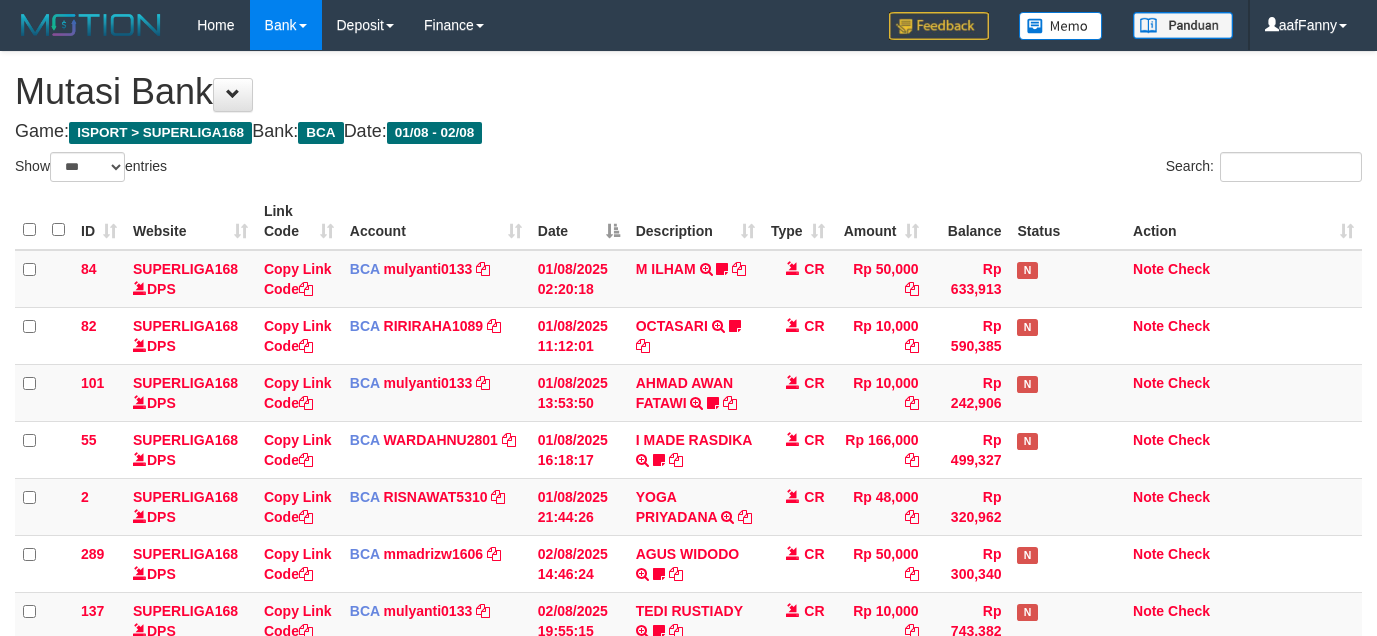 select on "***" 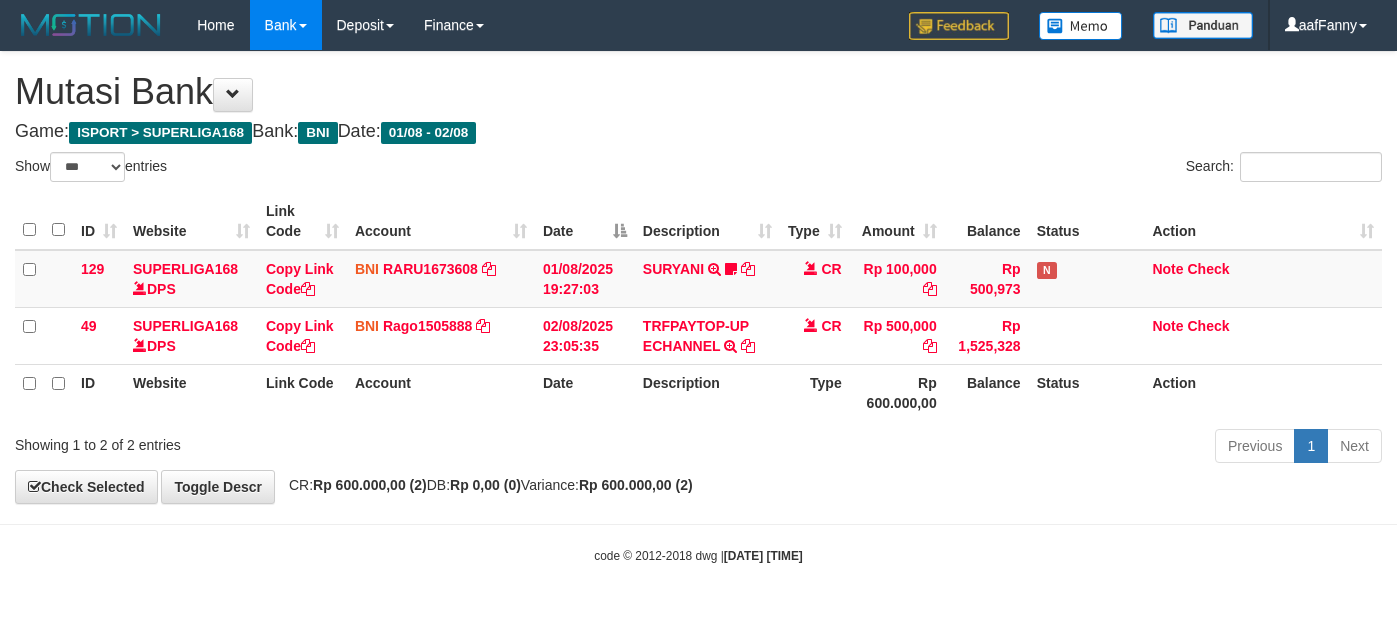 select on "***" 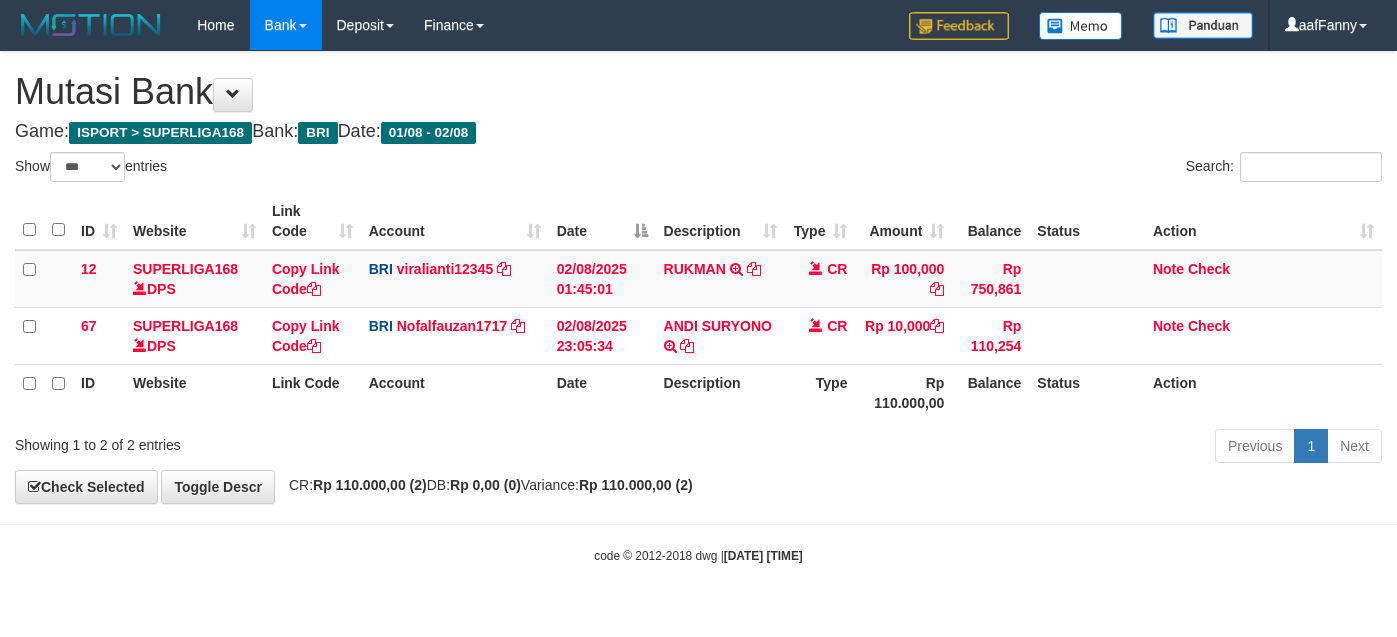 select on "***" 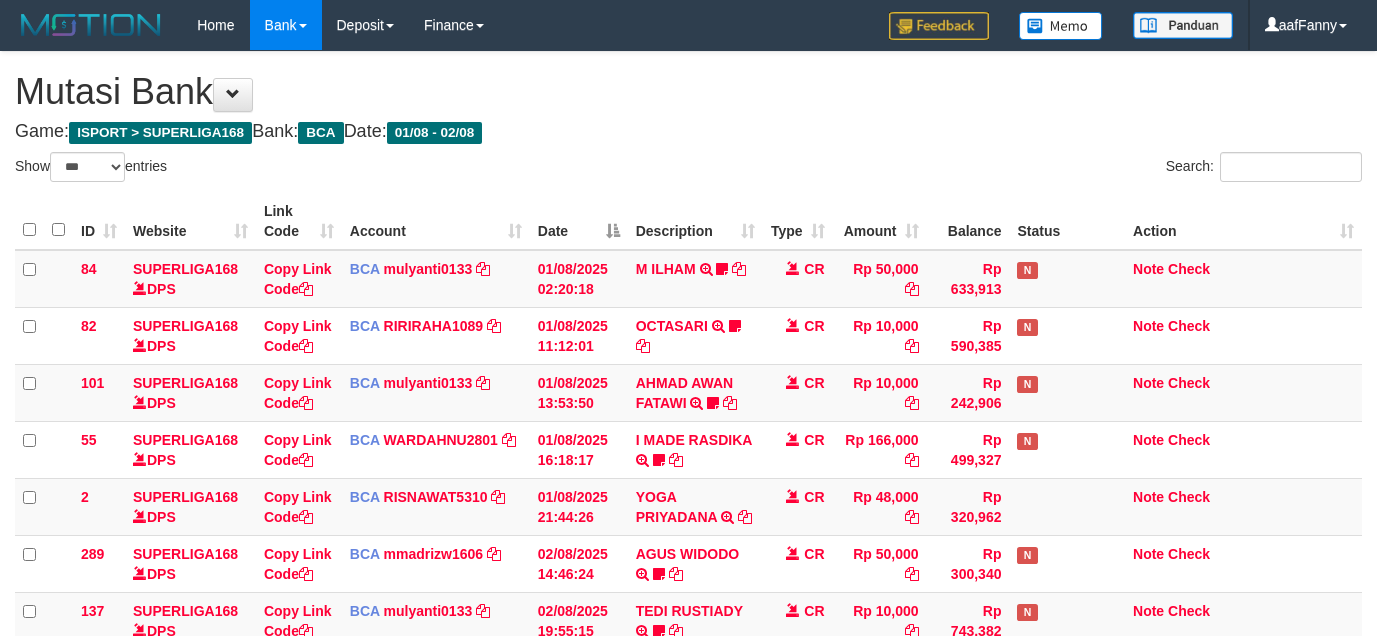 select on "***" 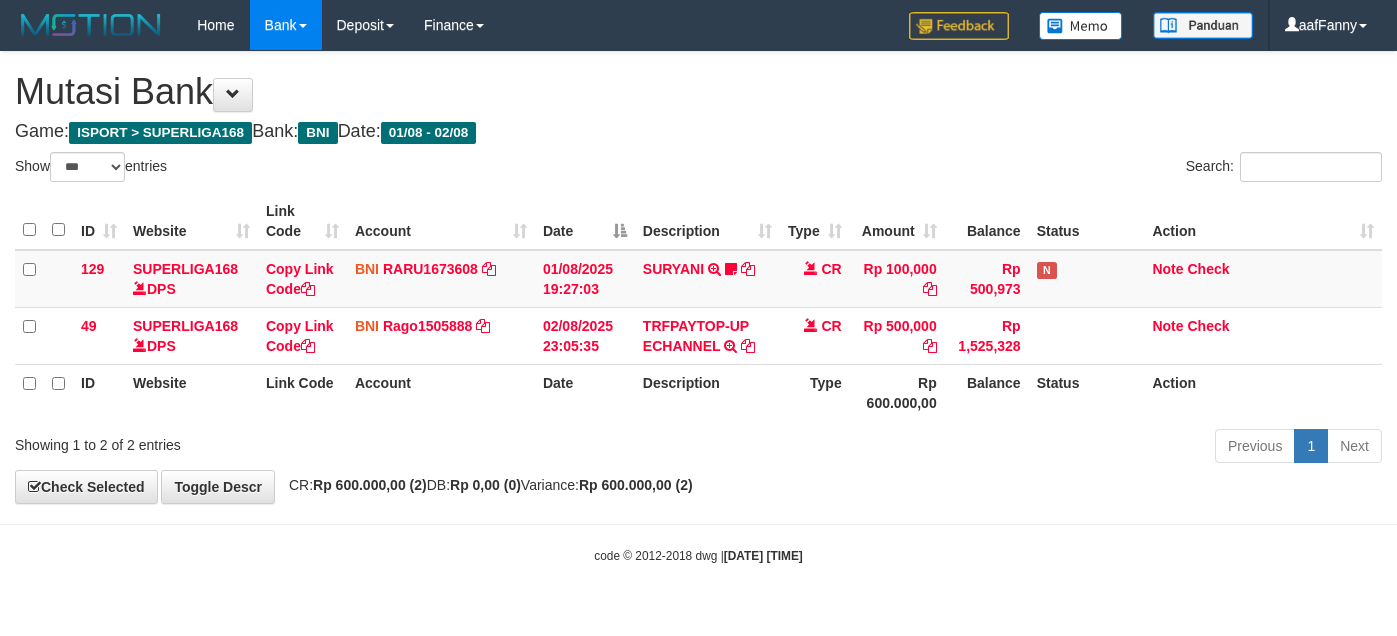 select on "***" 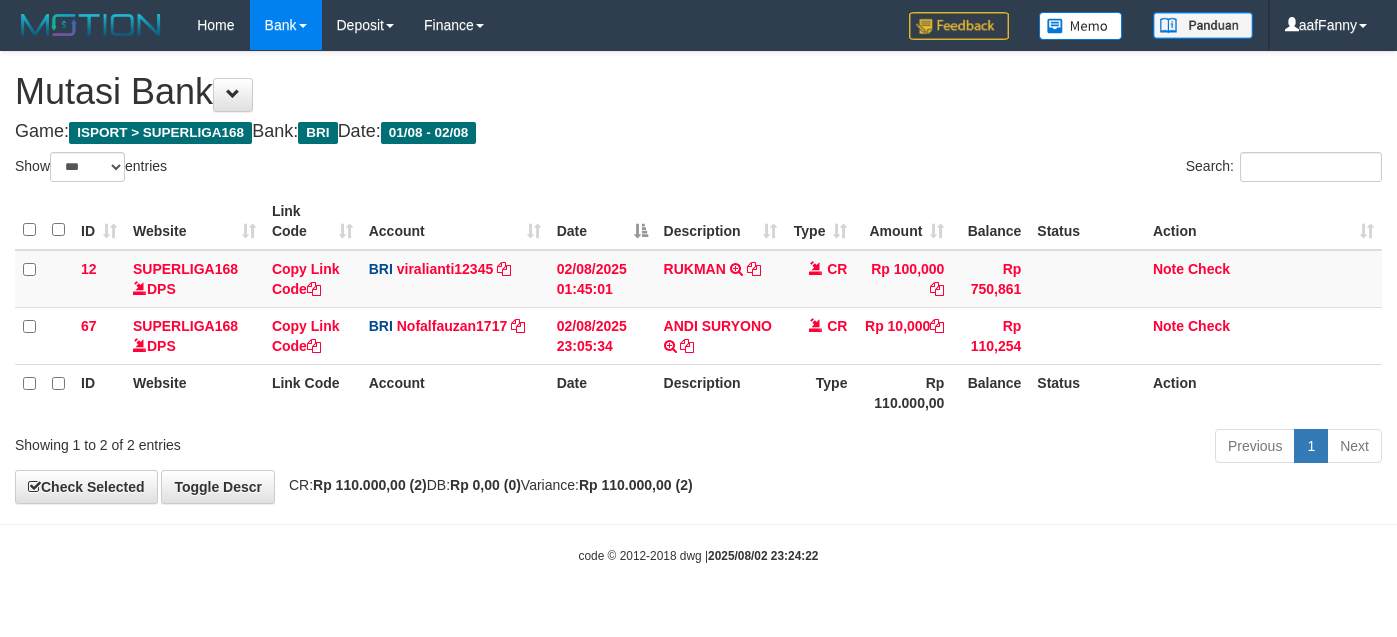 select on "***" 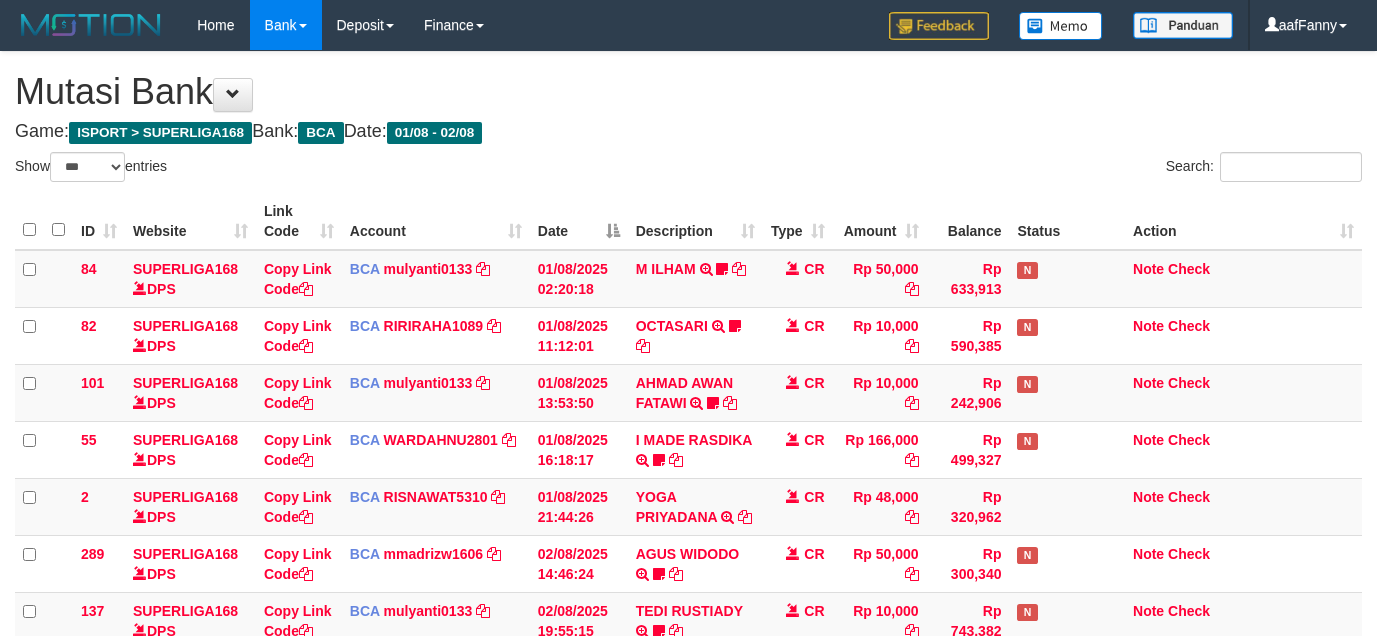 select on "***" 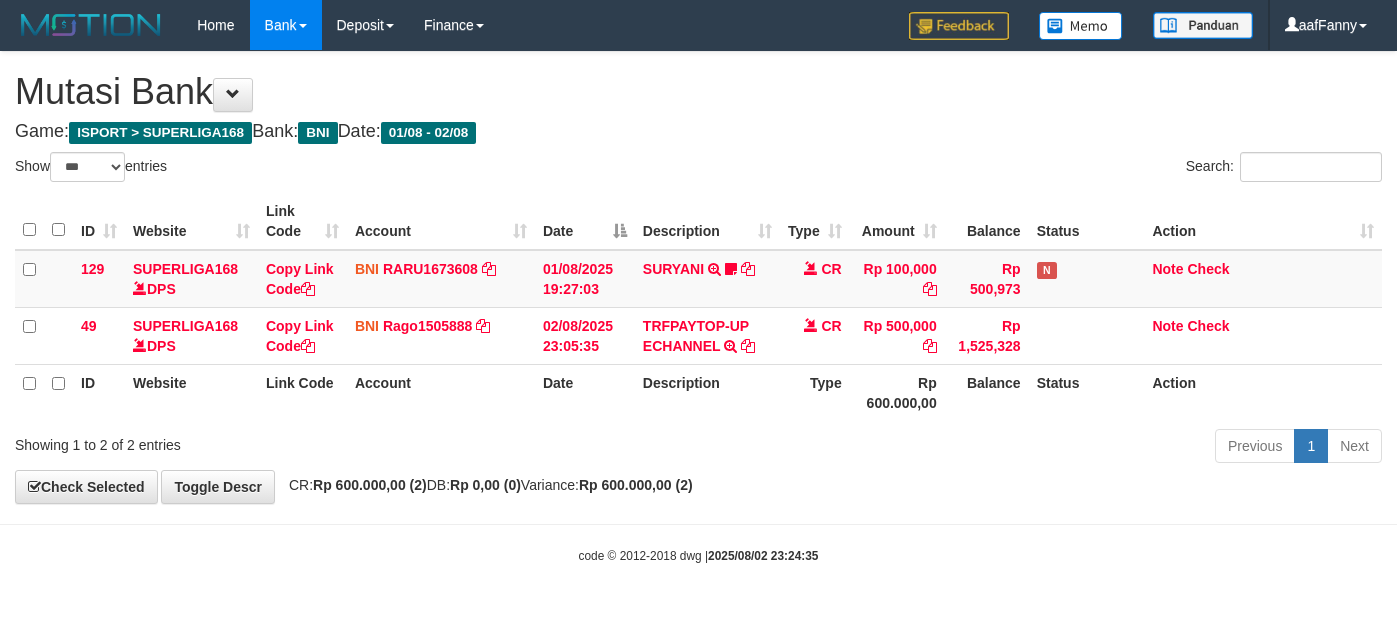 select on "***" 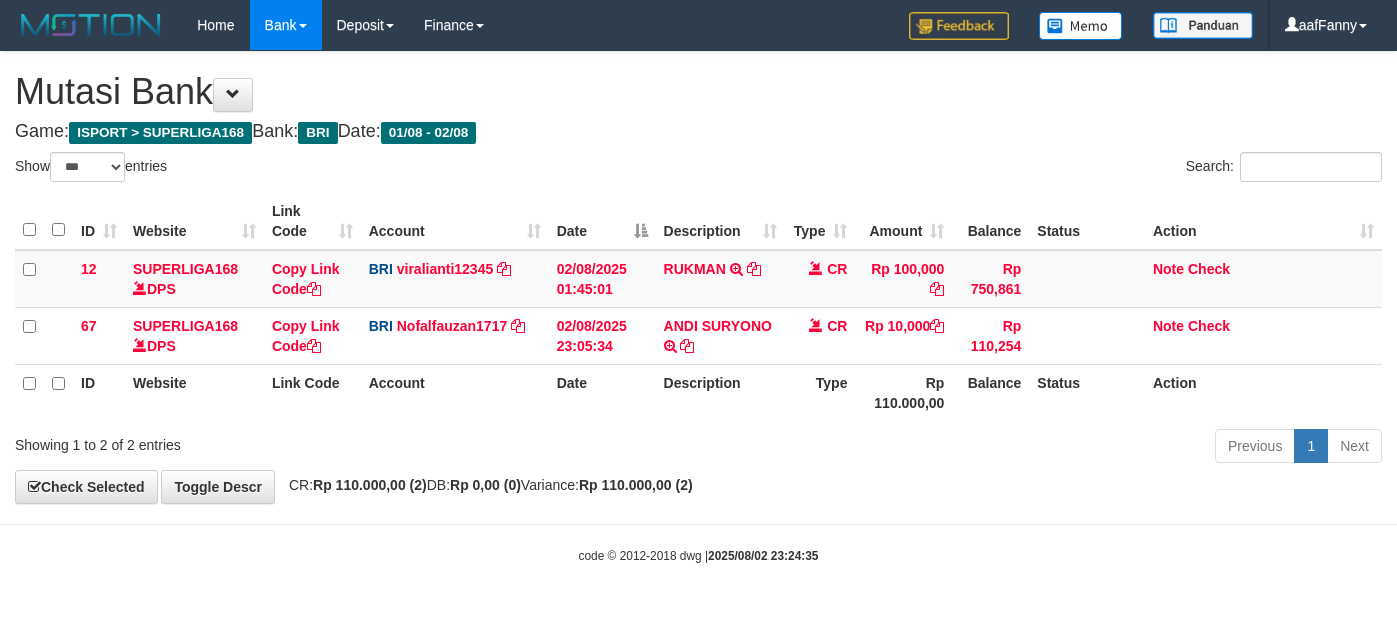 select on "***" 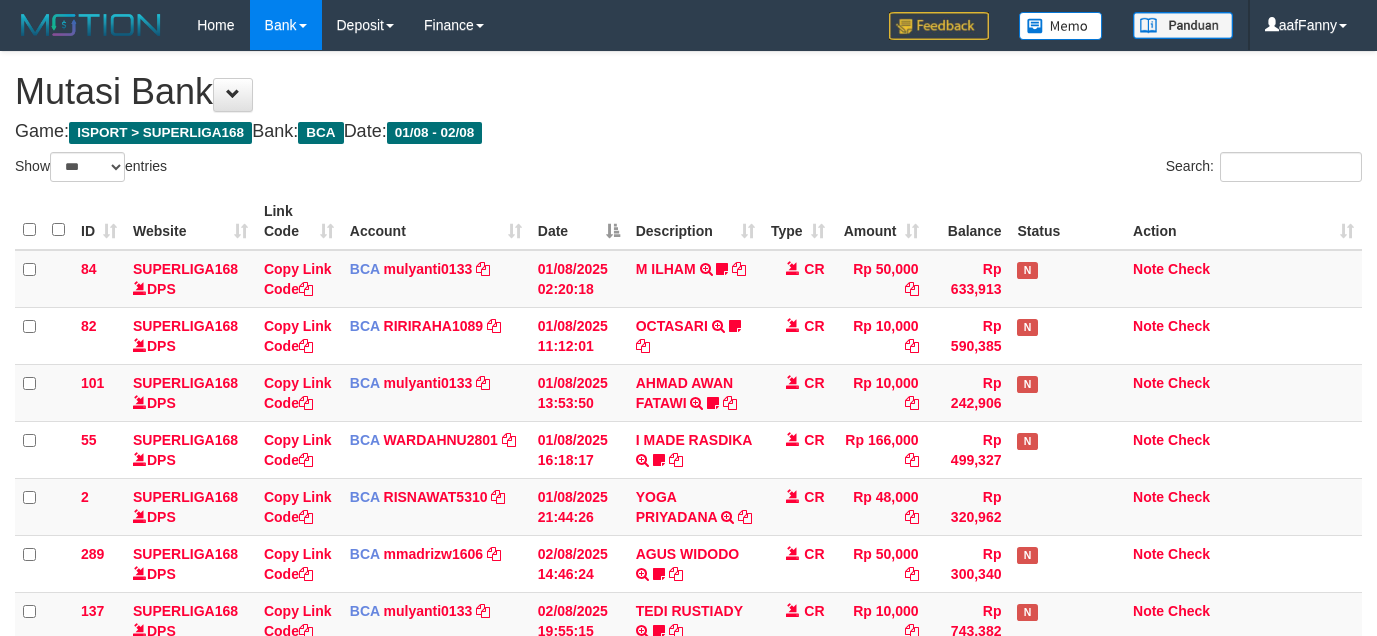 select on "***" 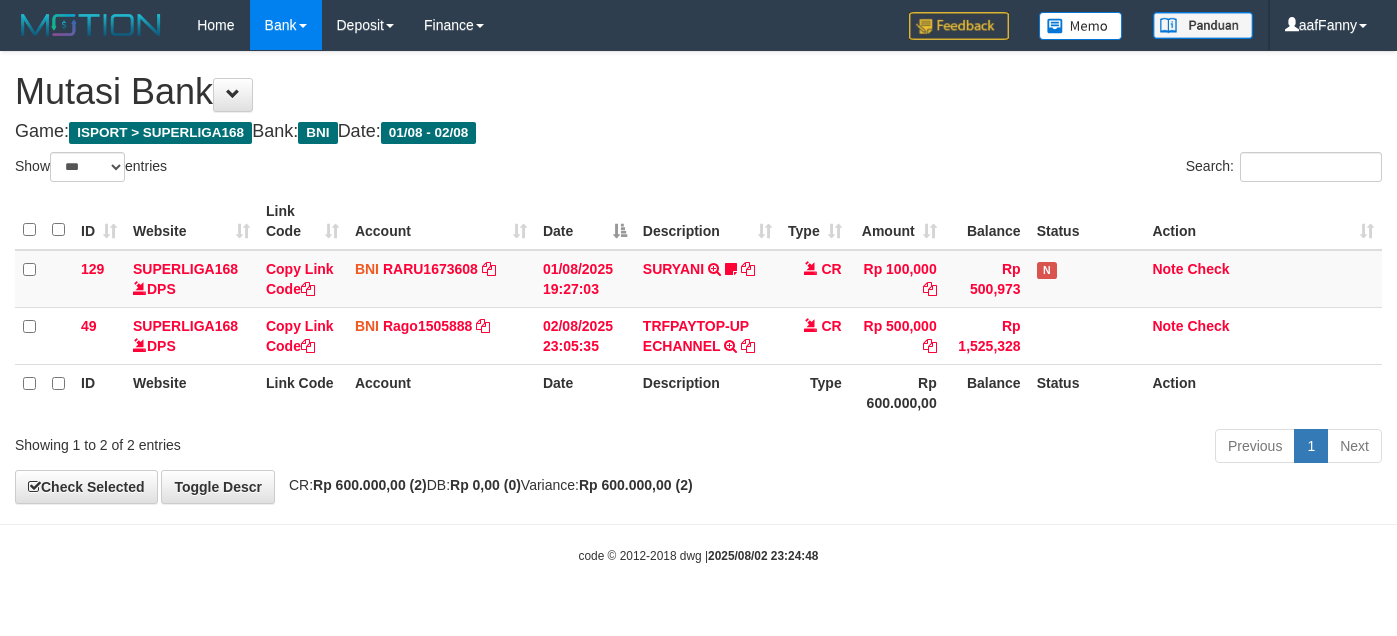 select on "***" 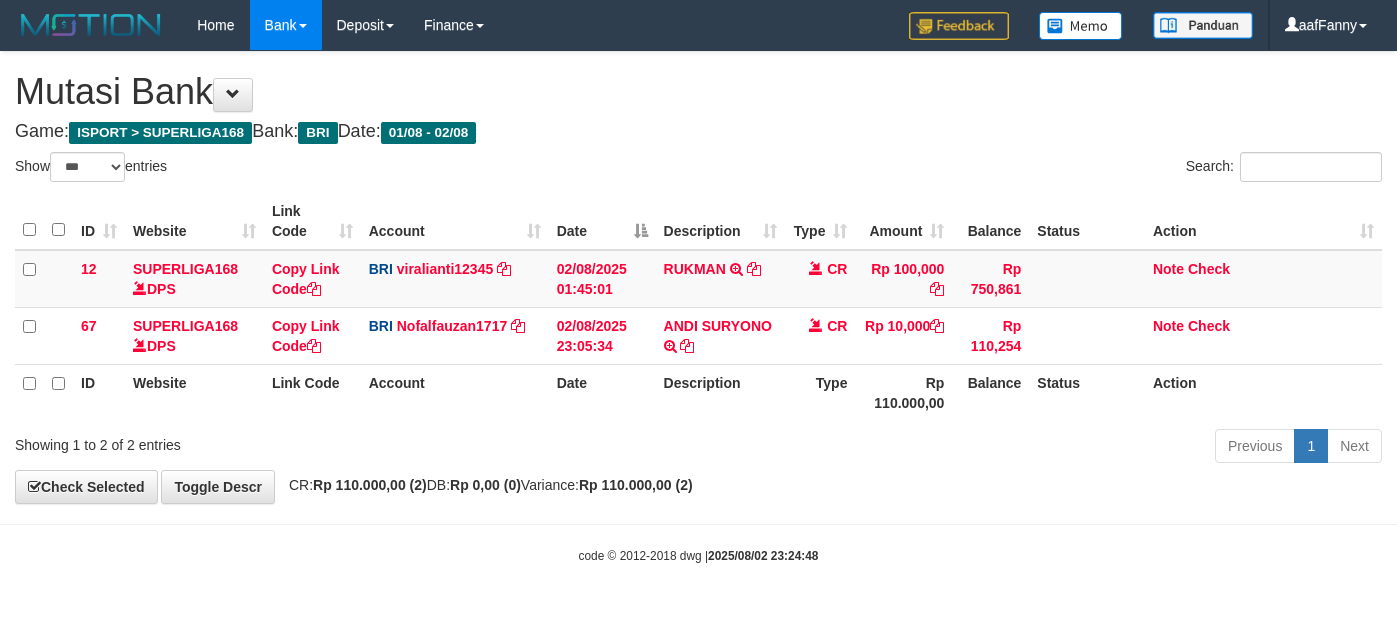 select on "***" 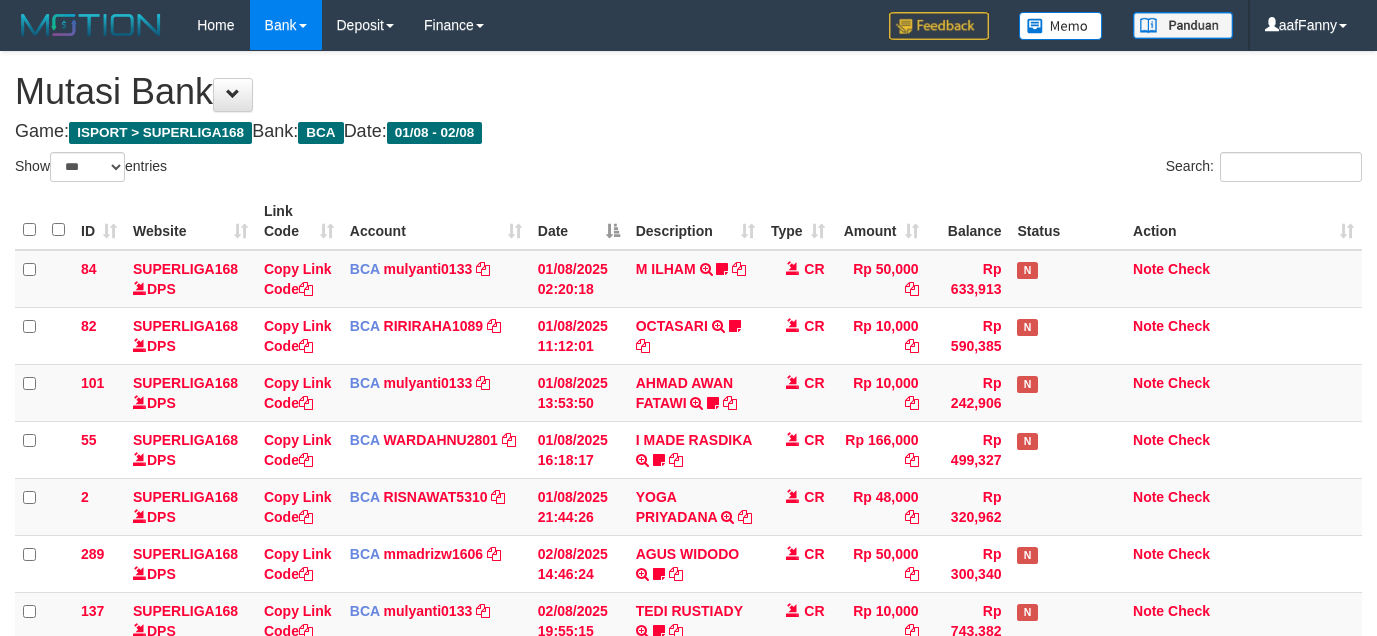 select on "***" 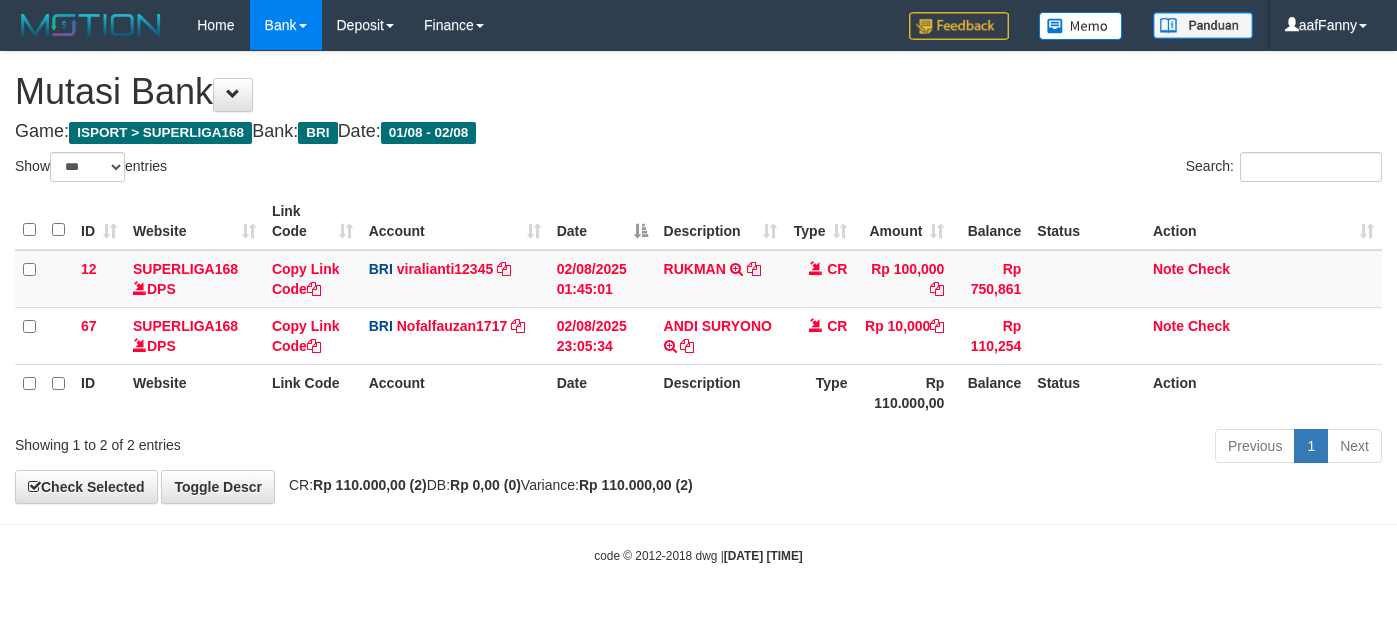 select on "***" 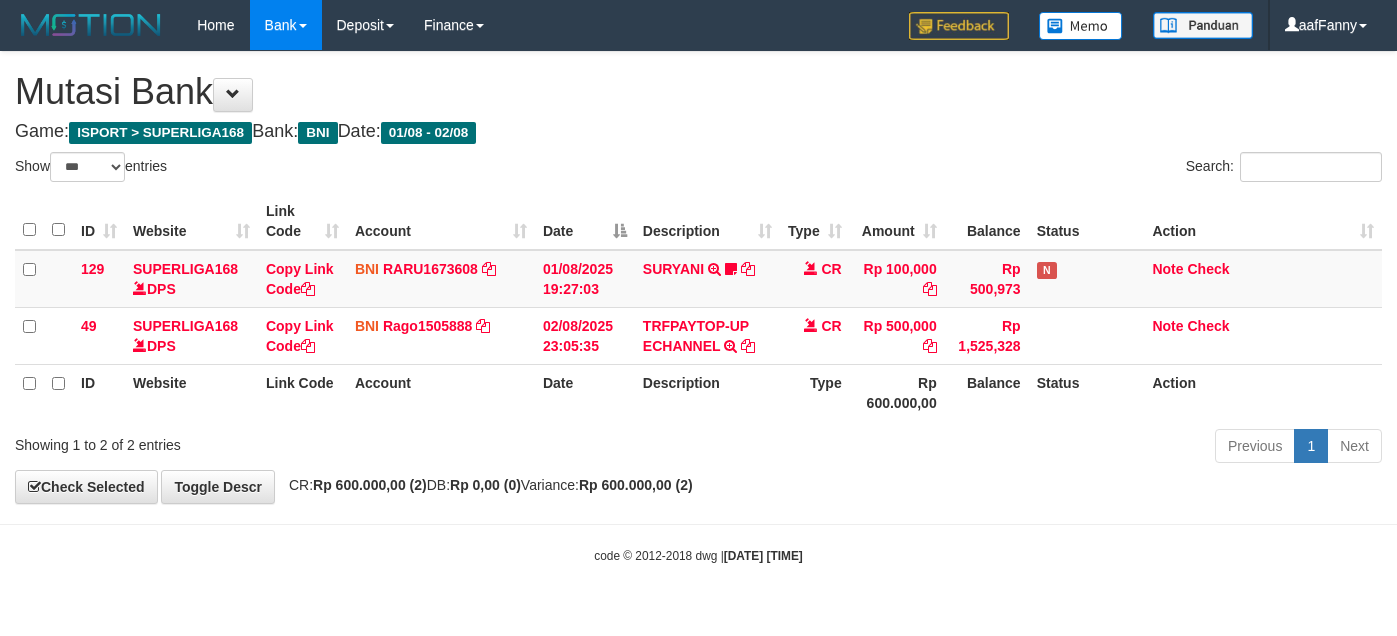 select on "***" 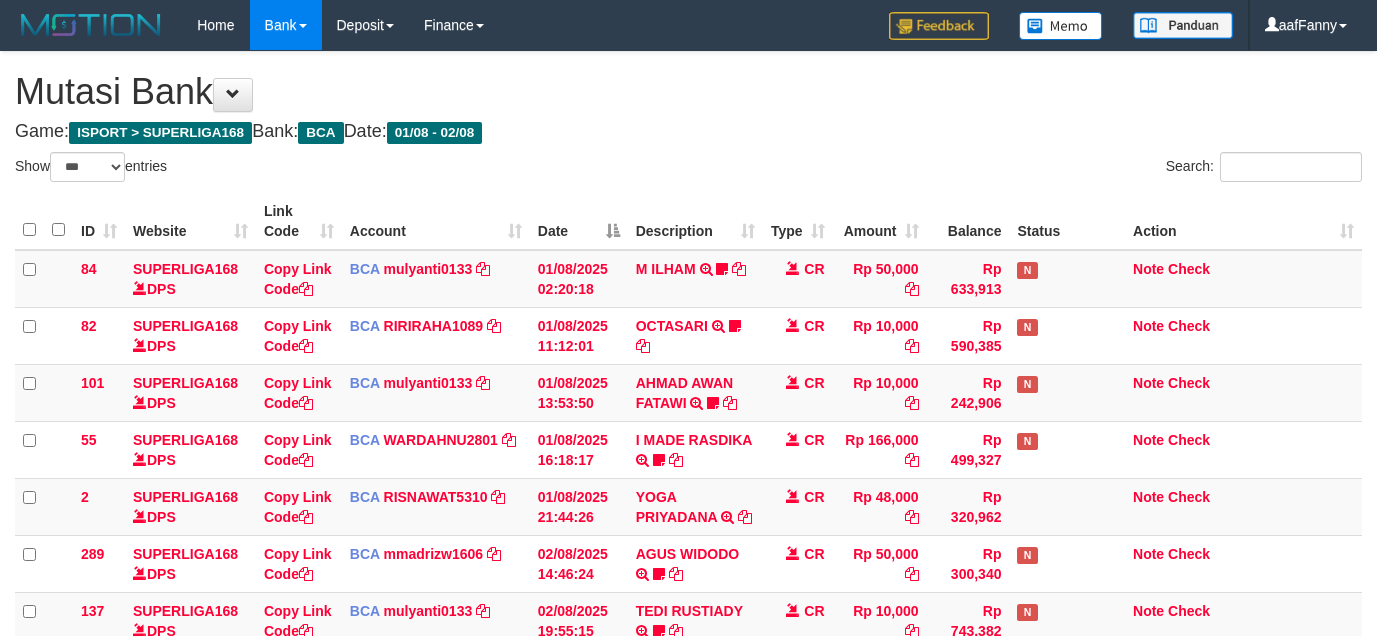 select on "***" 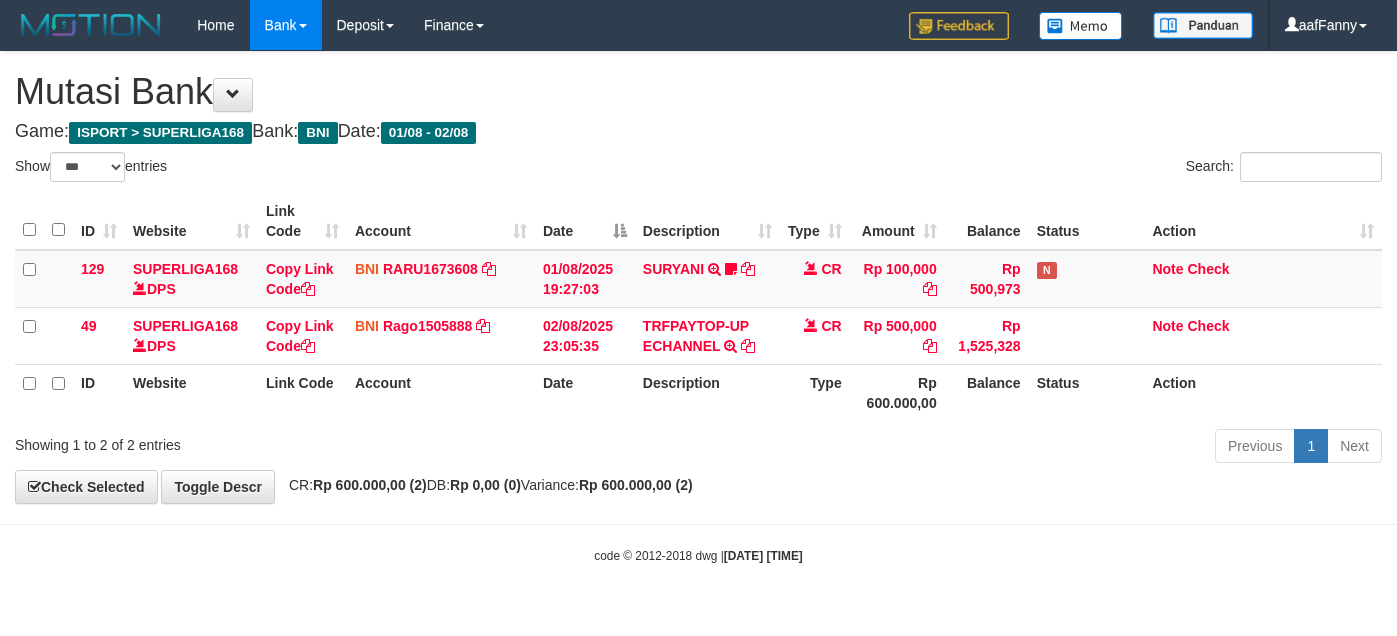 select on "***" 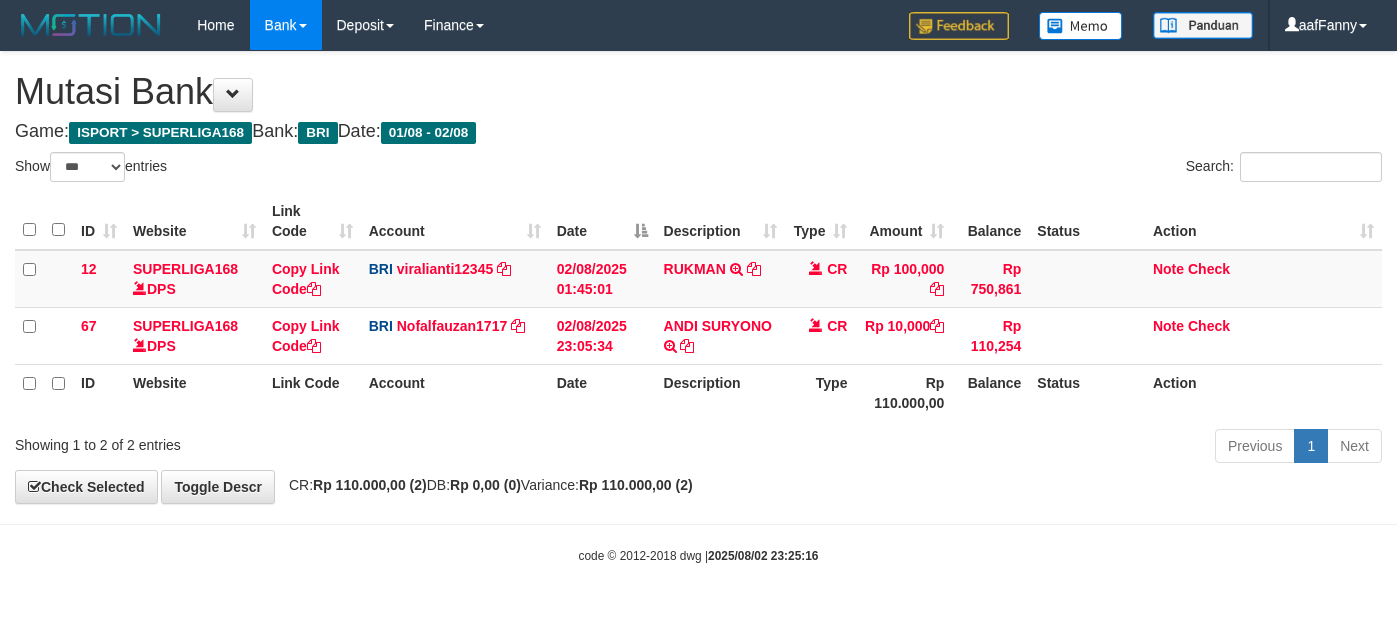 select on "***" 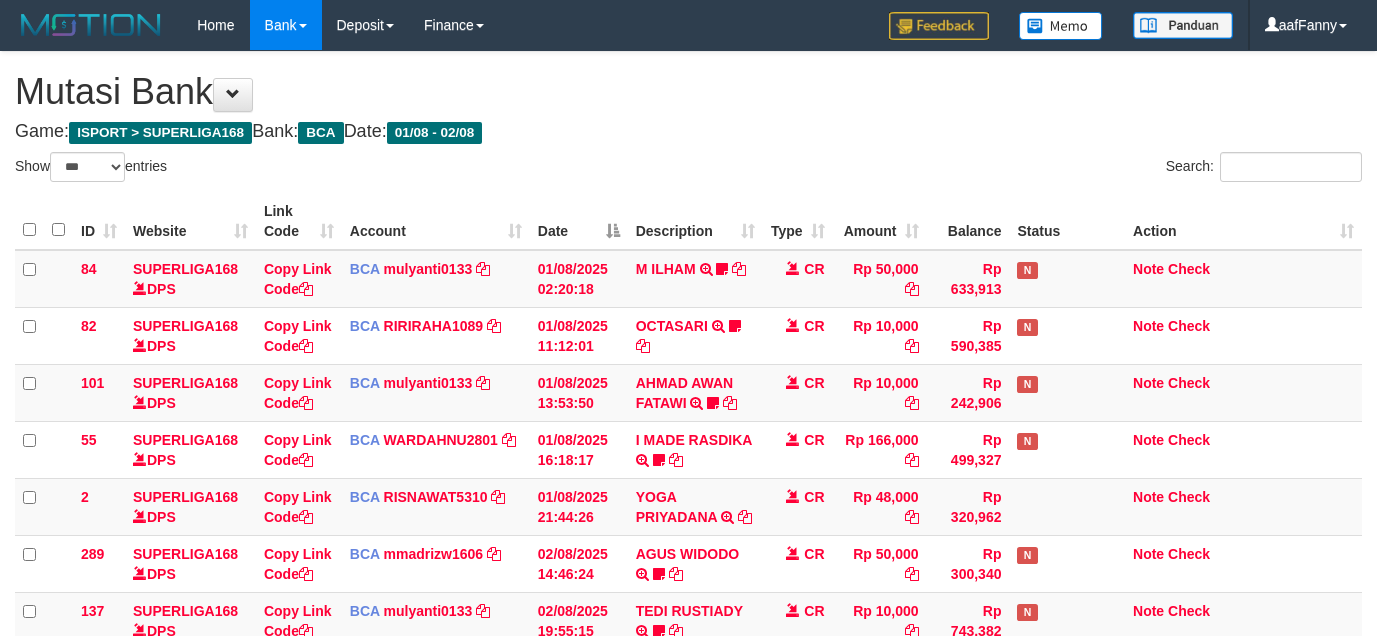 select on "***" 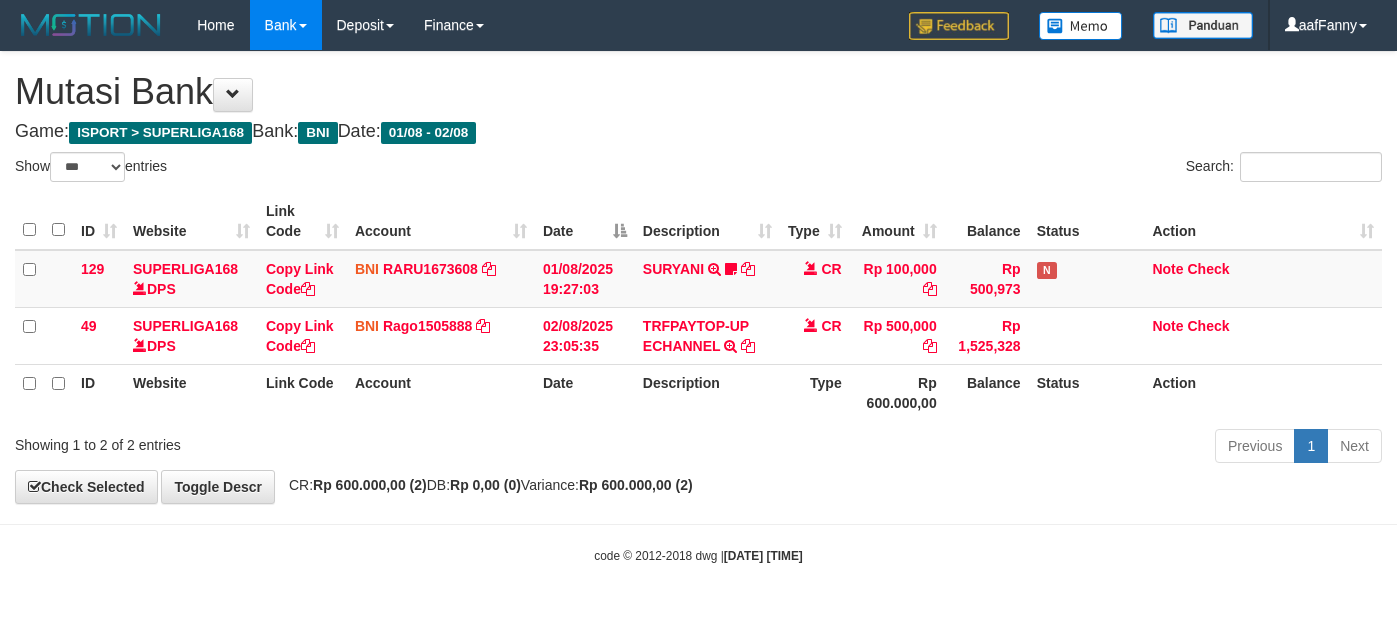 select on "***" 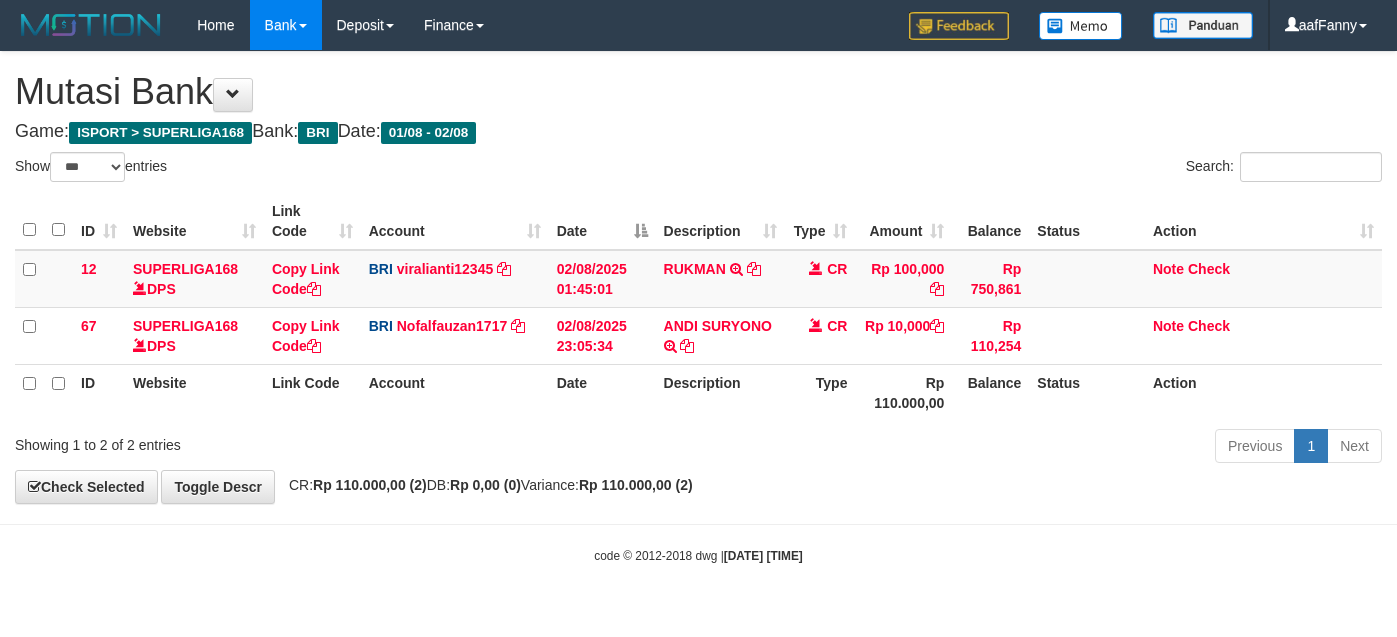 select on "***" 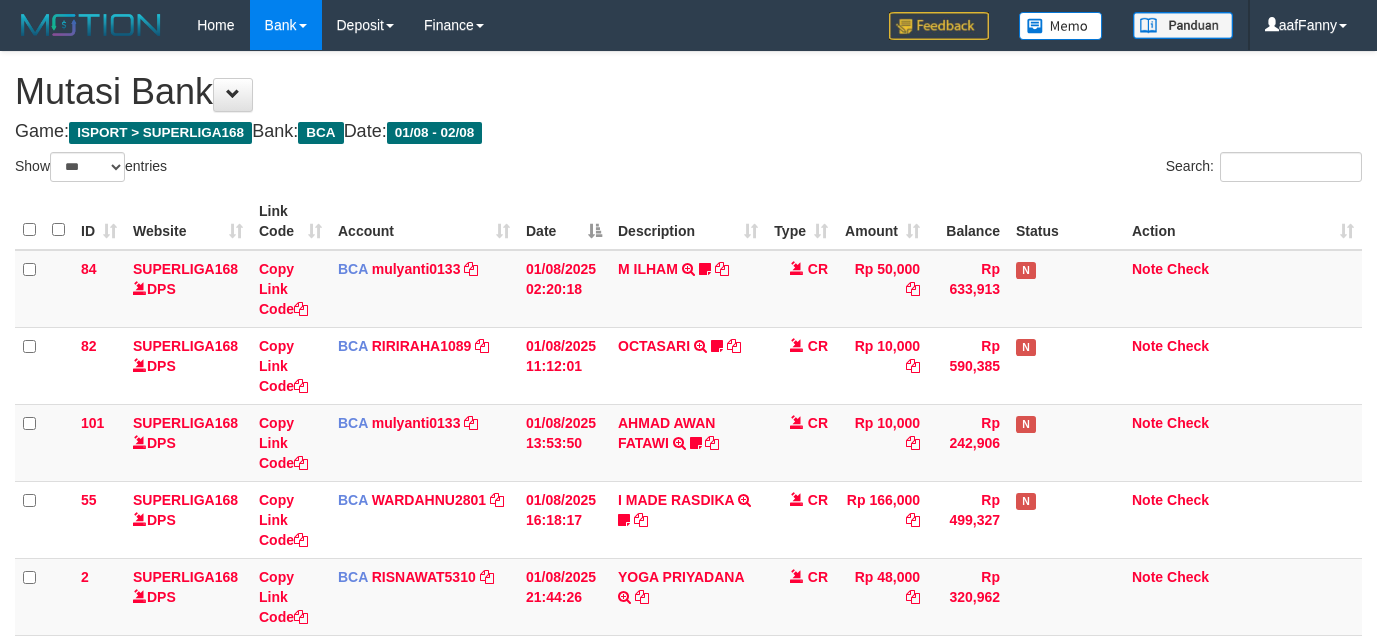 select on "***" 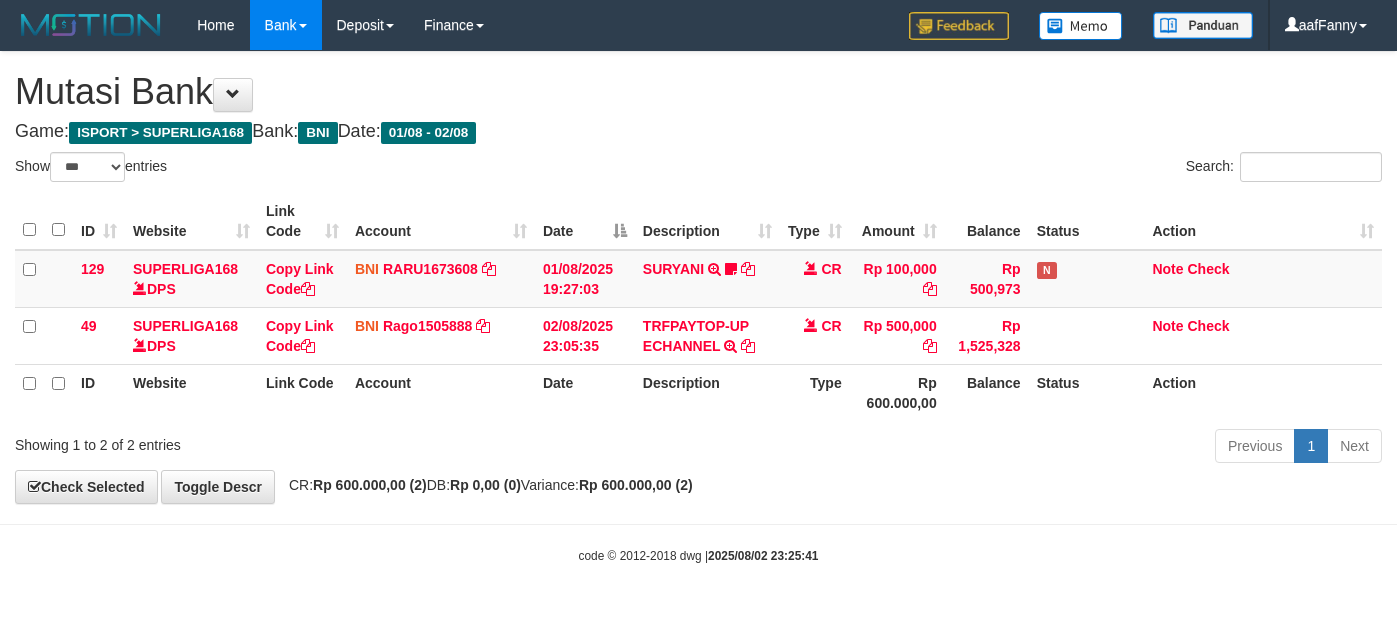select on "***" 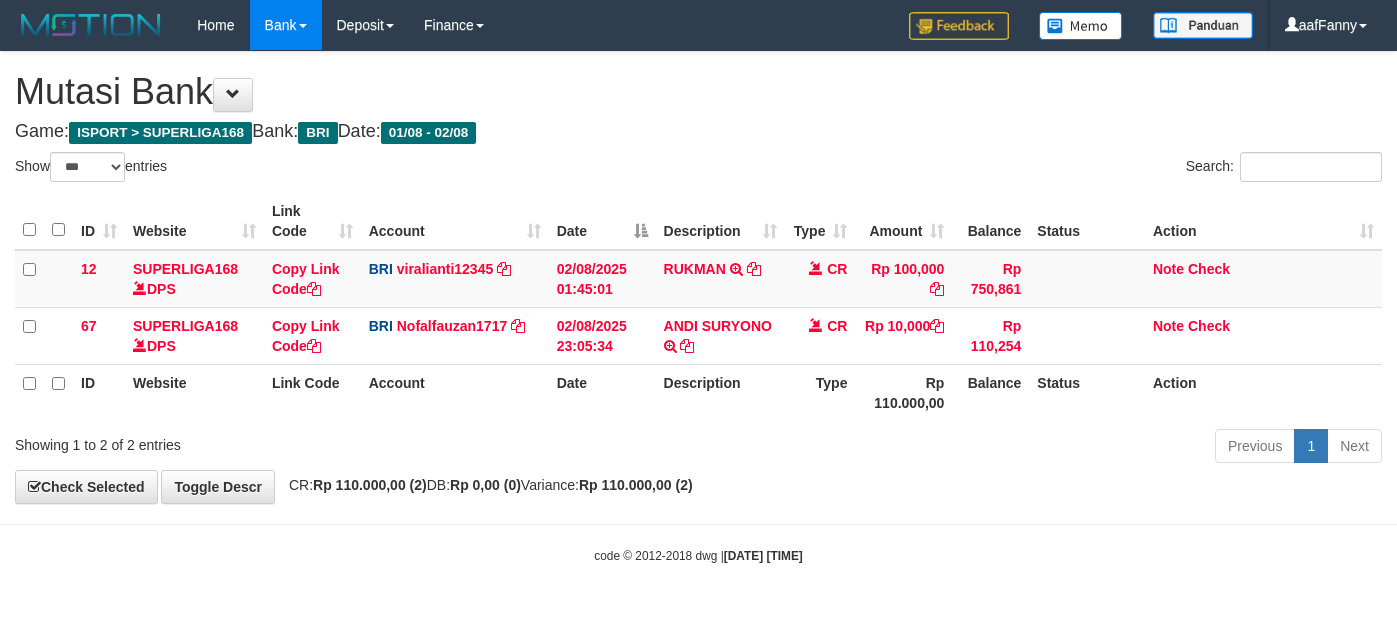 select on "***" 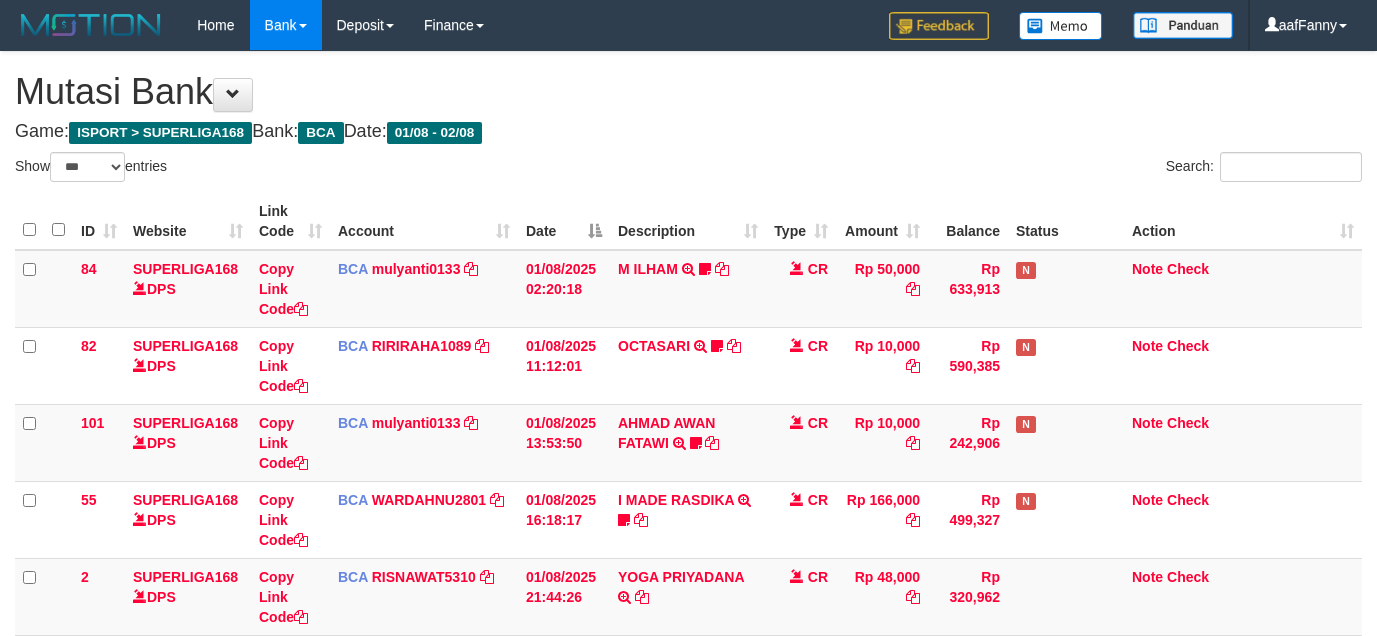 select on "***" 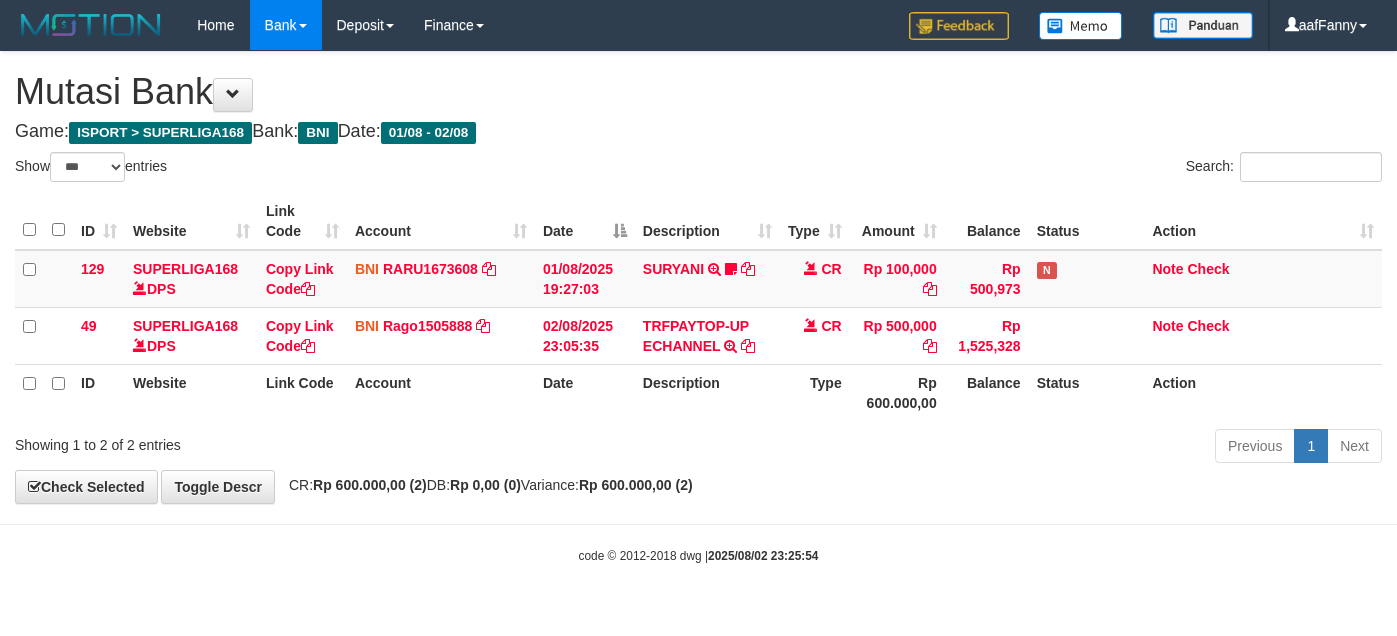 select on "***" 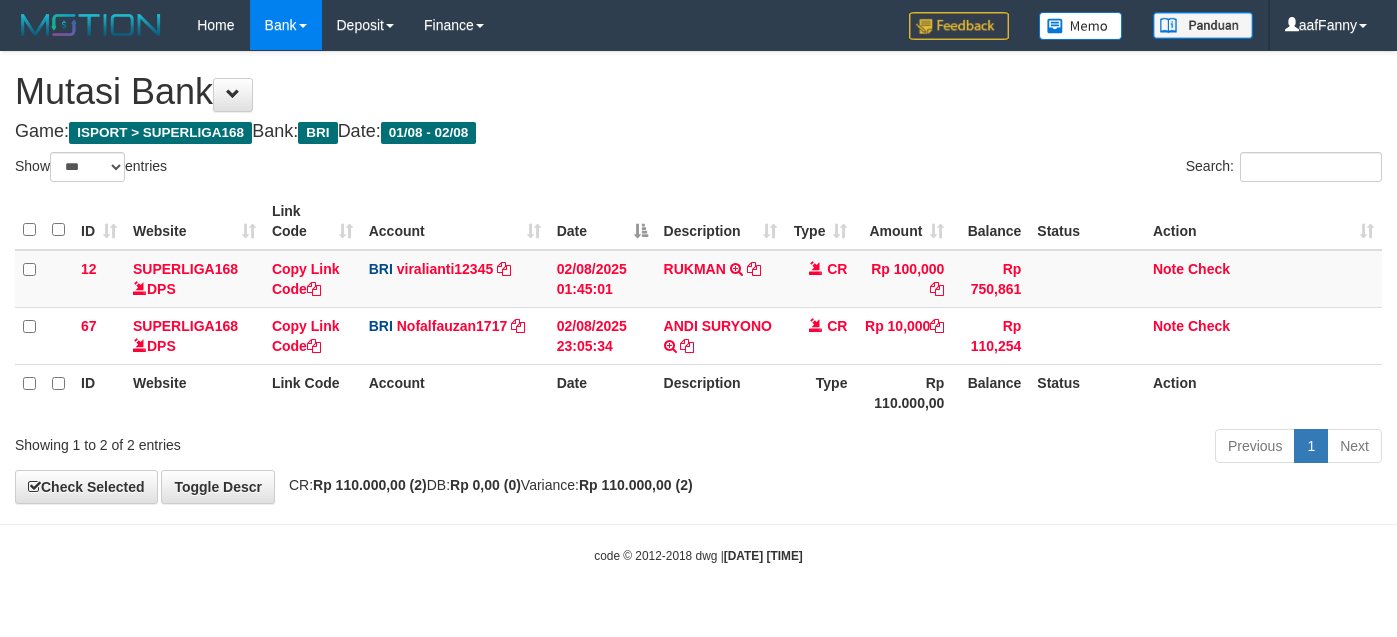 select on "***" 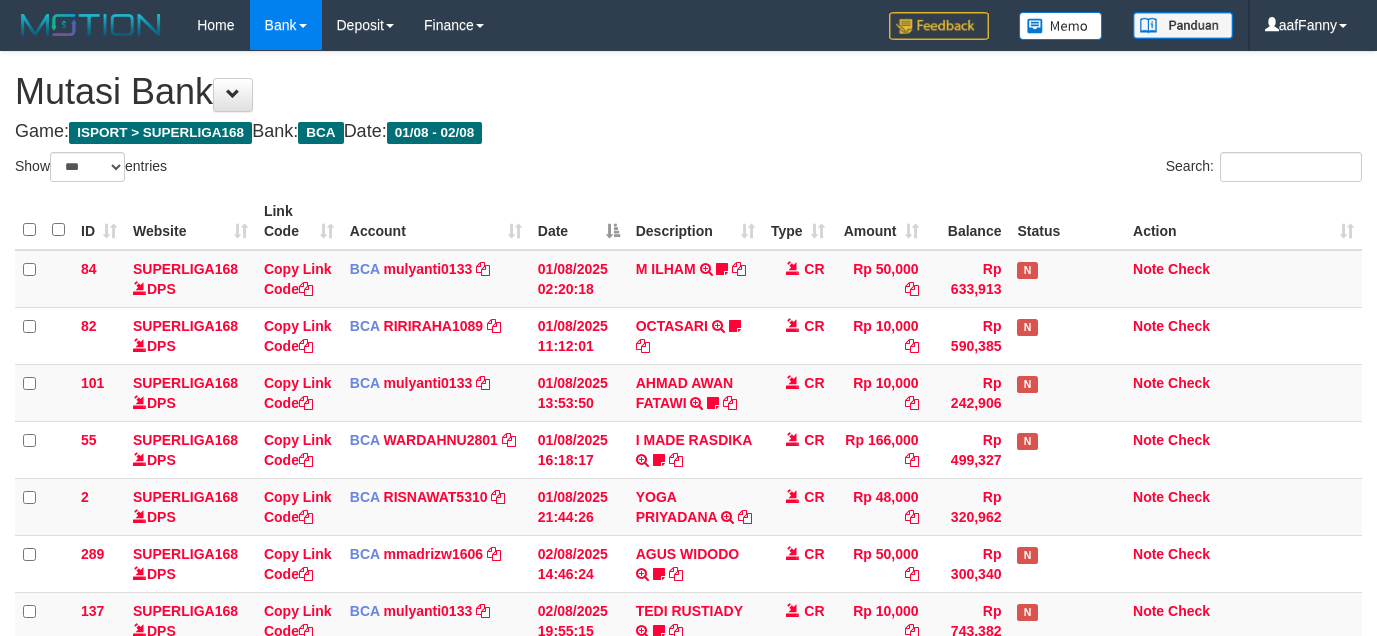 select on "***" 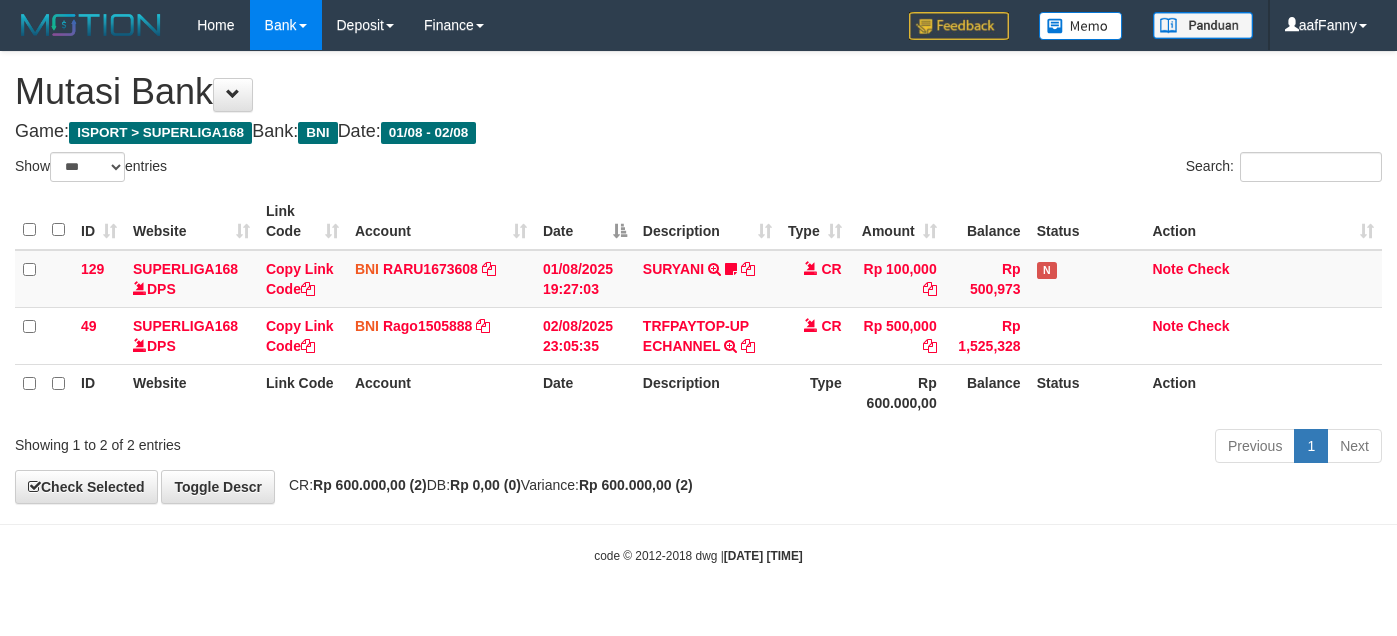 select on "***" 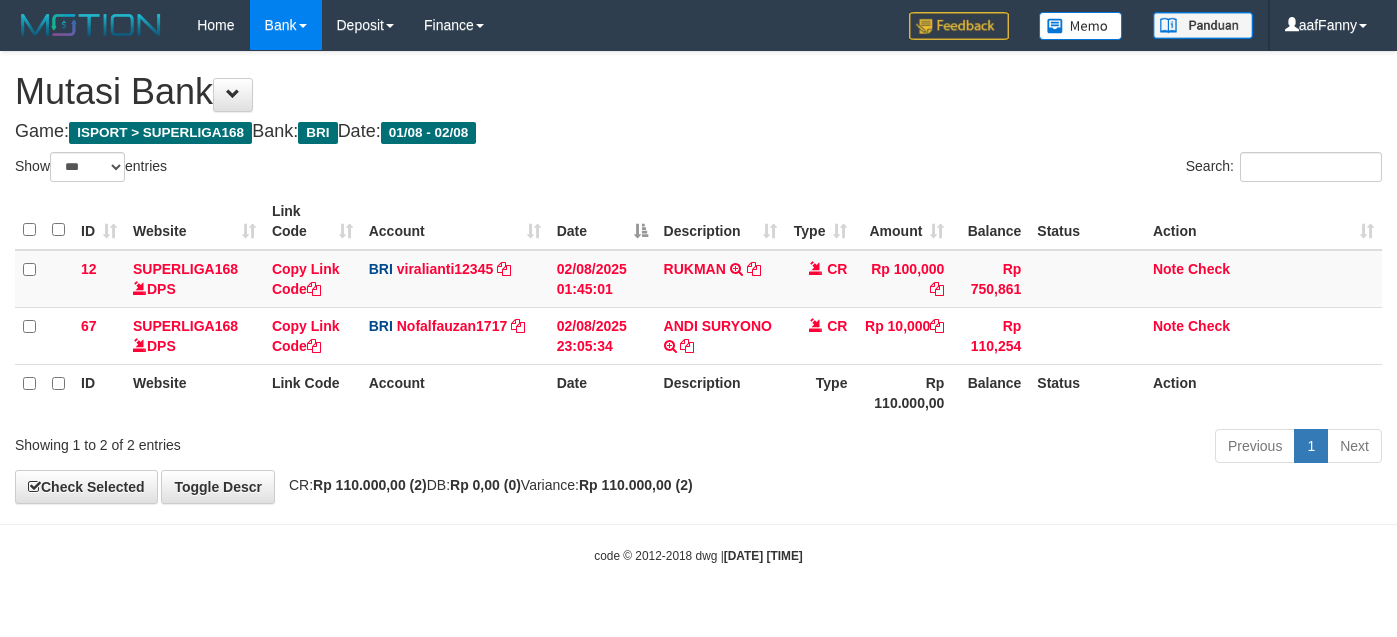 select on "***" 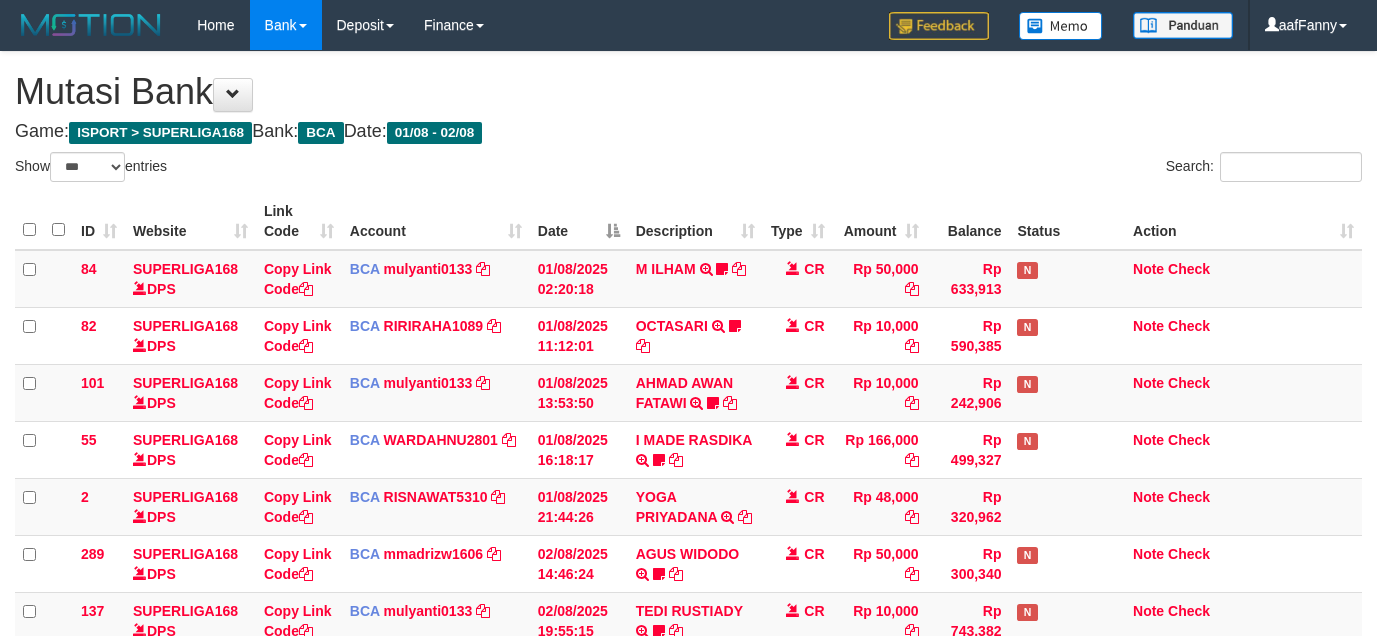 select on "***" 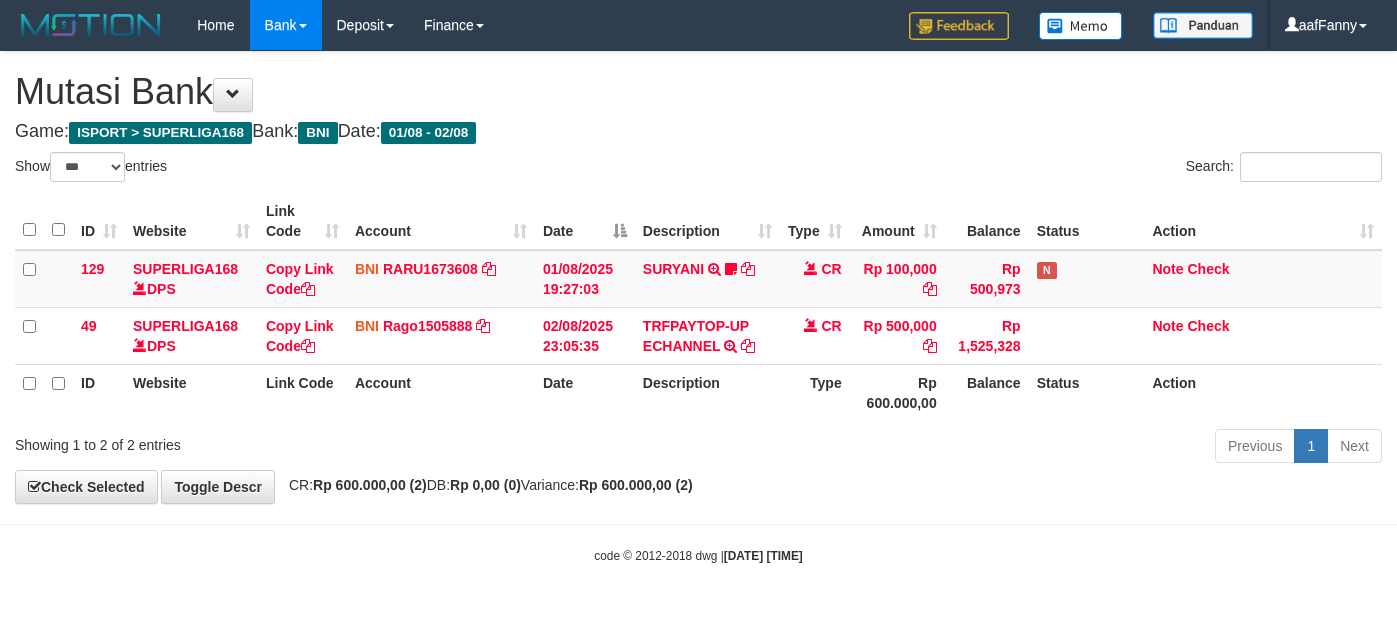 select on "***" 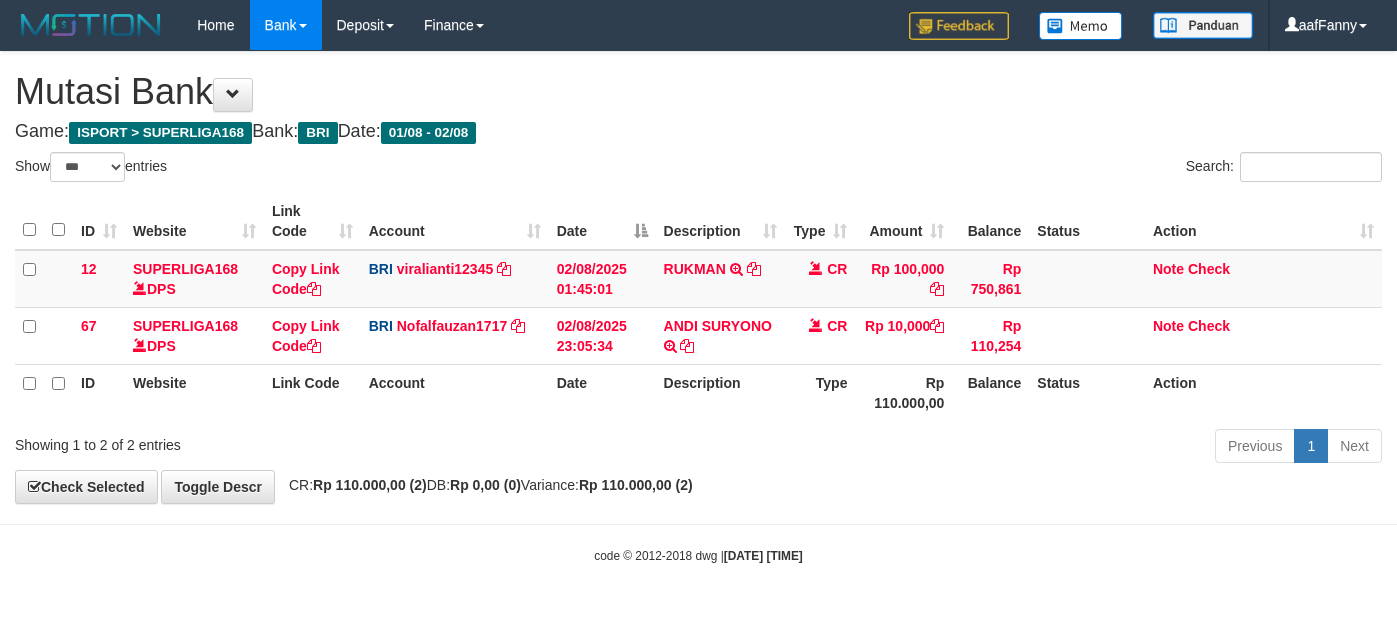 select on "***" 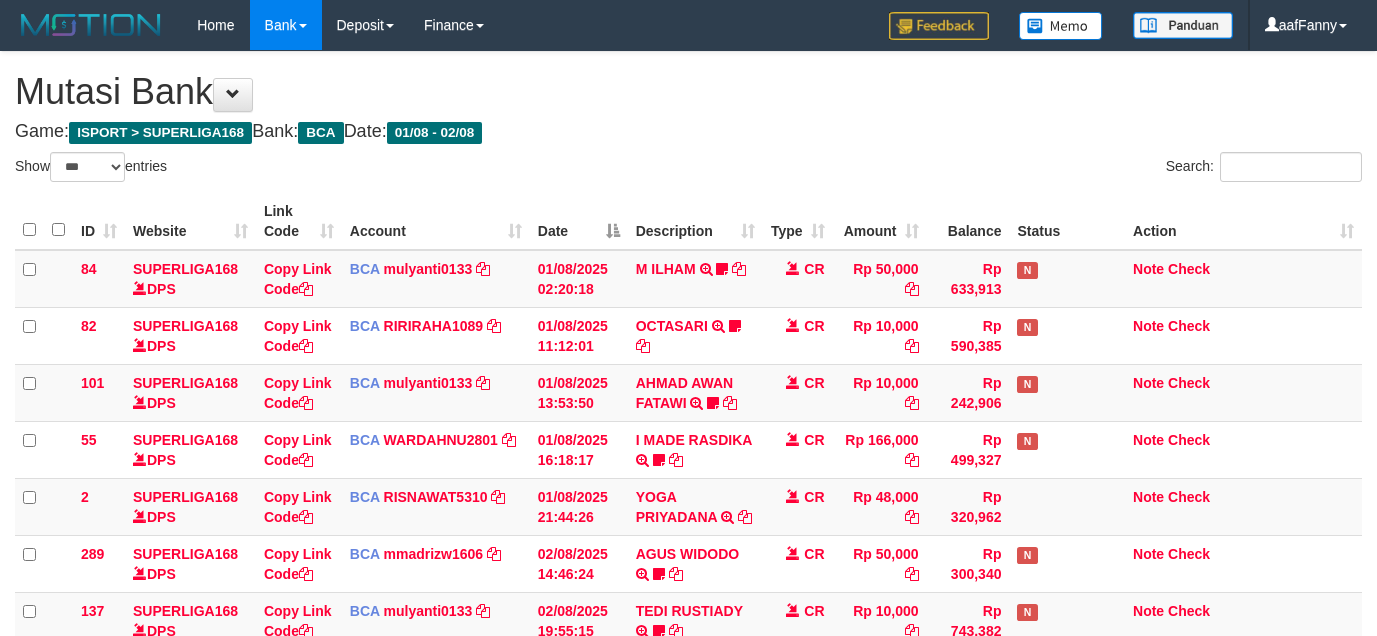 select on "***" 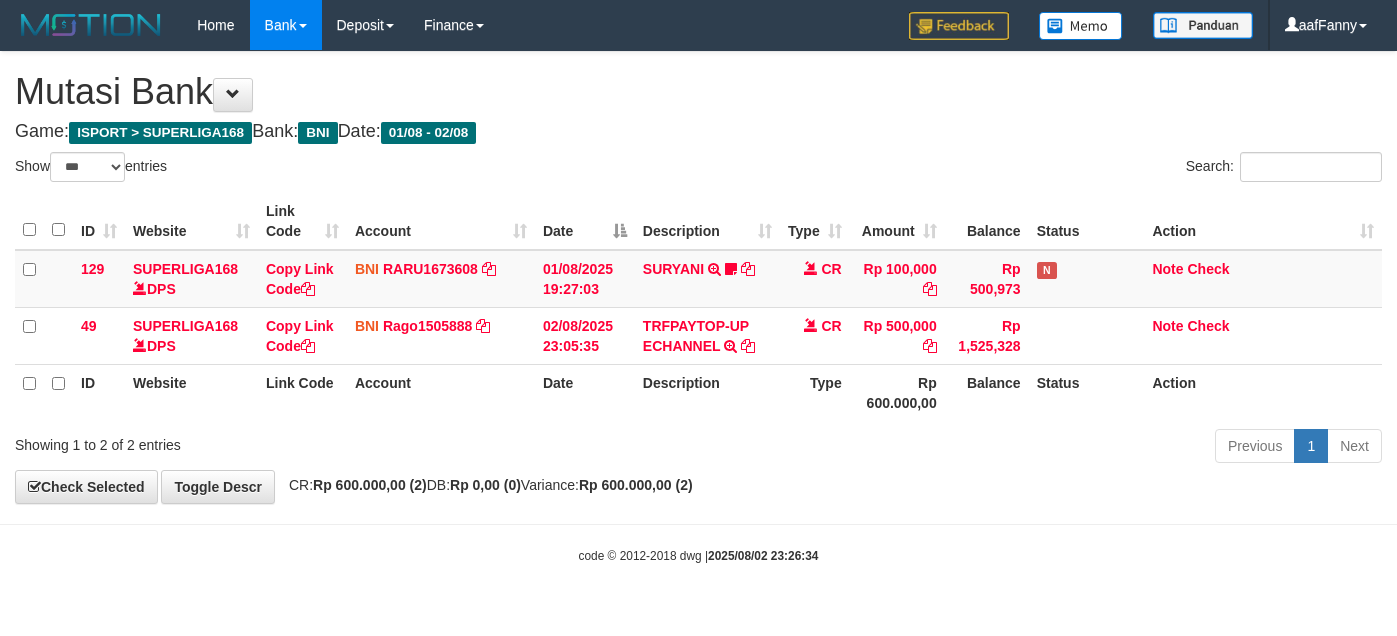 select on "***" 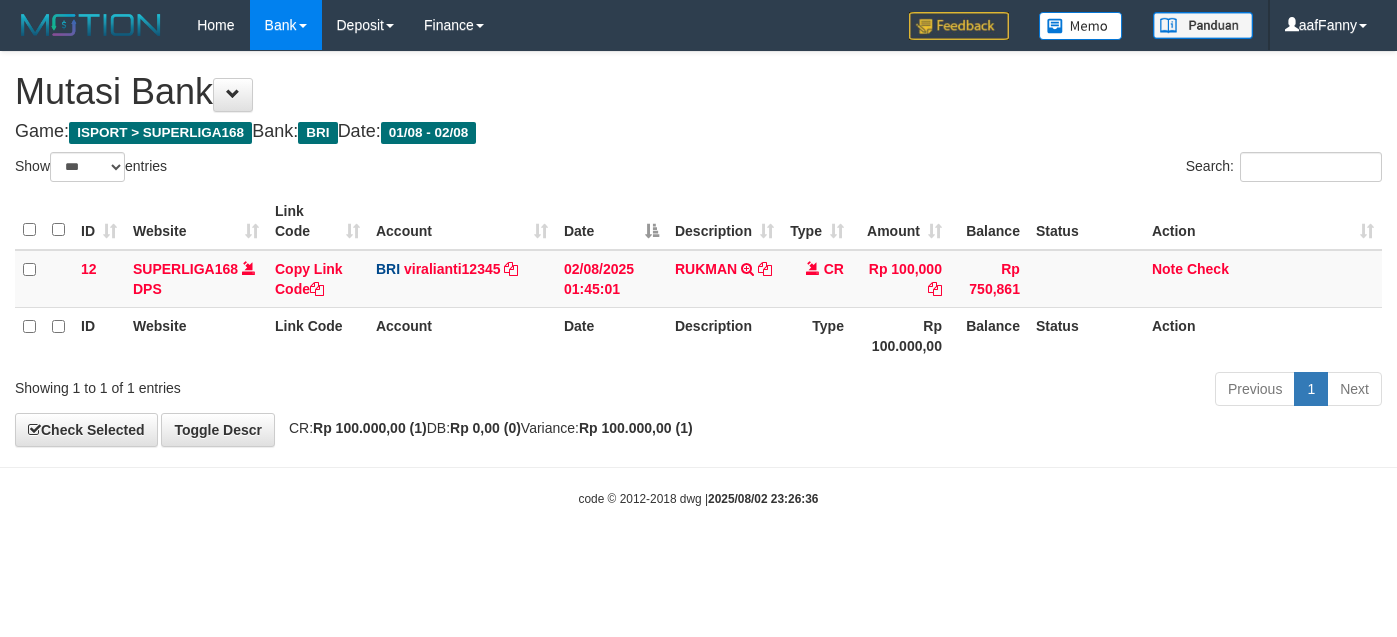 select on "***" 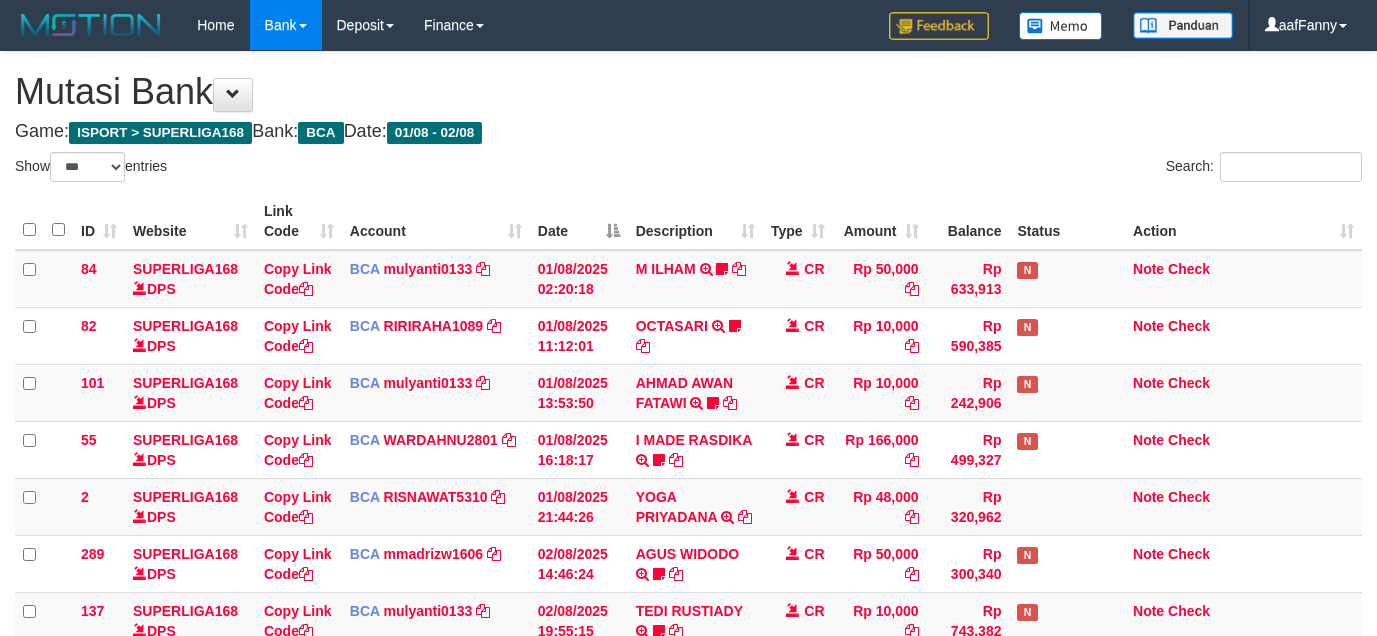 select on "***" 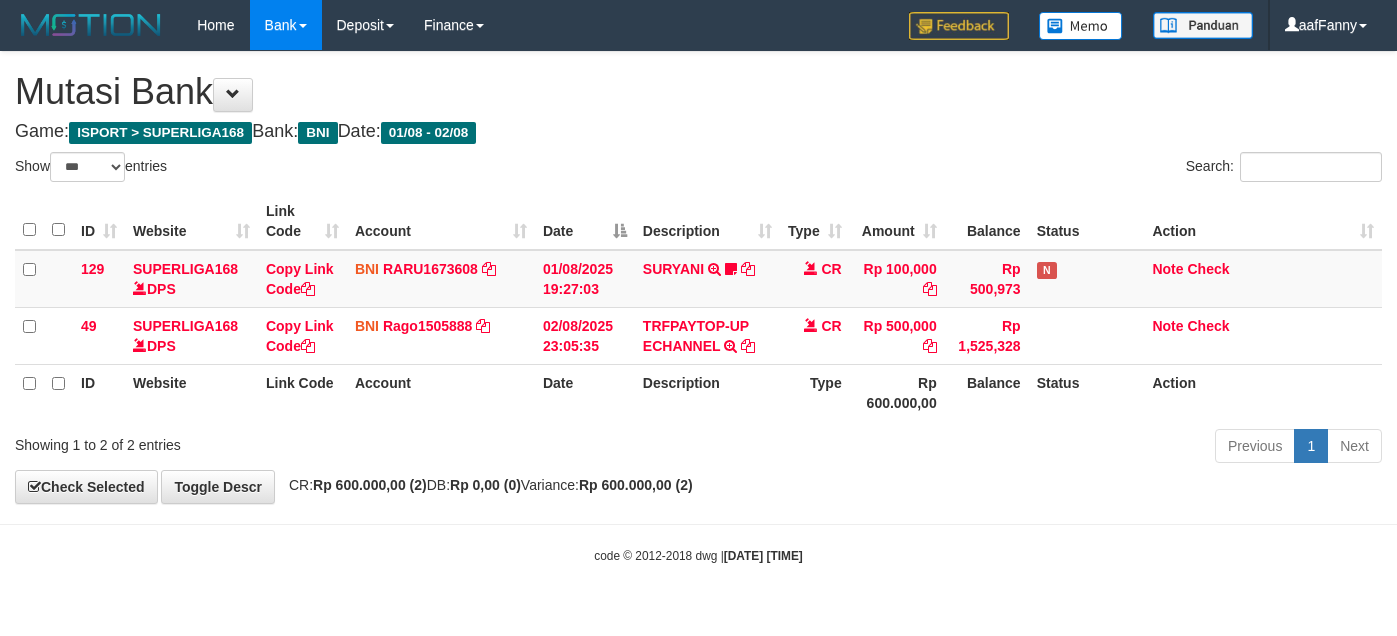 select on "***" 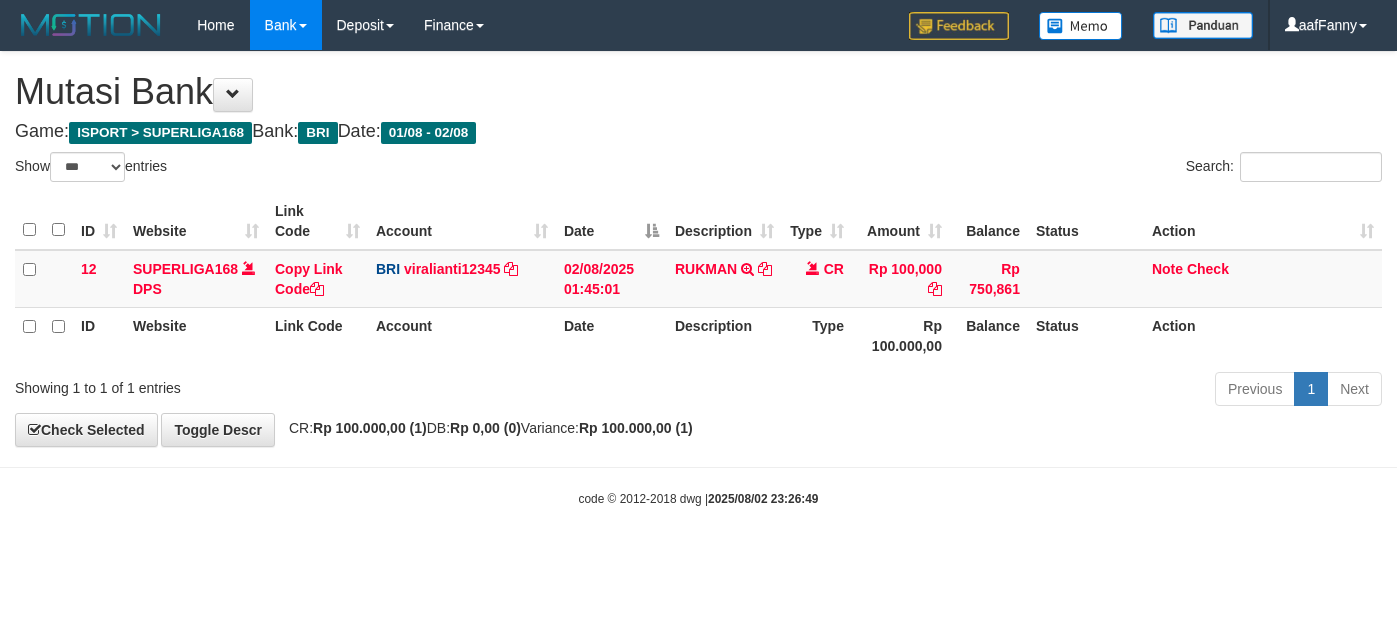 select on "***" 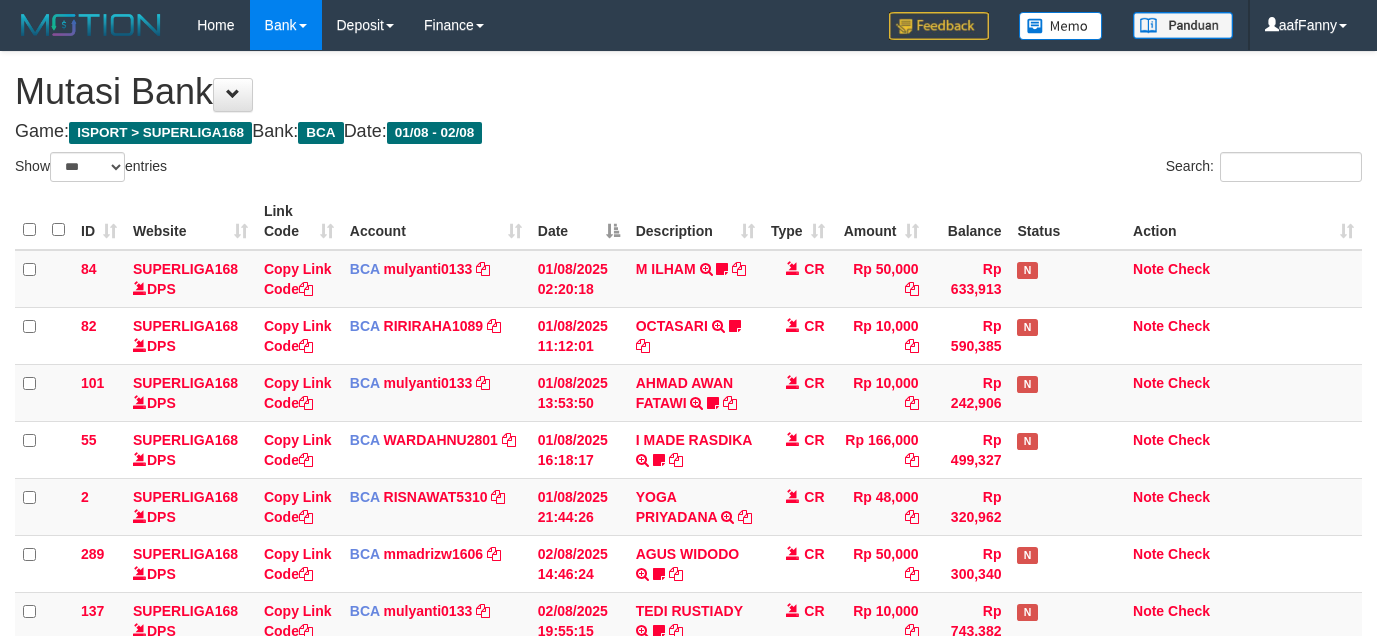 select on "***" 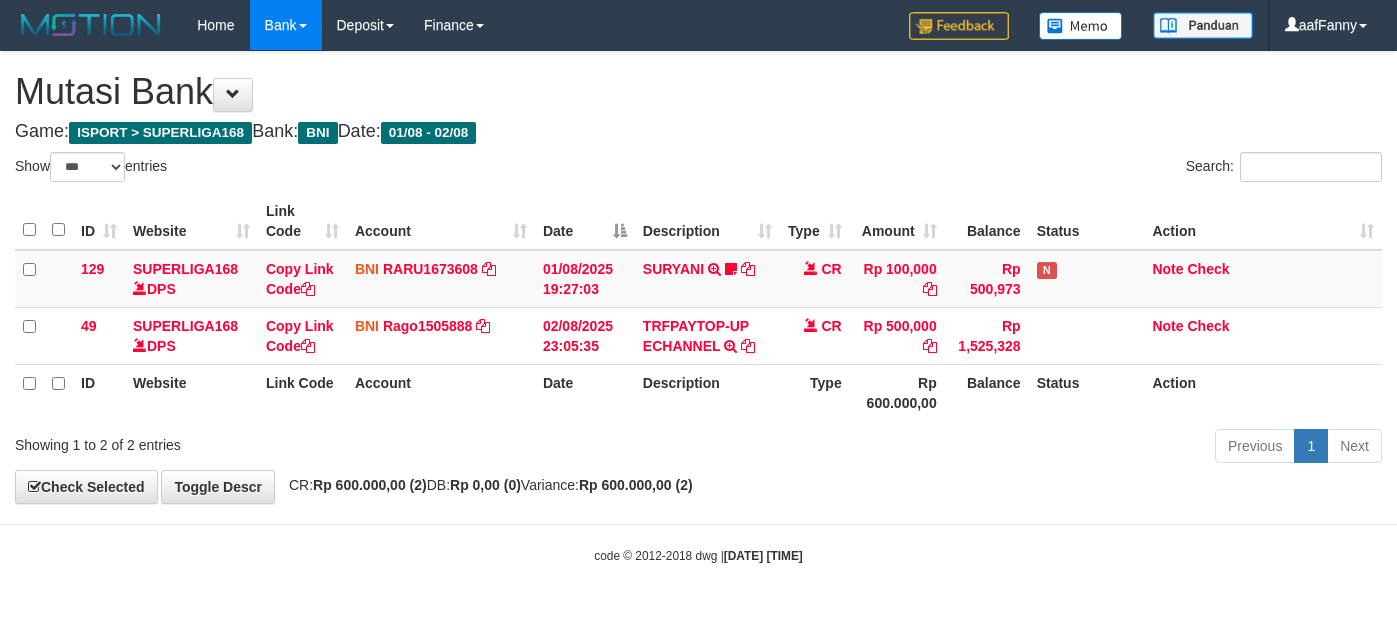select on "***" 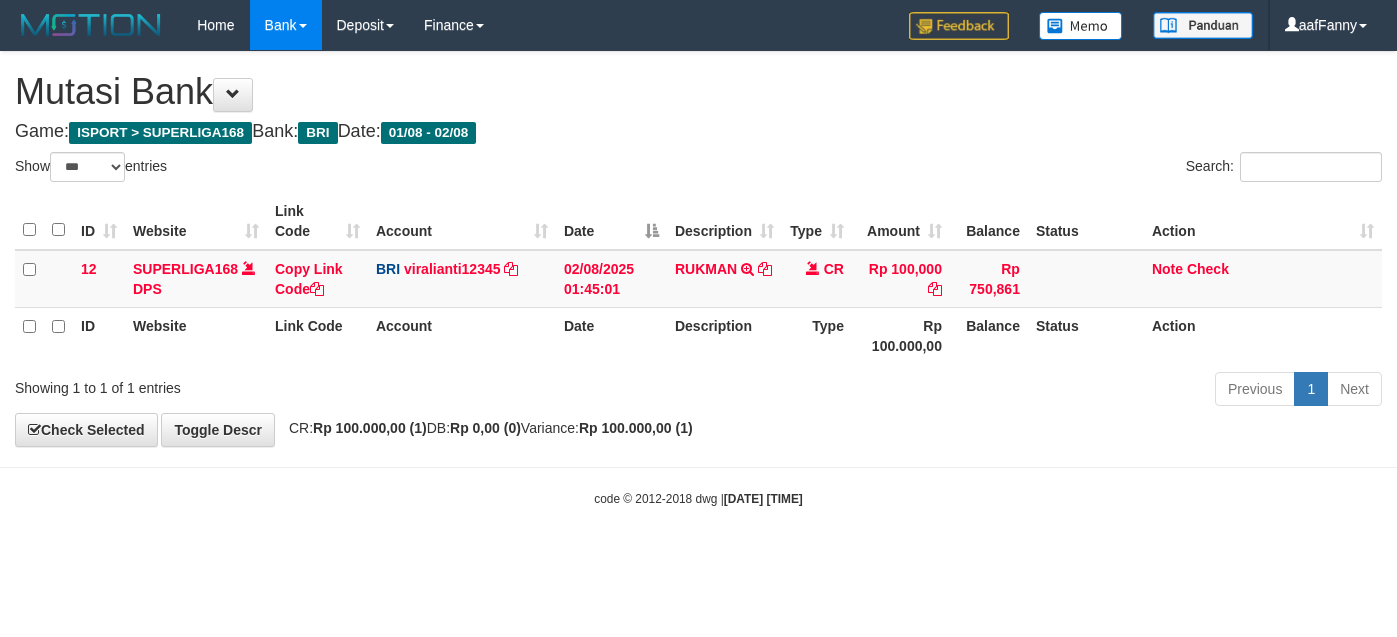 select on "***" 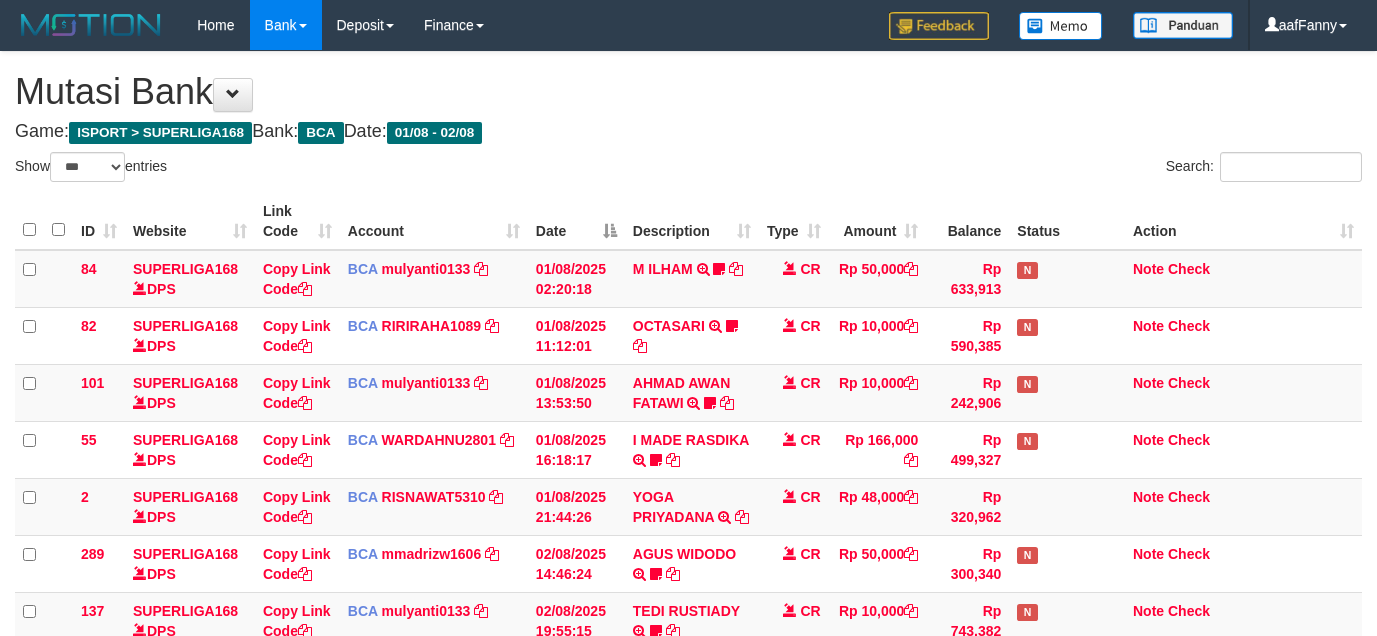 select on "***" 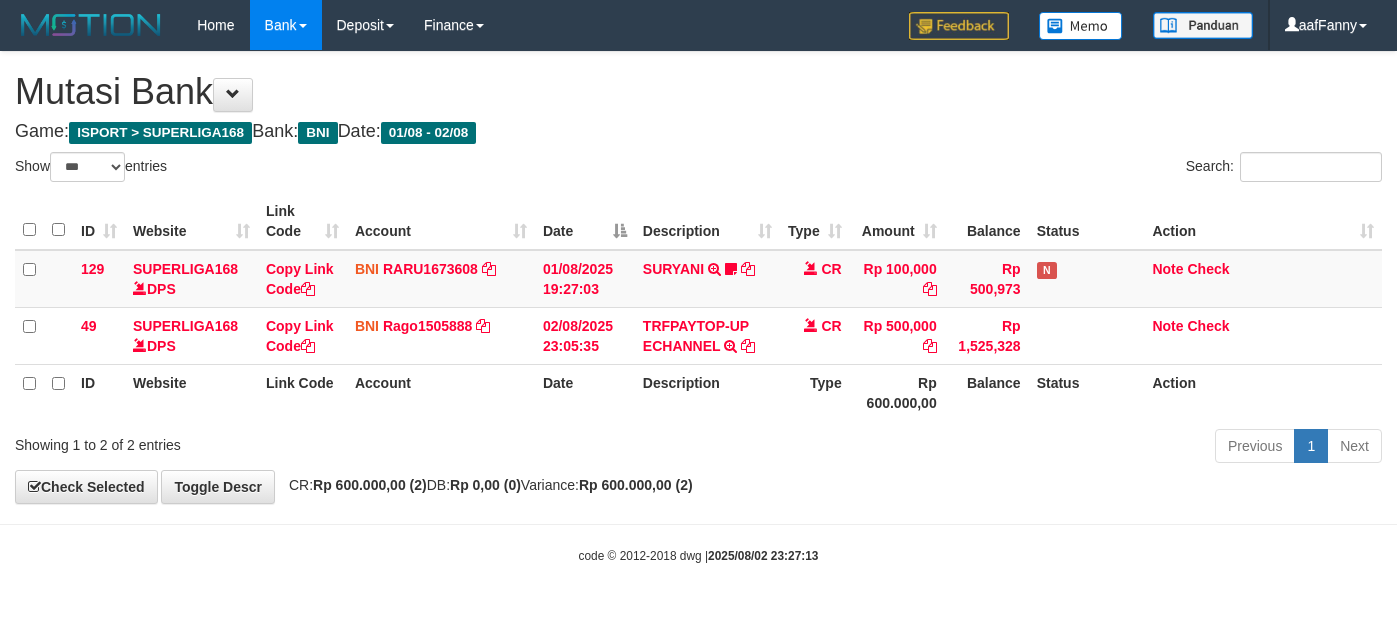 select on "***" 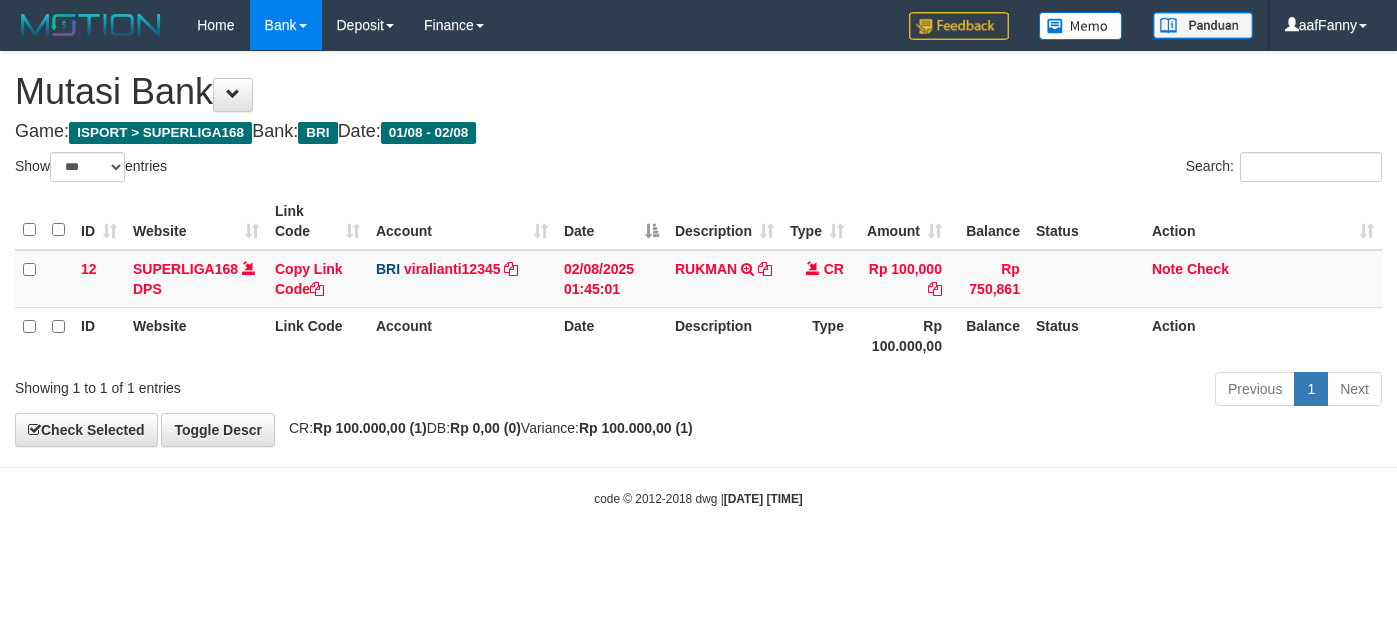 select on "***" 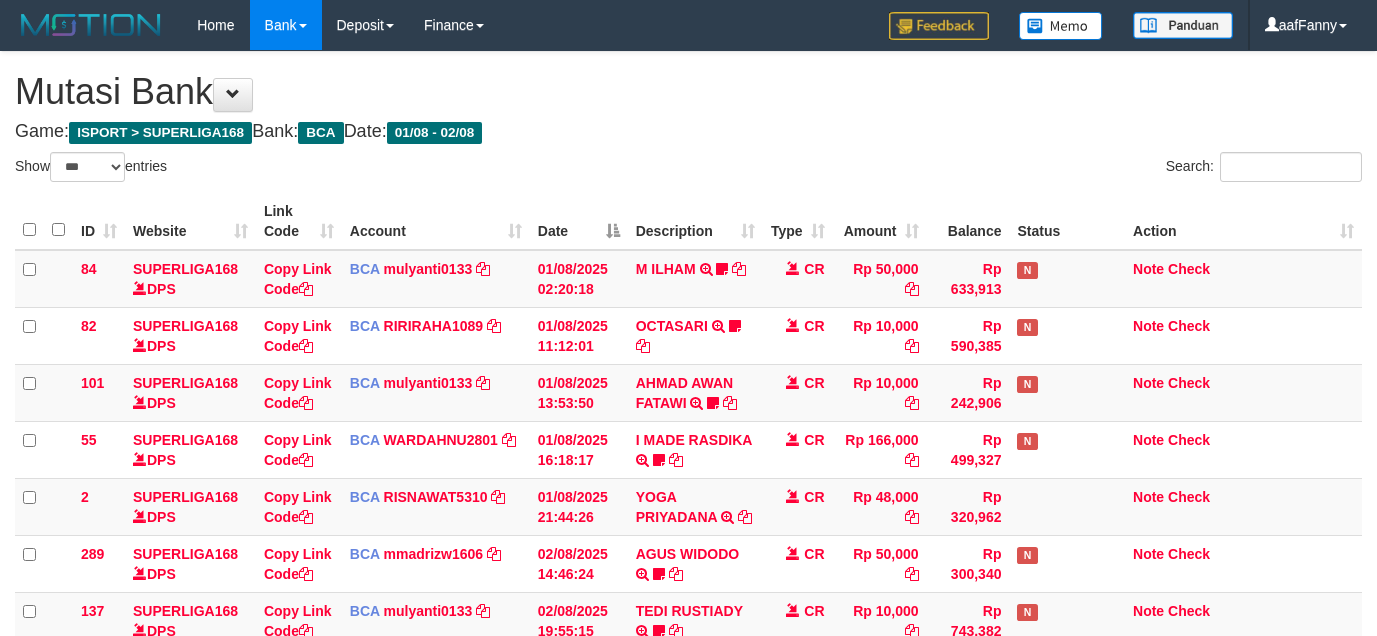 select on "***" 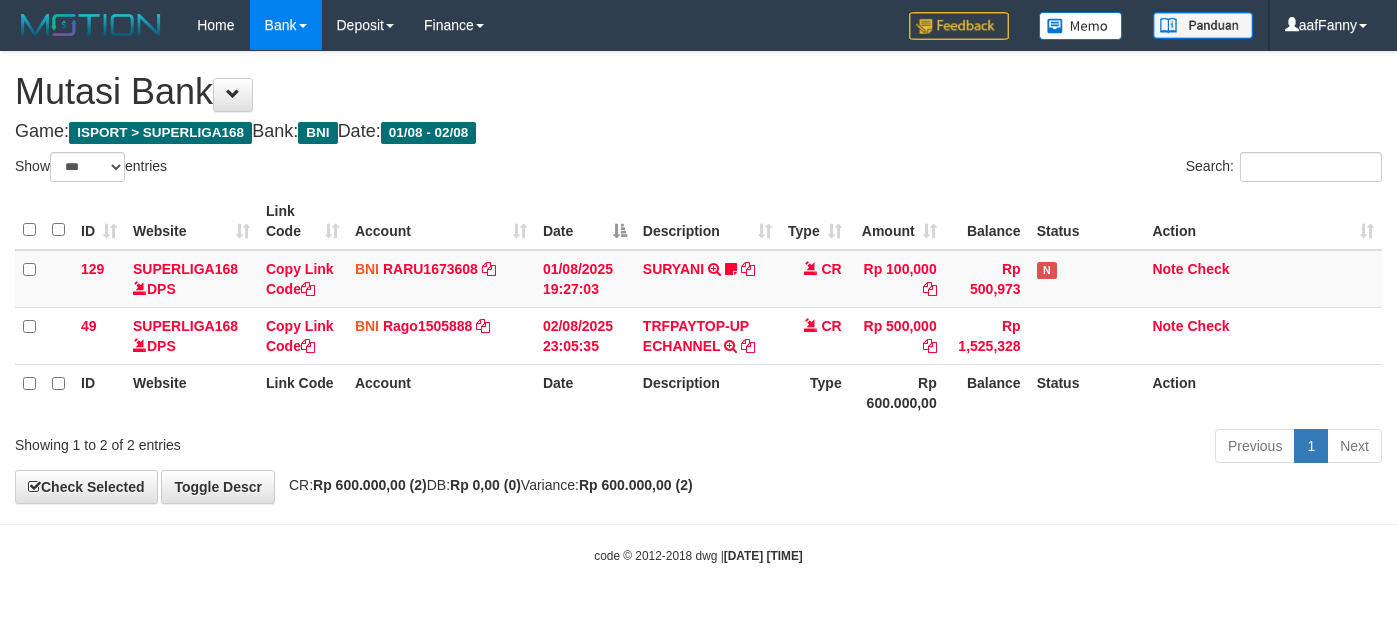 select on "***" 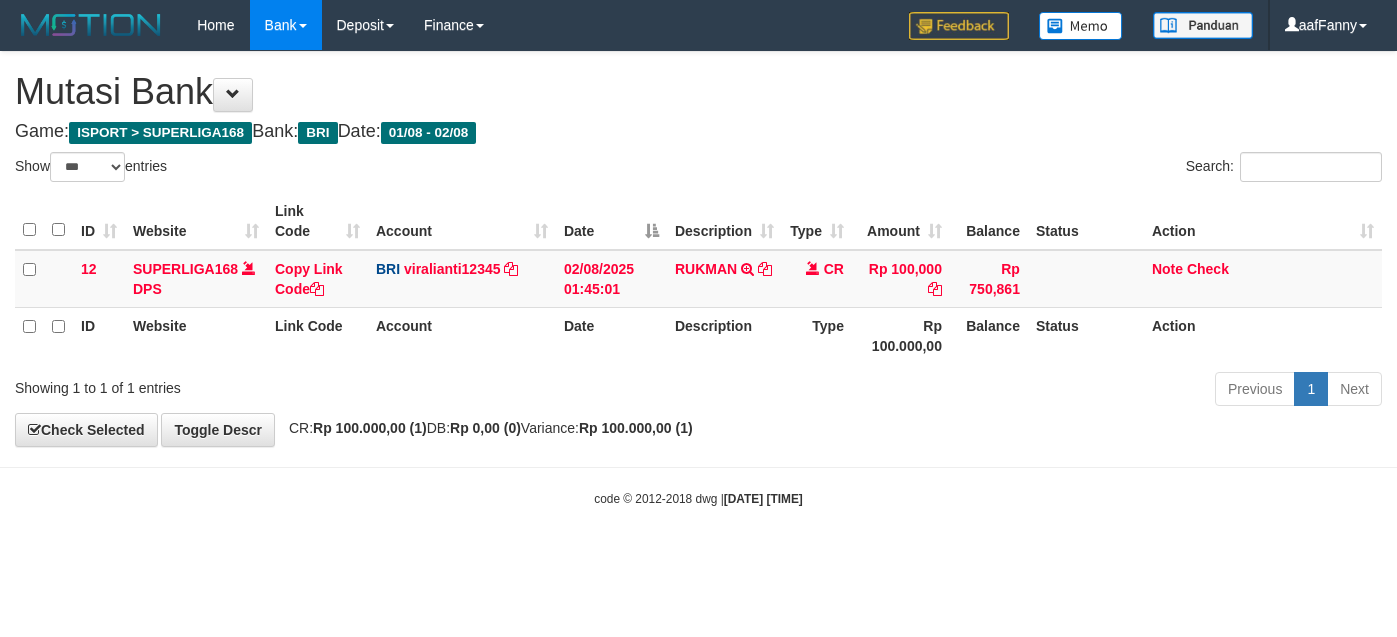 select on "***" 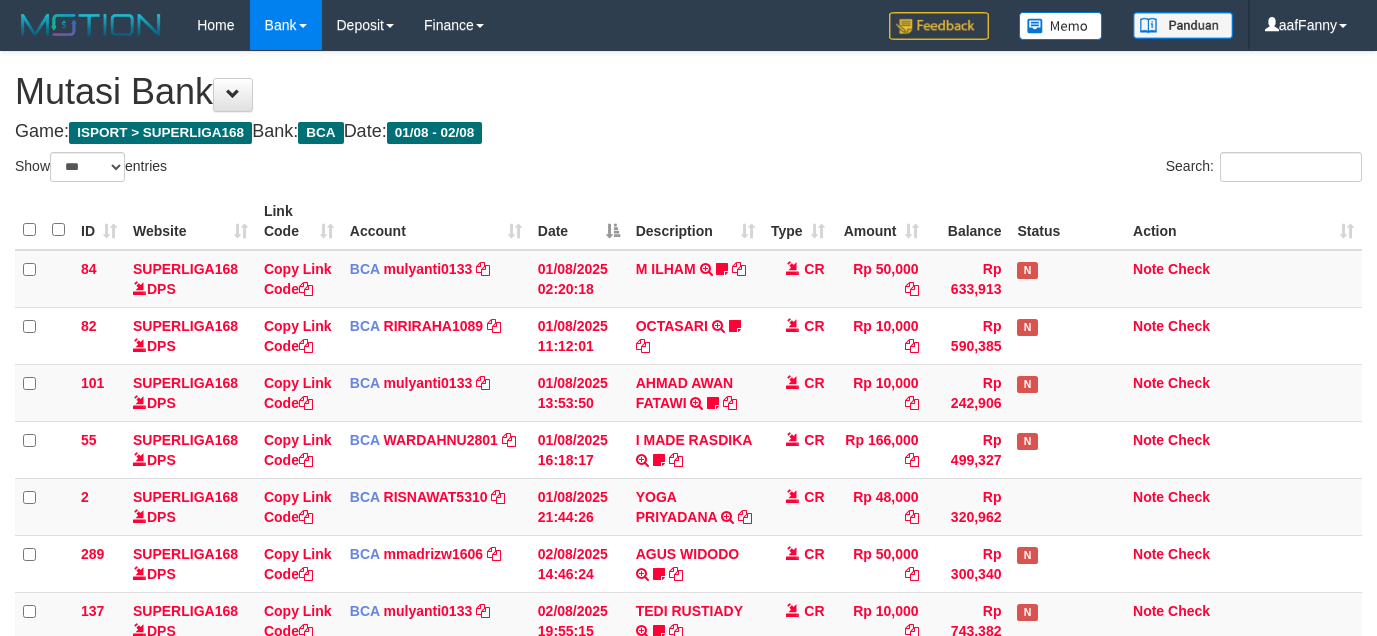 select on "***" 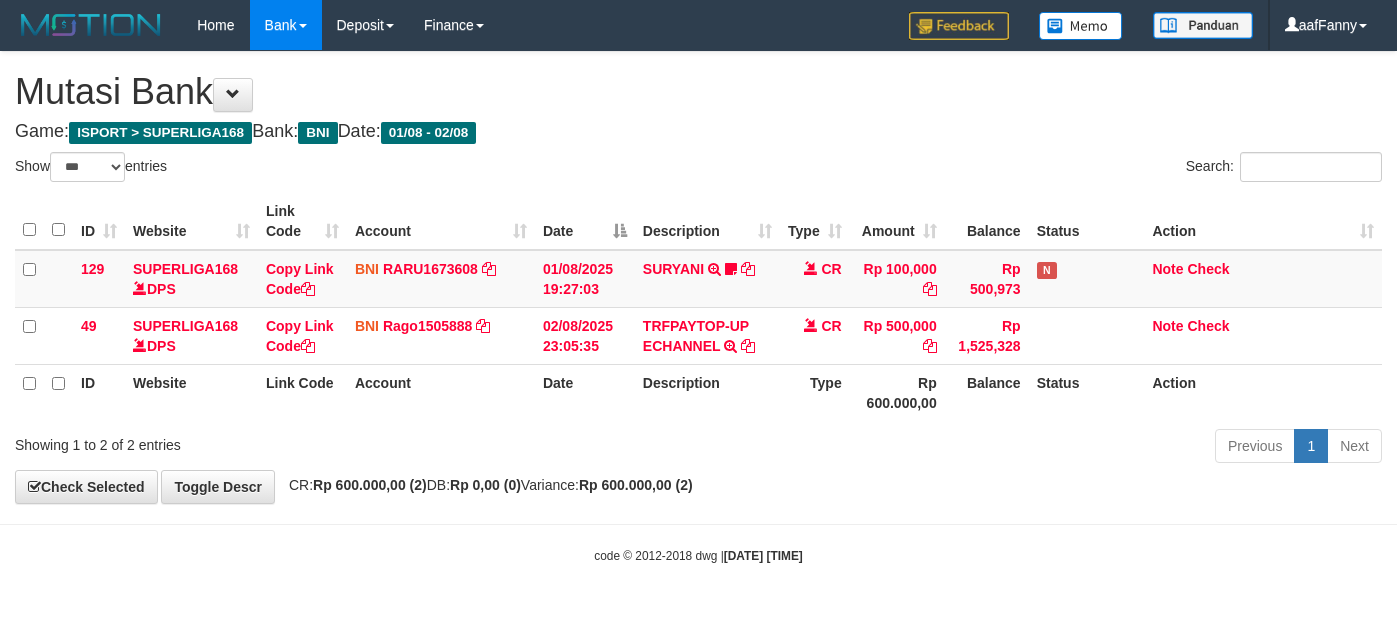 select on "***" 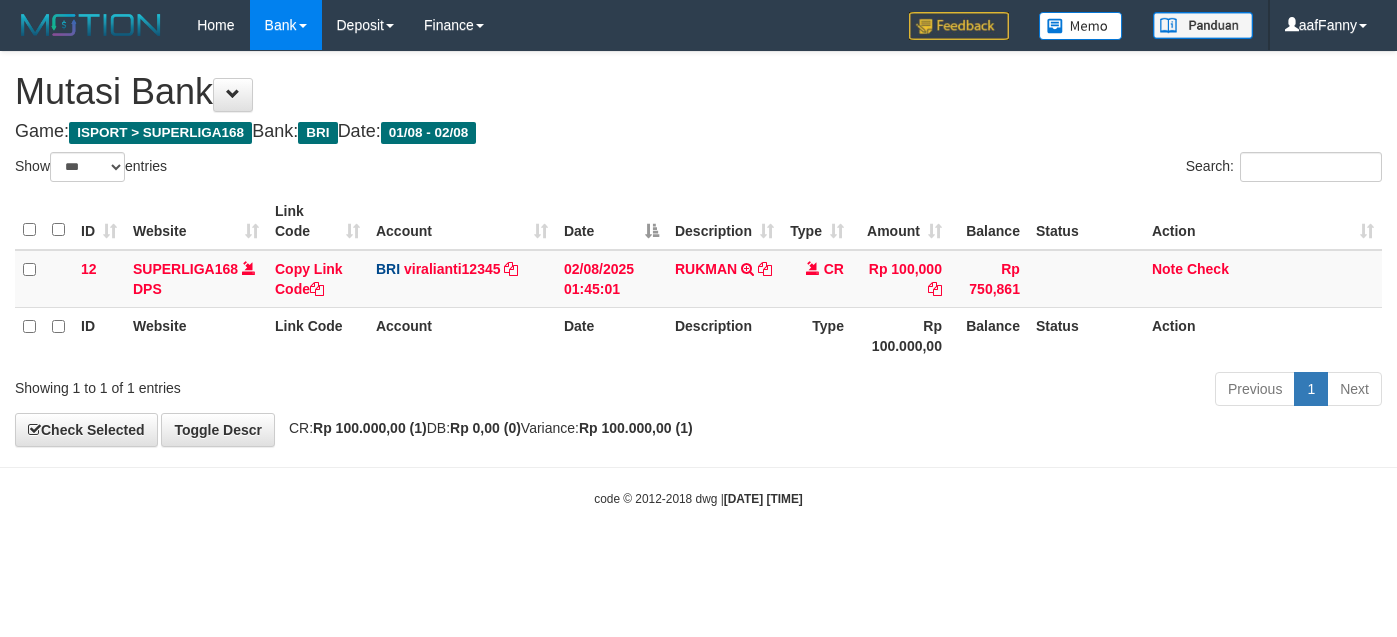 select on "***" 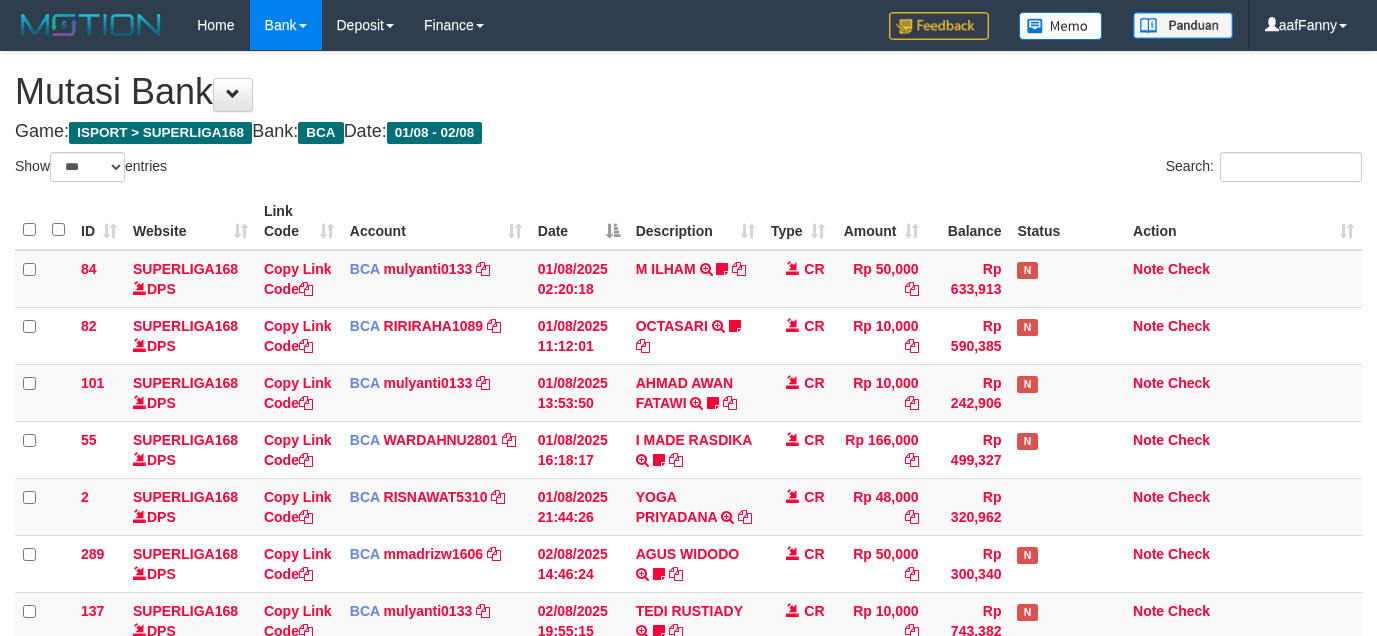 select on "***" 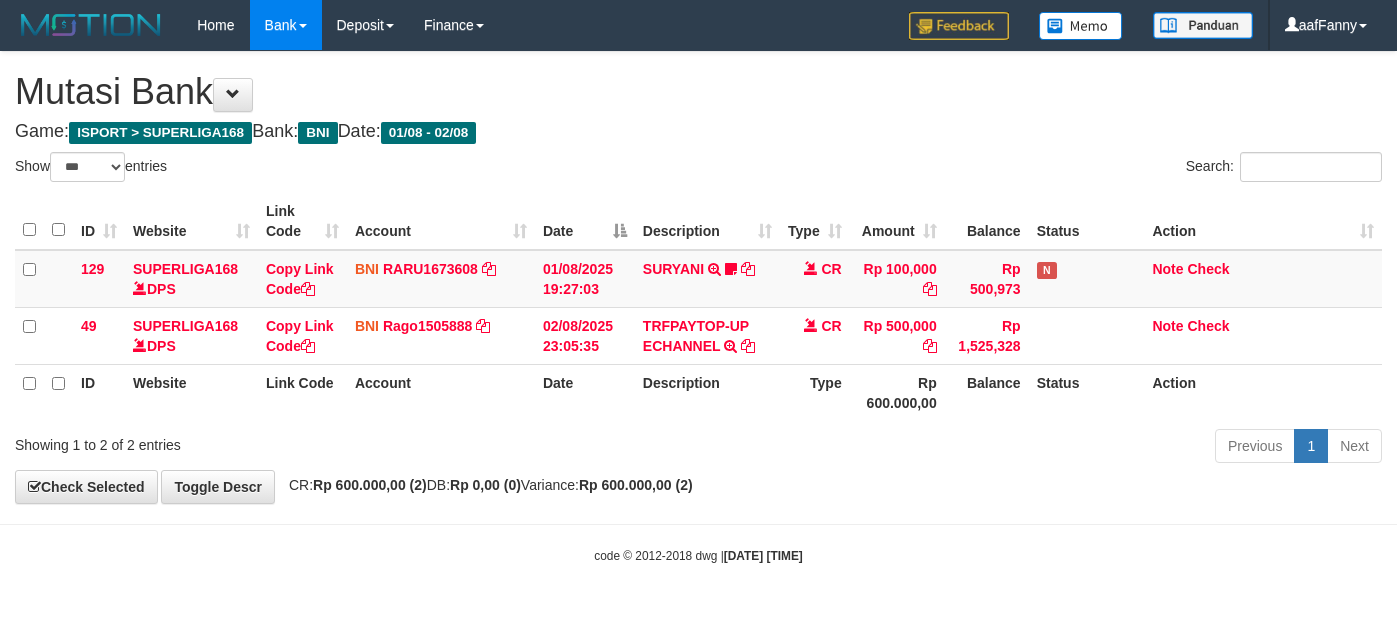 select on "***" 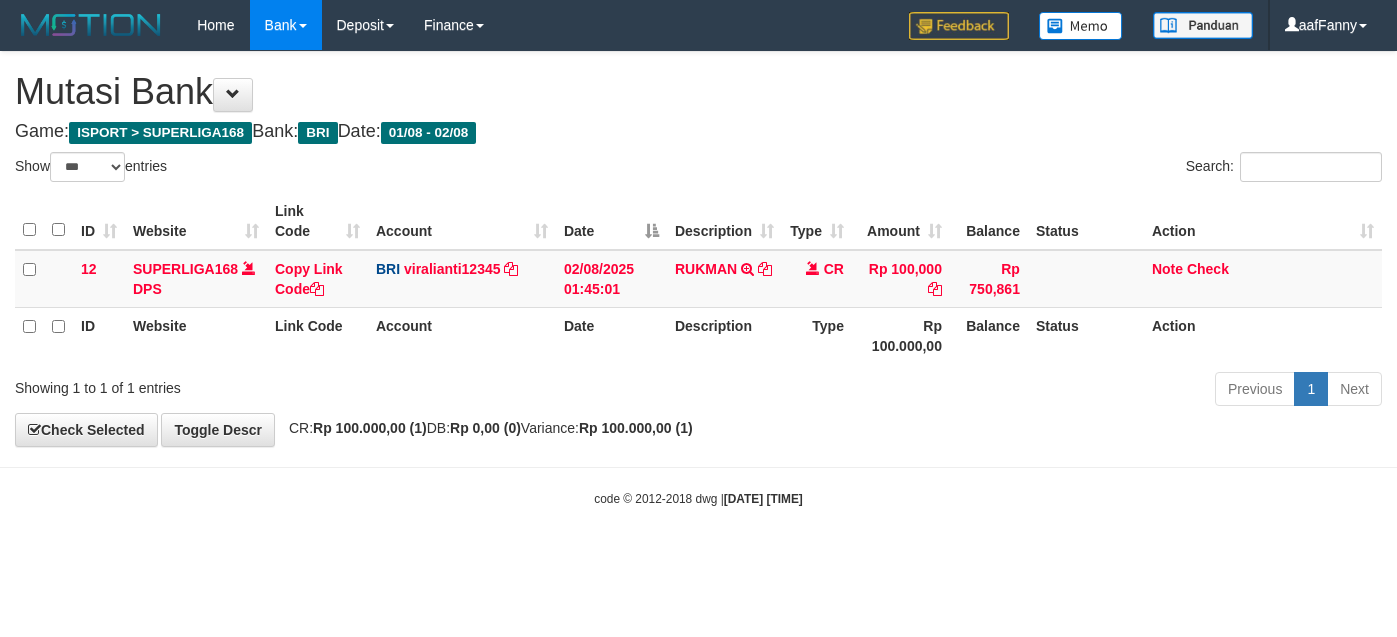 select on "***" 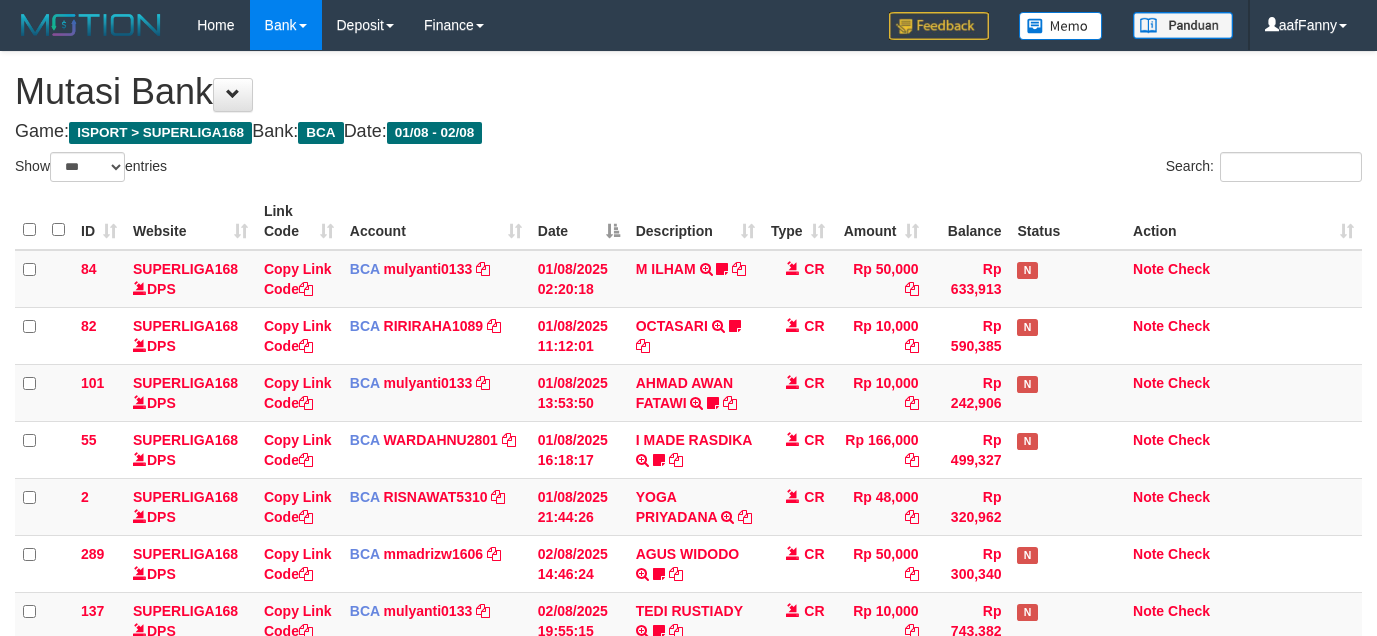 select on "***" 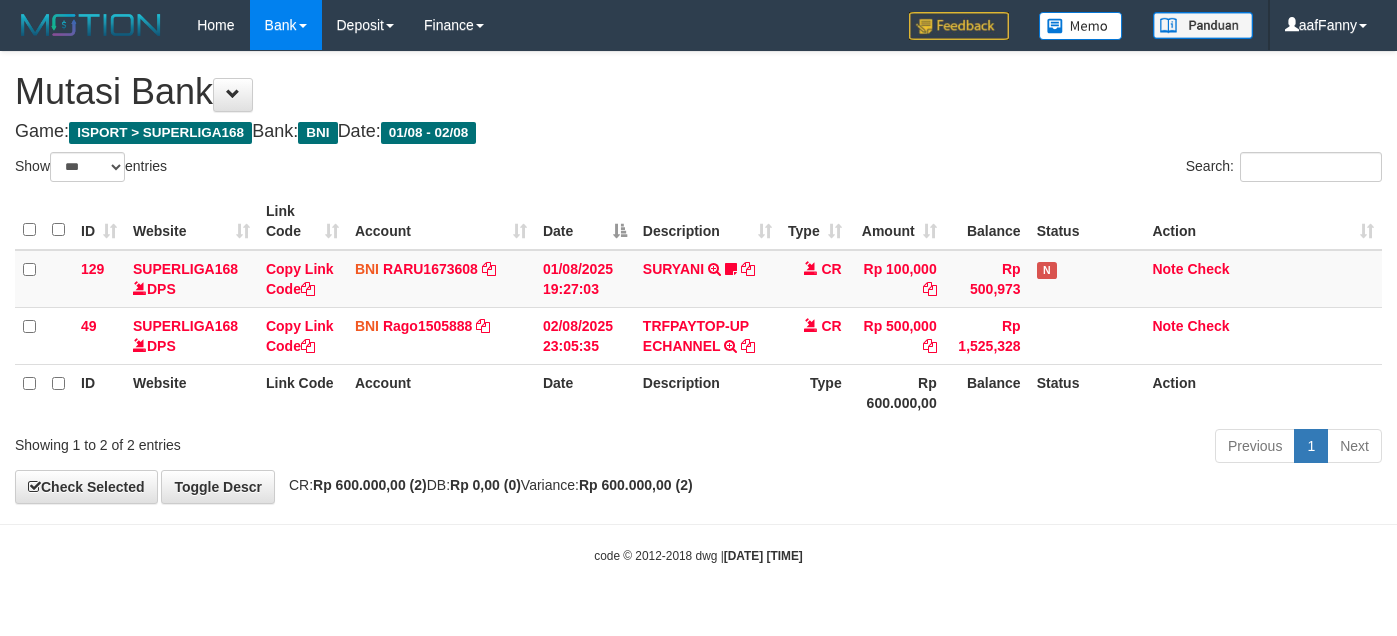 select on "***" 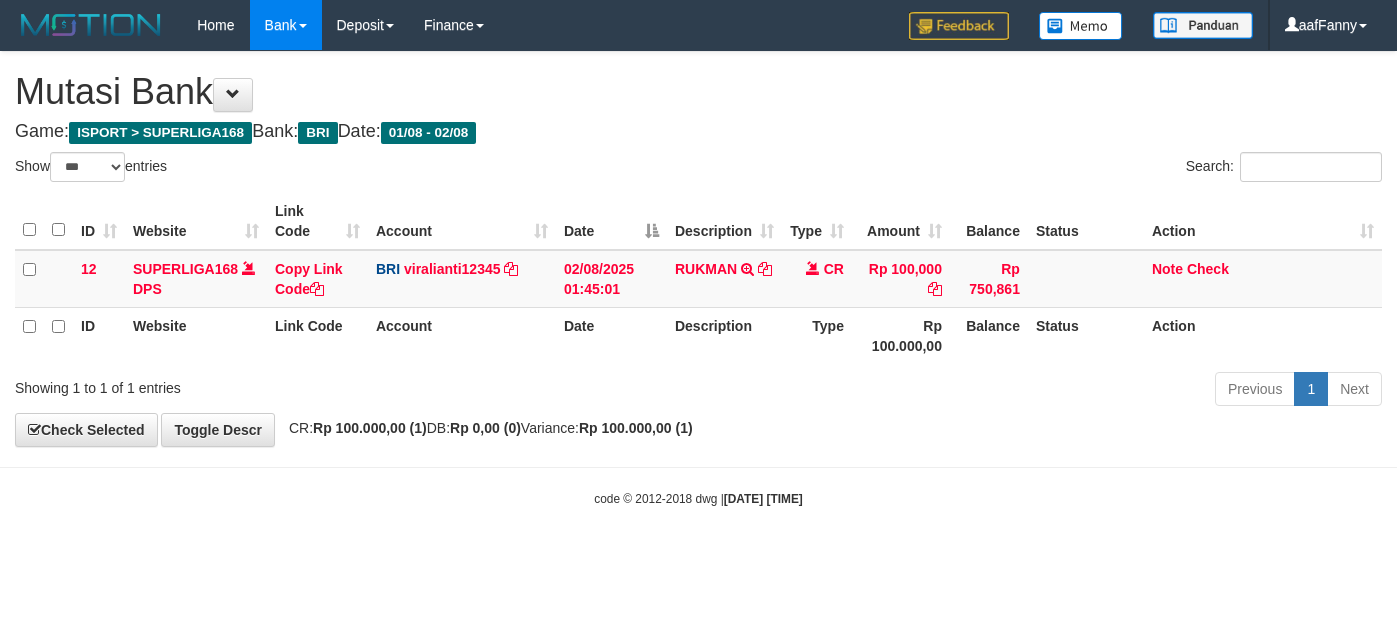 select on "***" 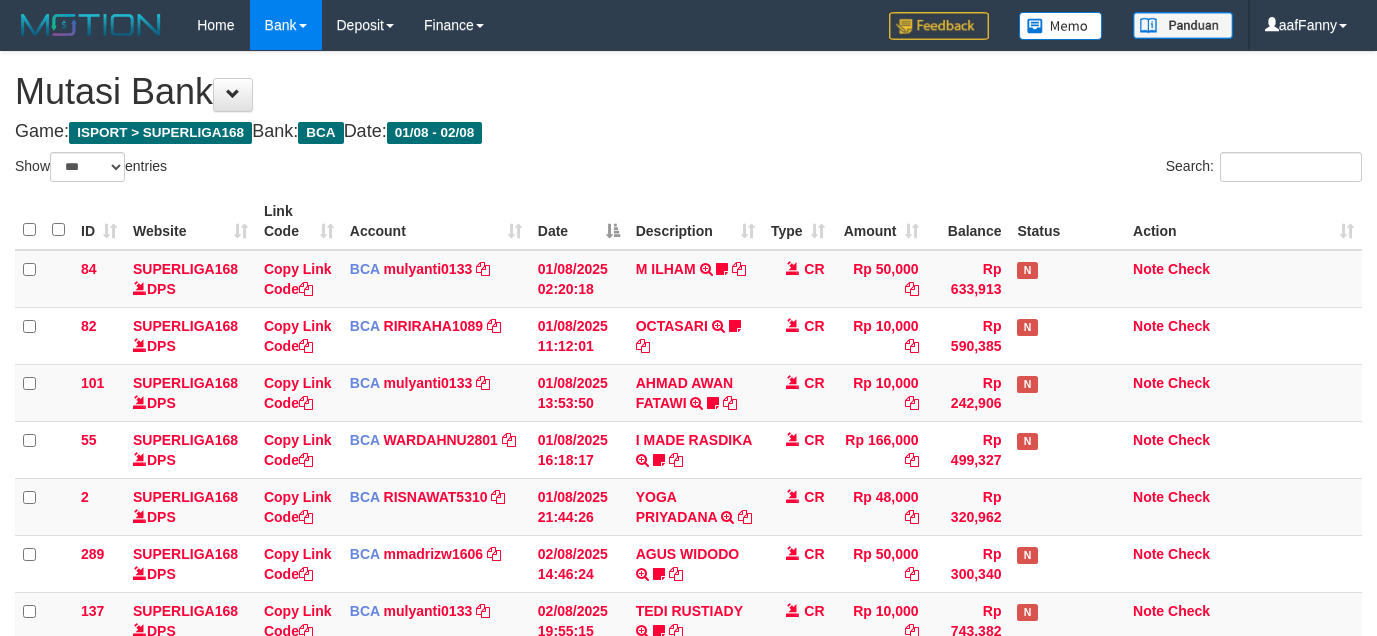 select on "***" 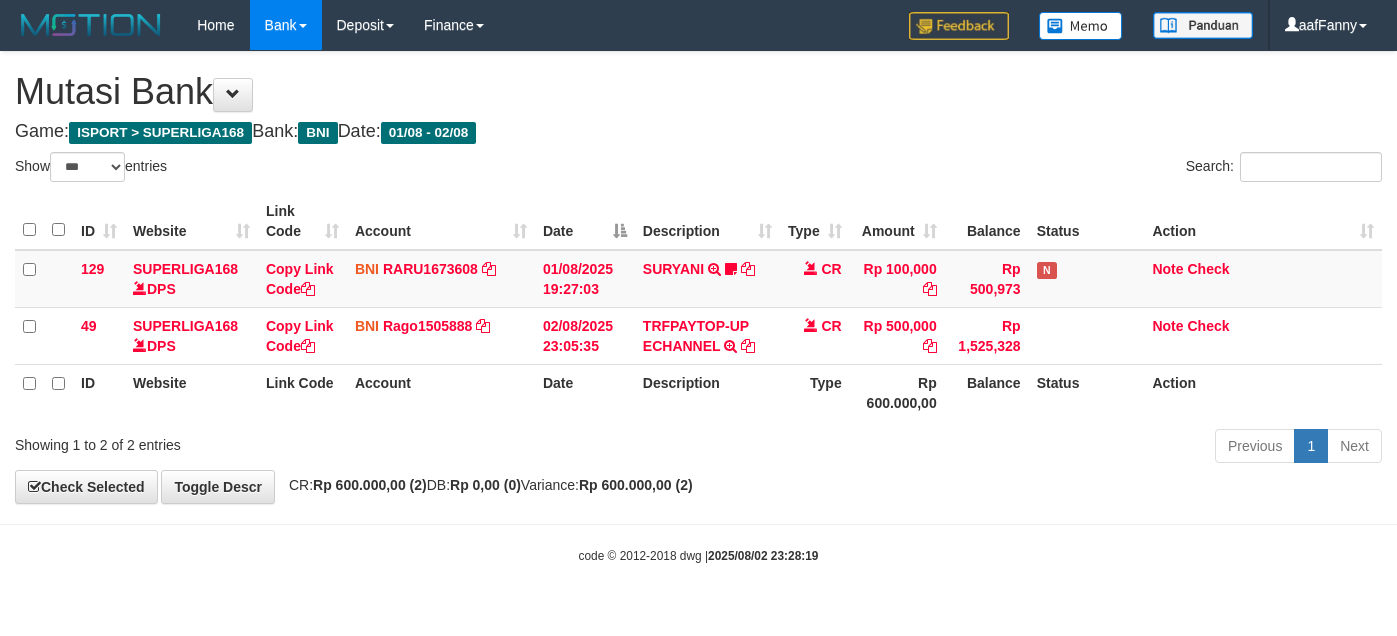select on "***" 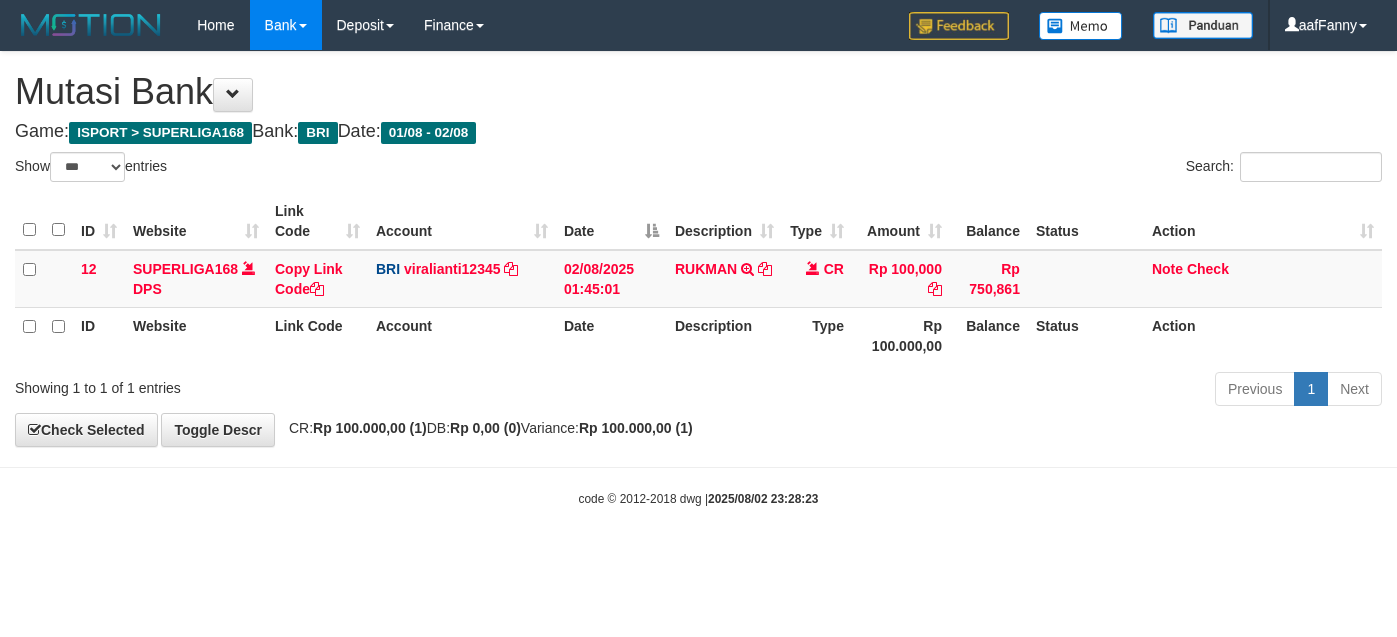 select on "***" 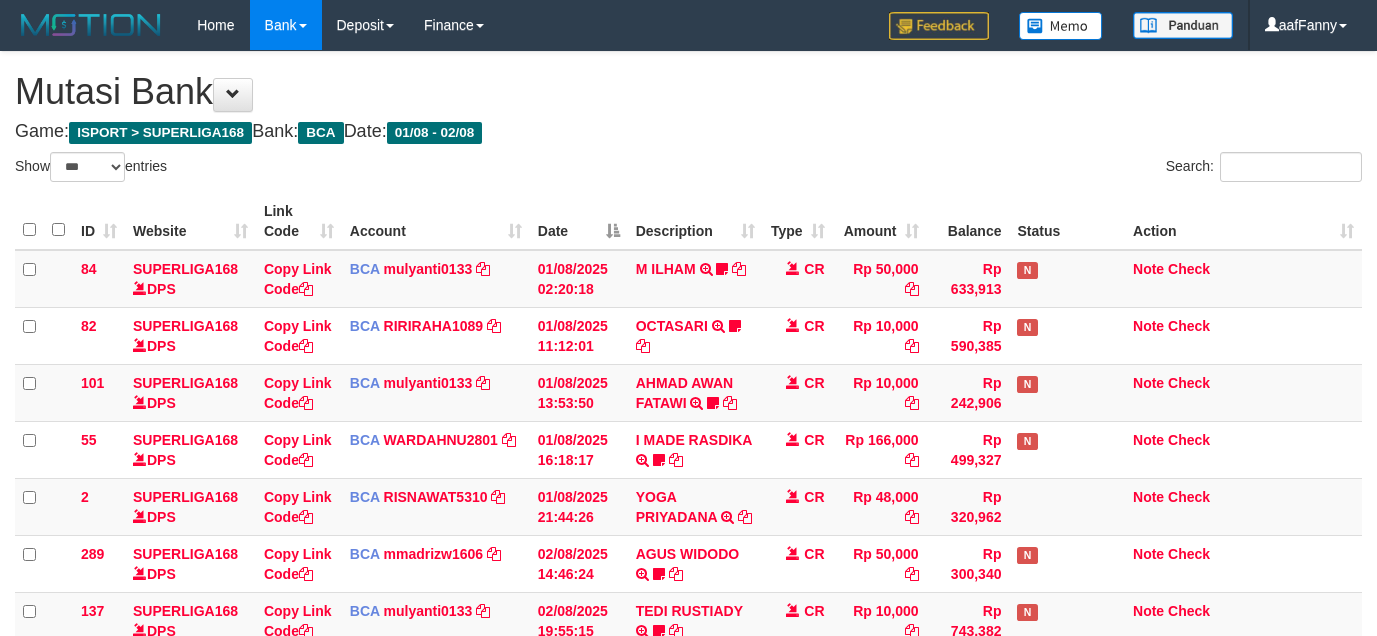 select on "***" 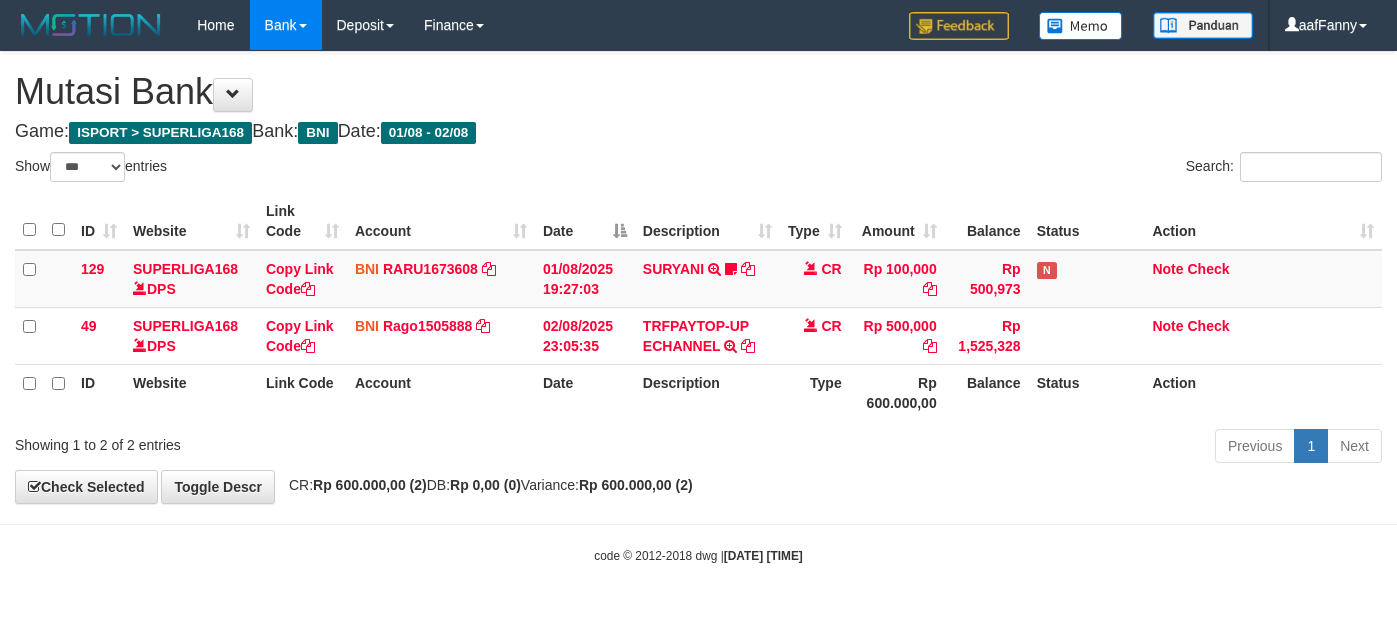 select on "***" 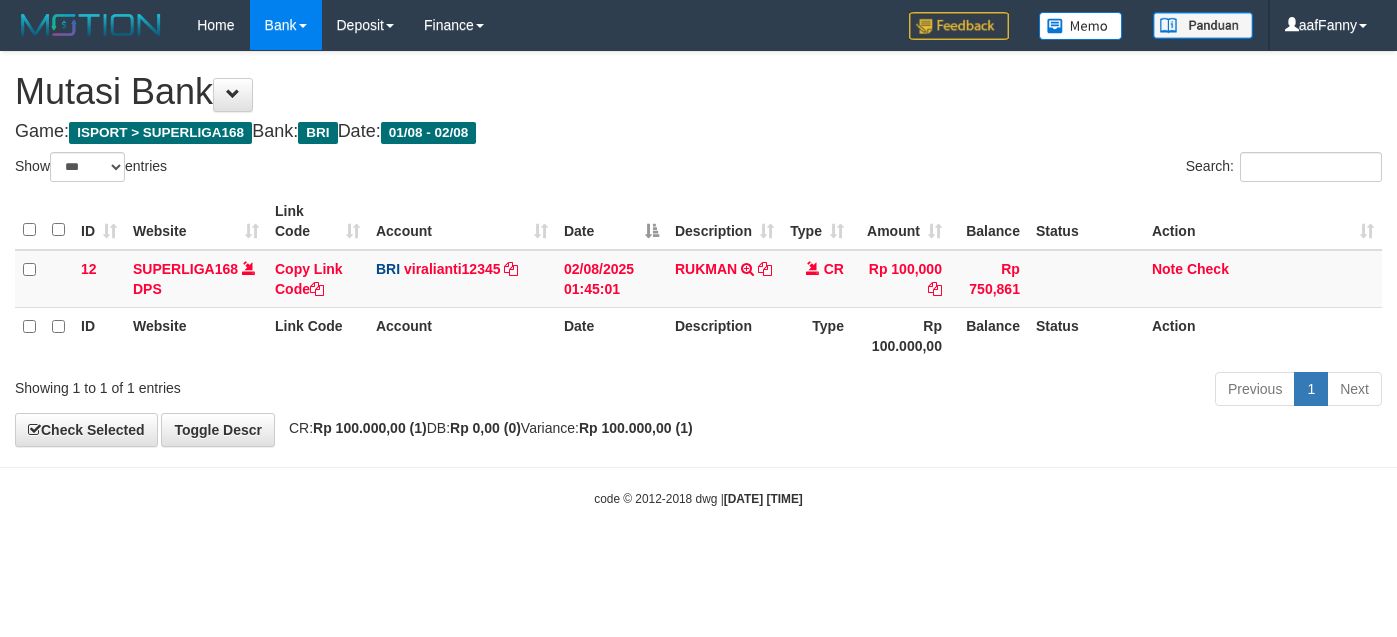 select on "***" 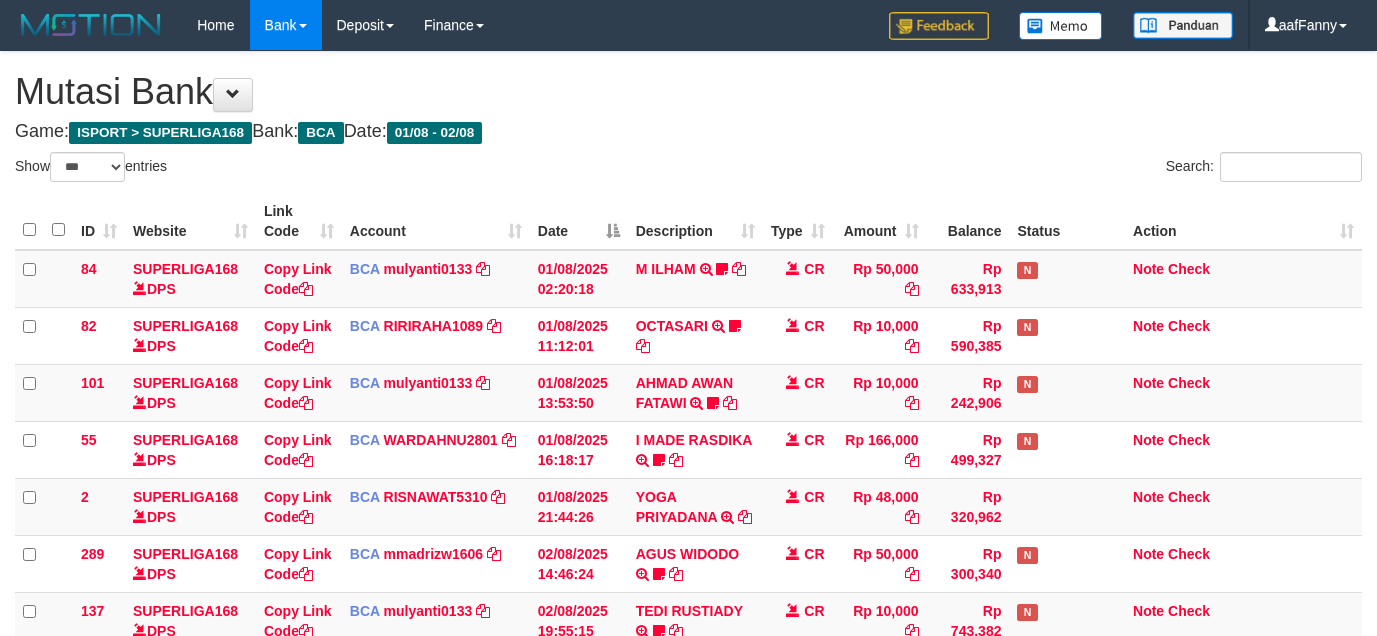 select on "***" 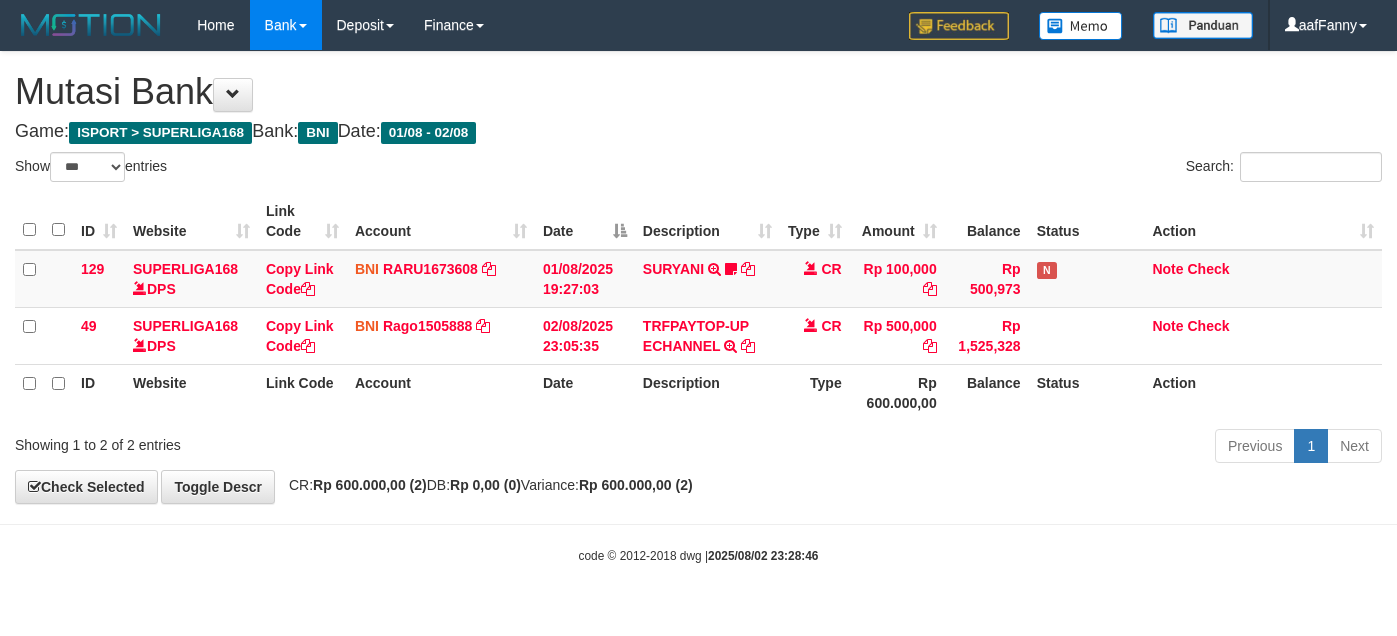 select on "***" 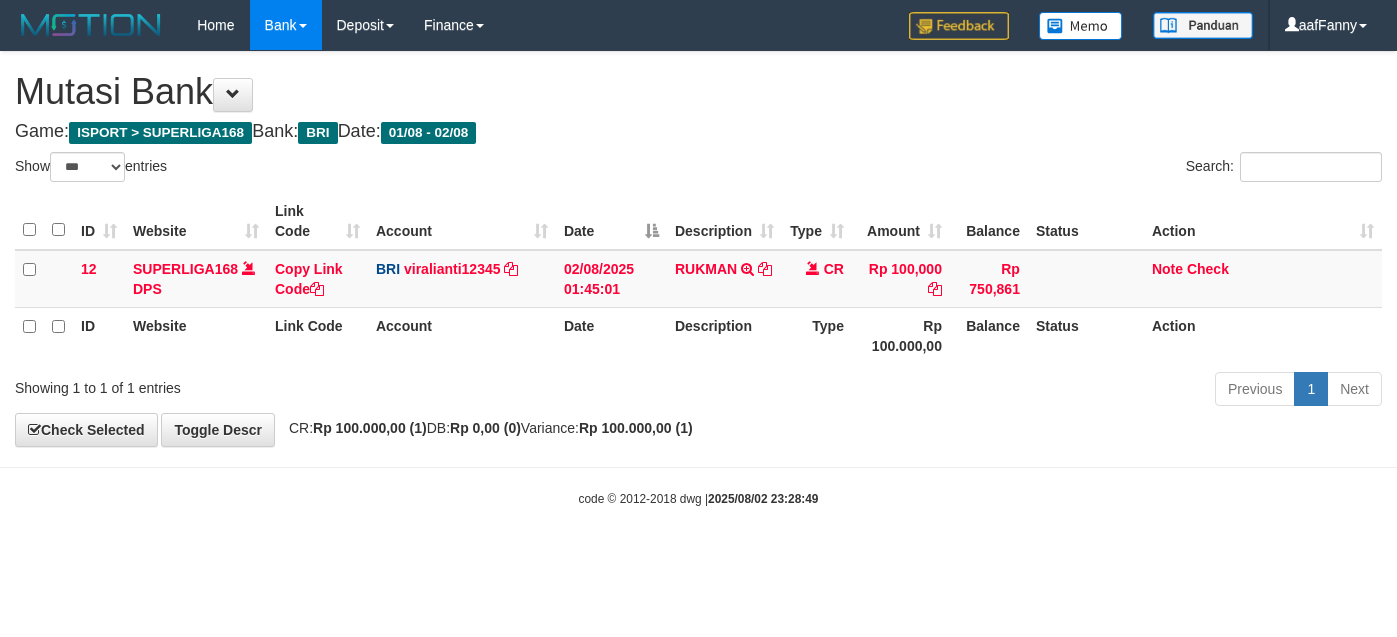 select on "***" 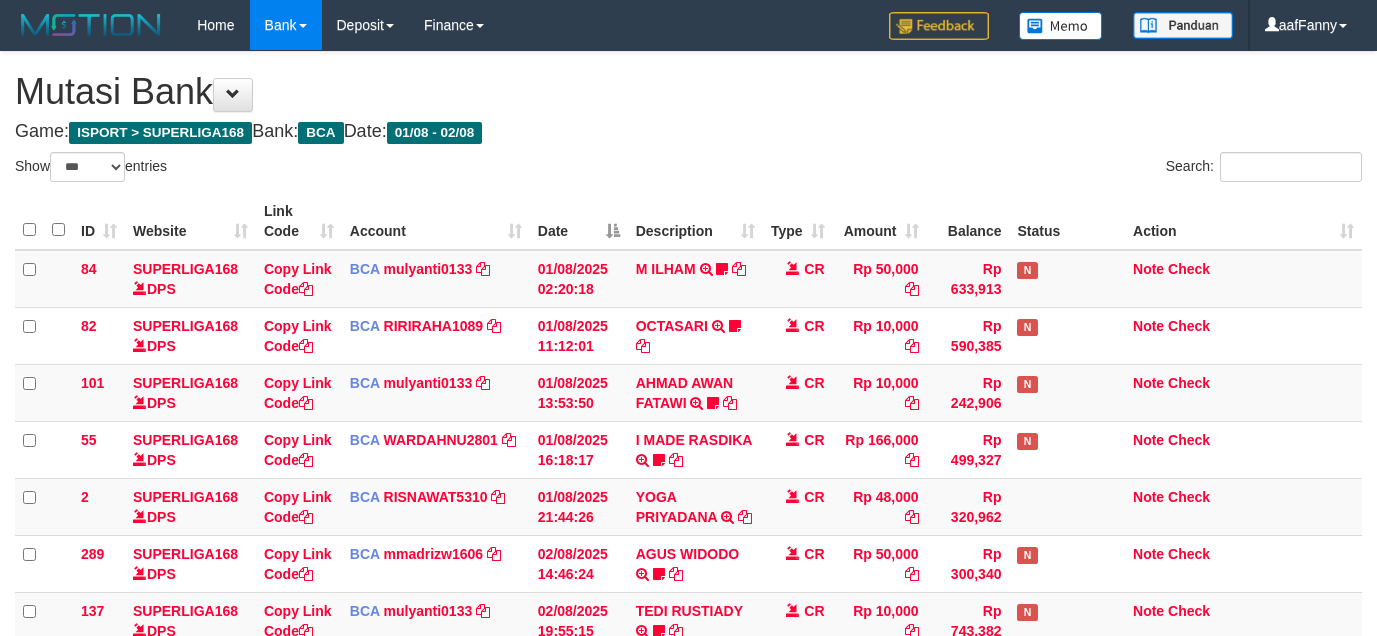 select on "***" 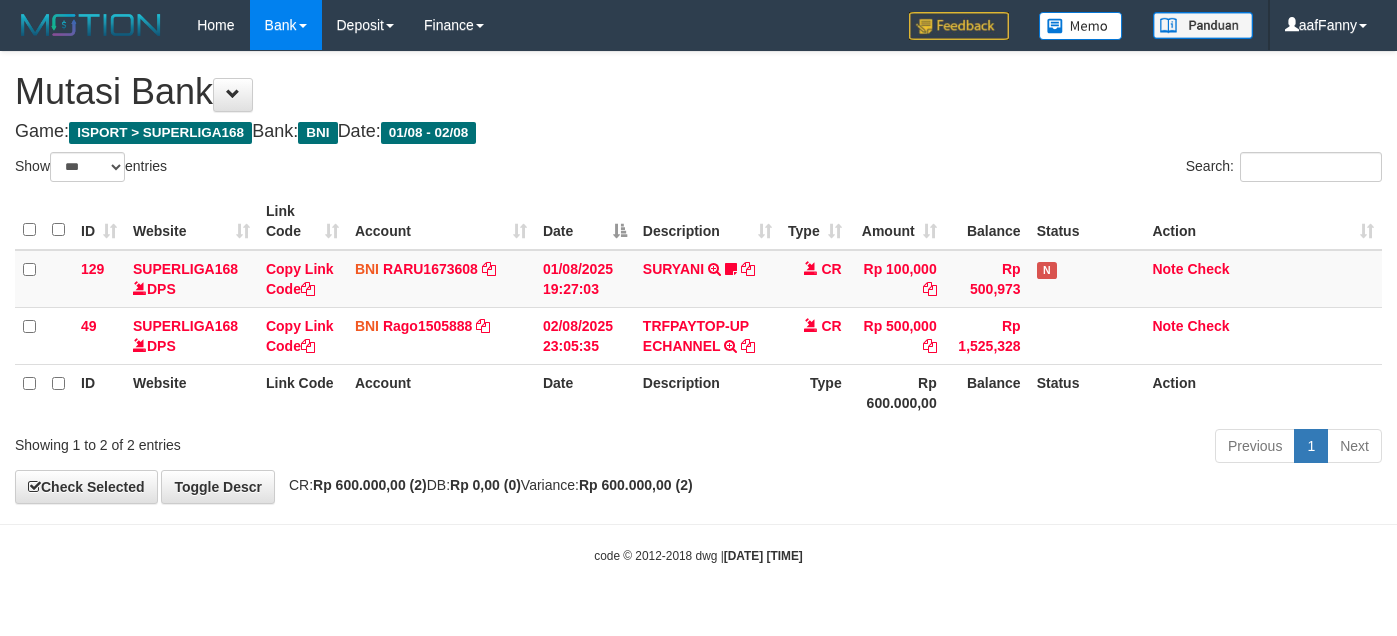 select on "***" 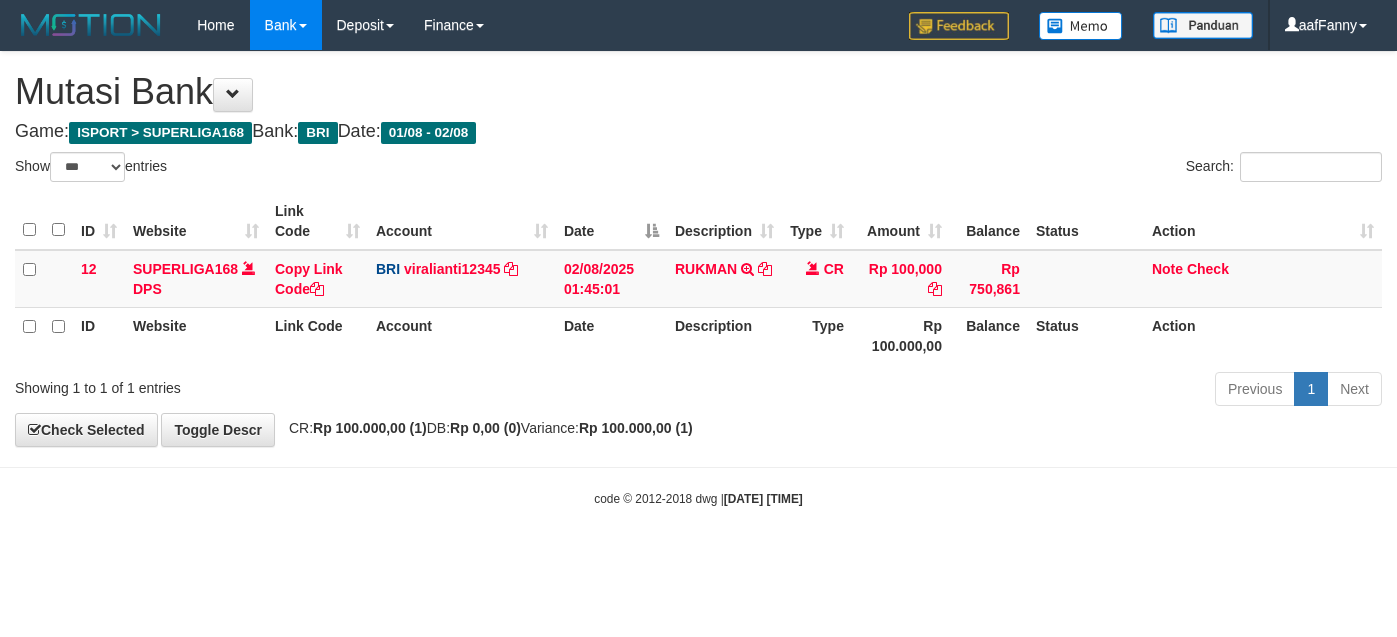 select on "***" 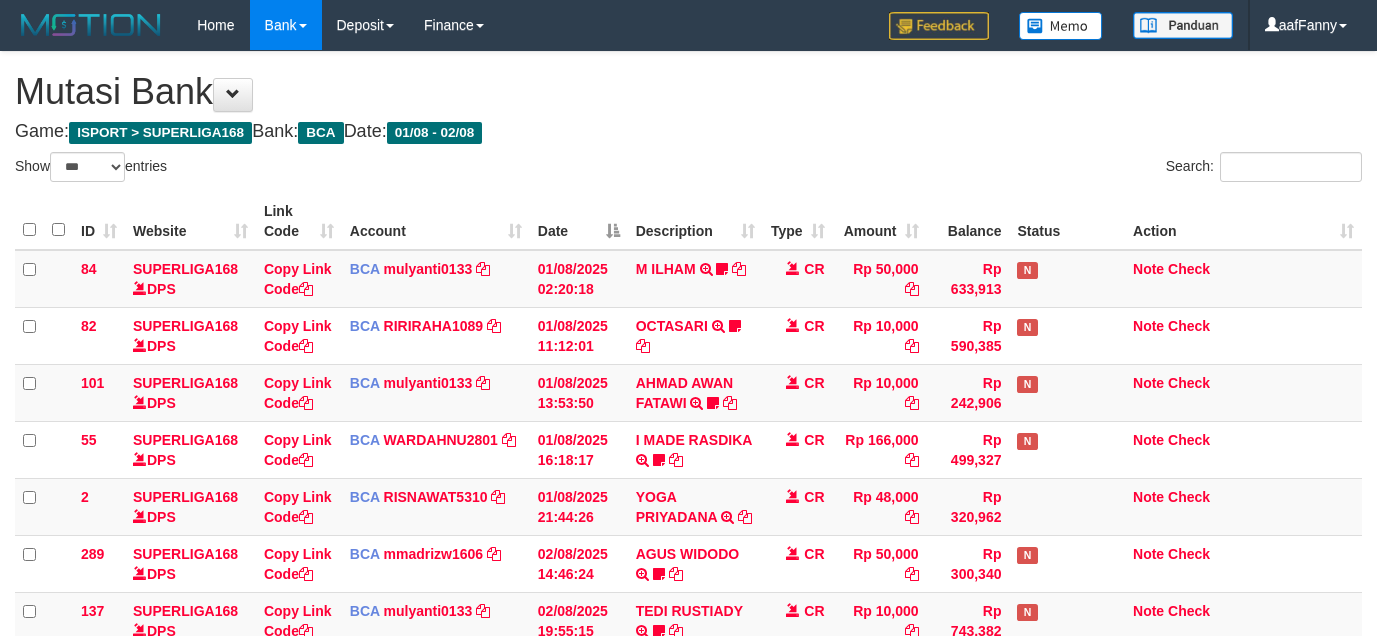 select on "***" 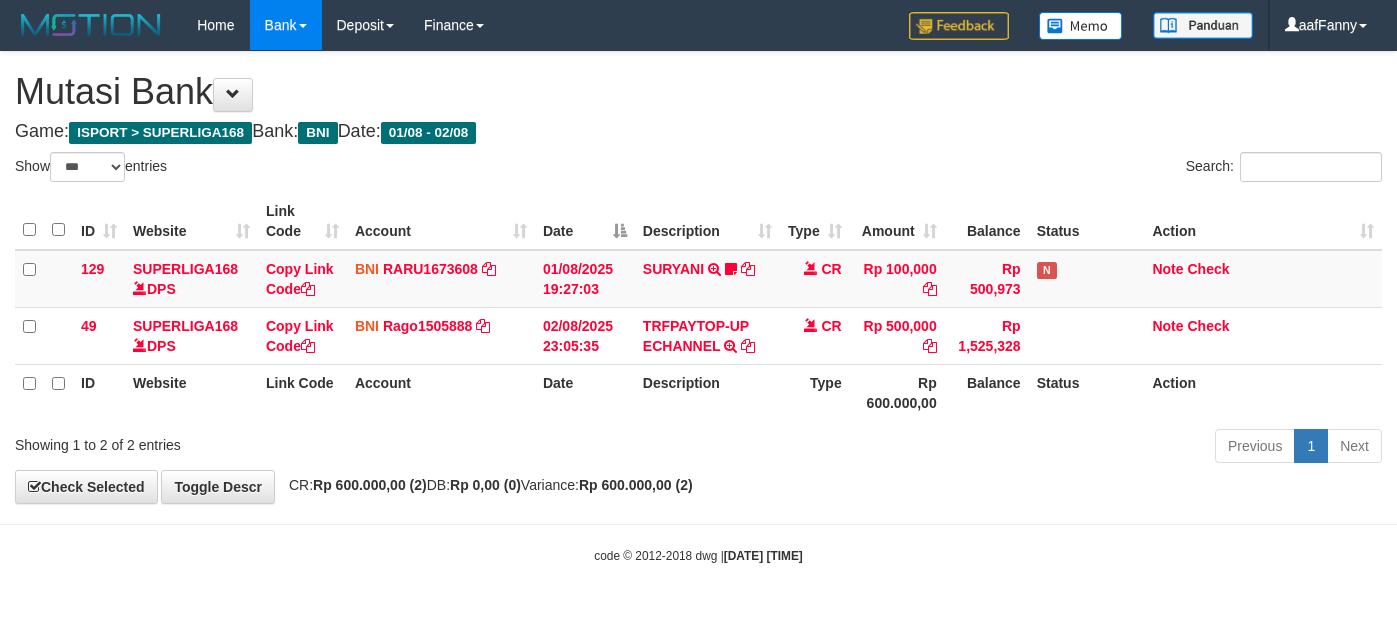 select on "***" 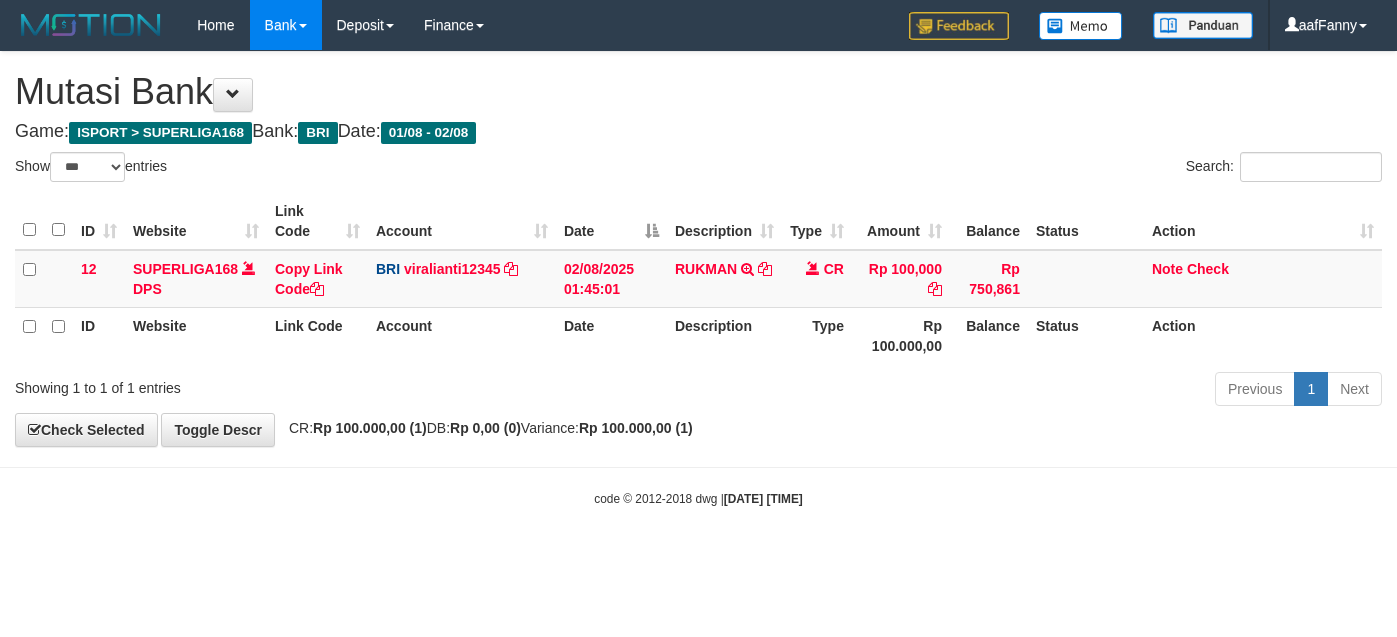 select on "***" 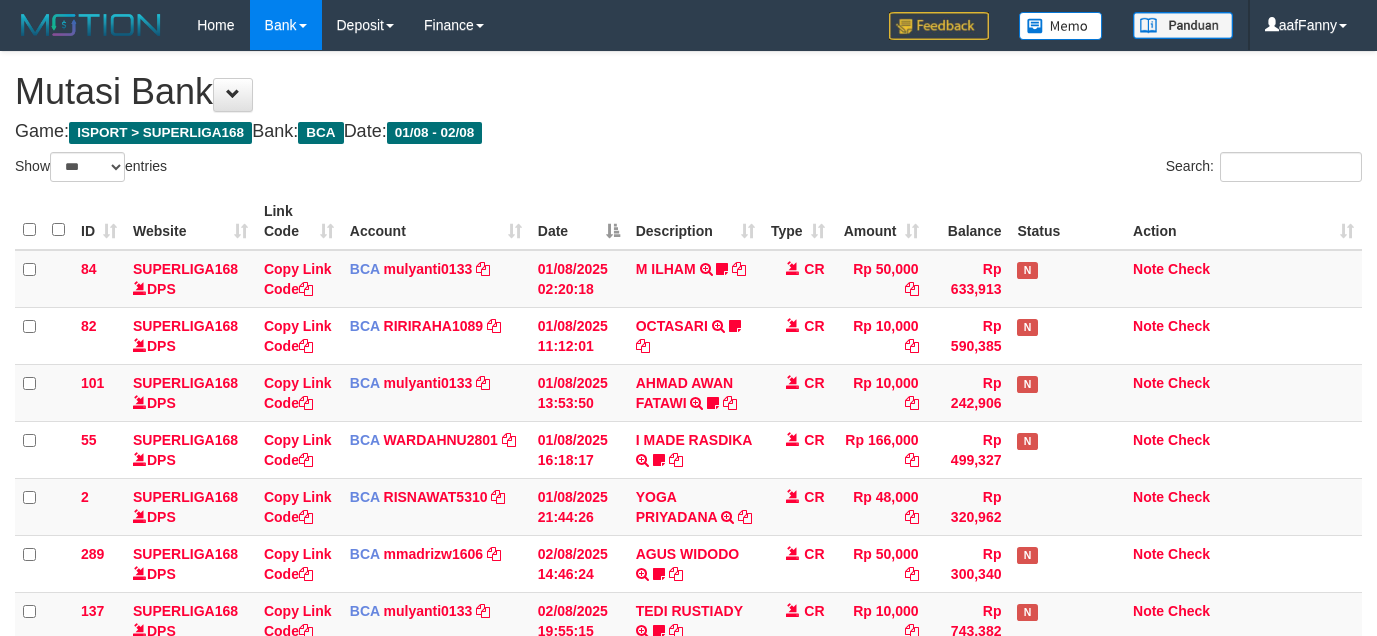 select on "***" 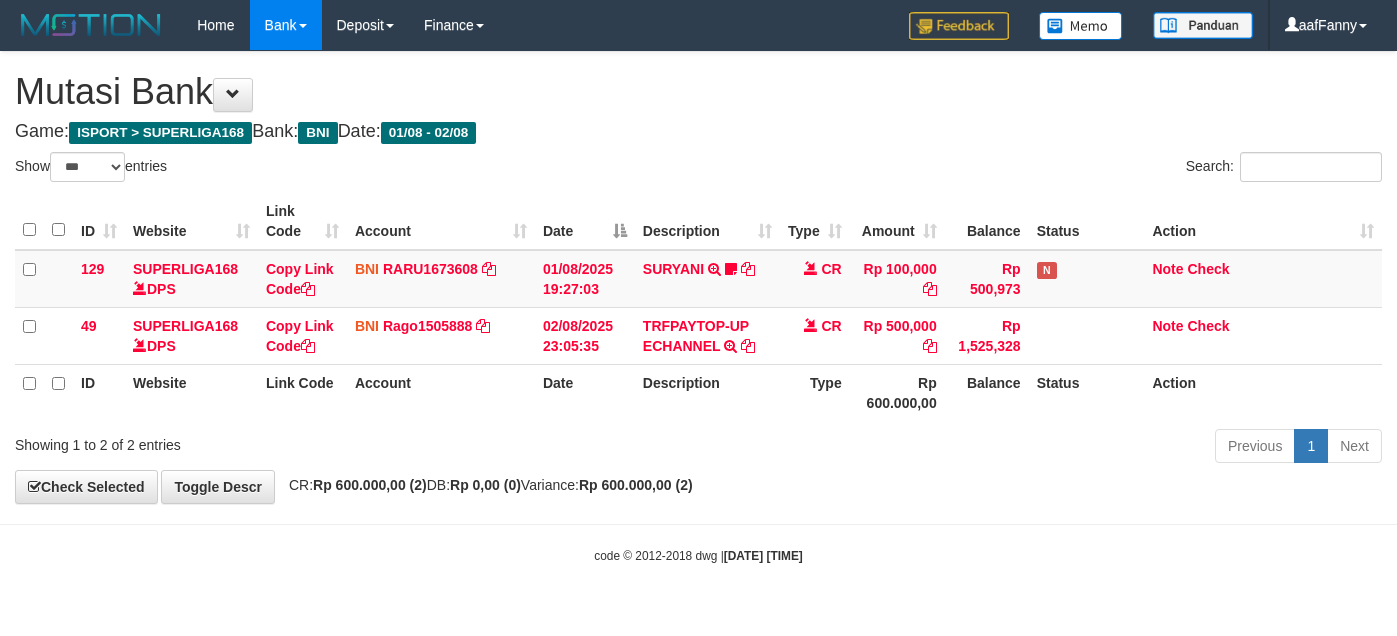 select on "***" 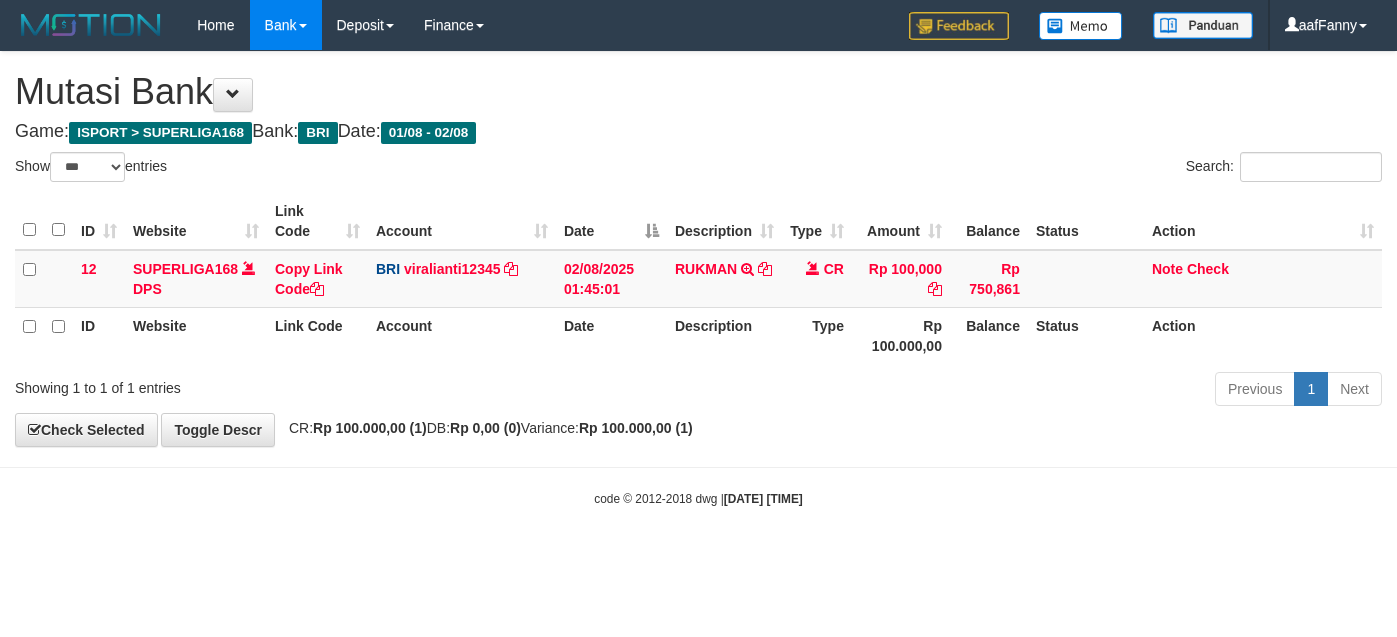 select on "***" 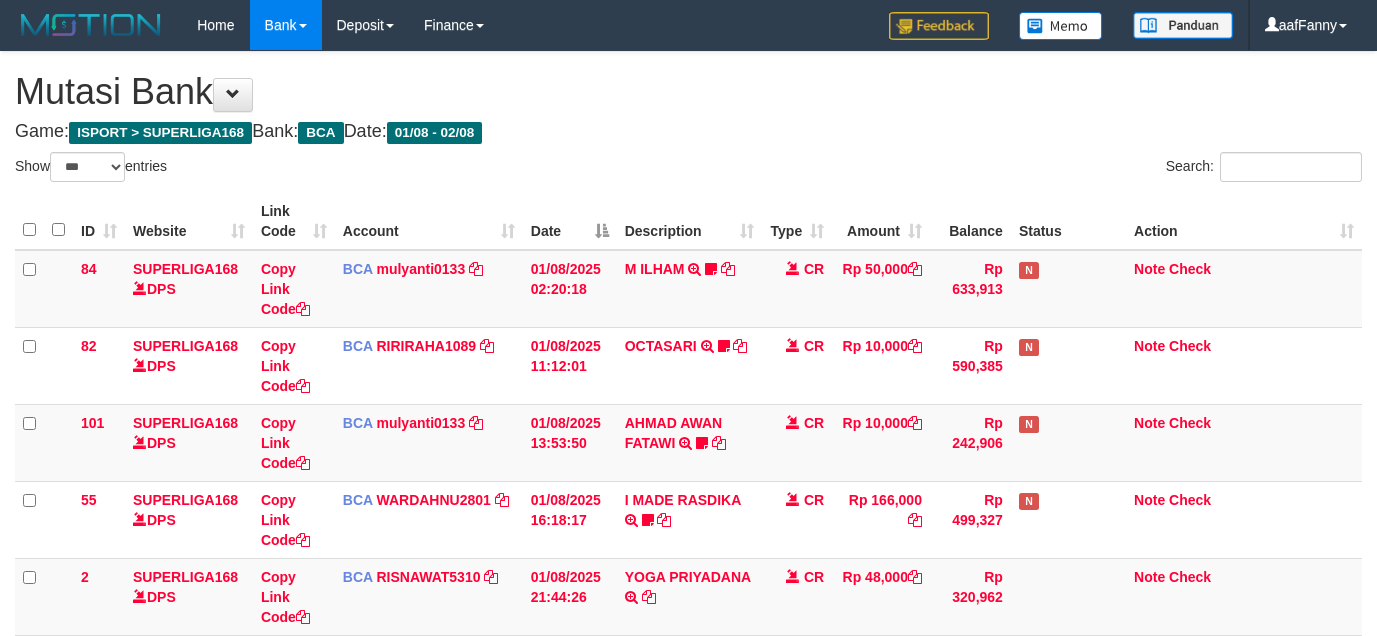 select on "***" 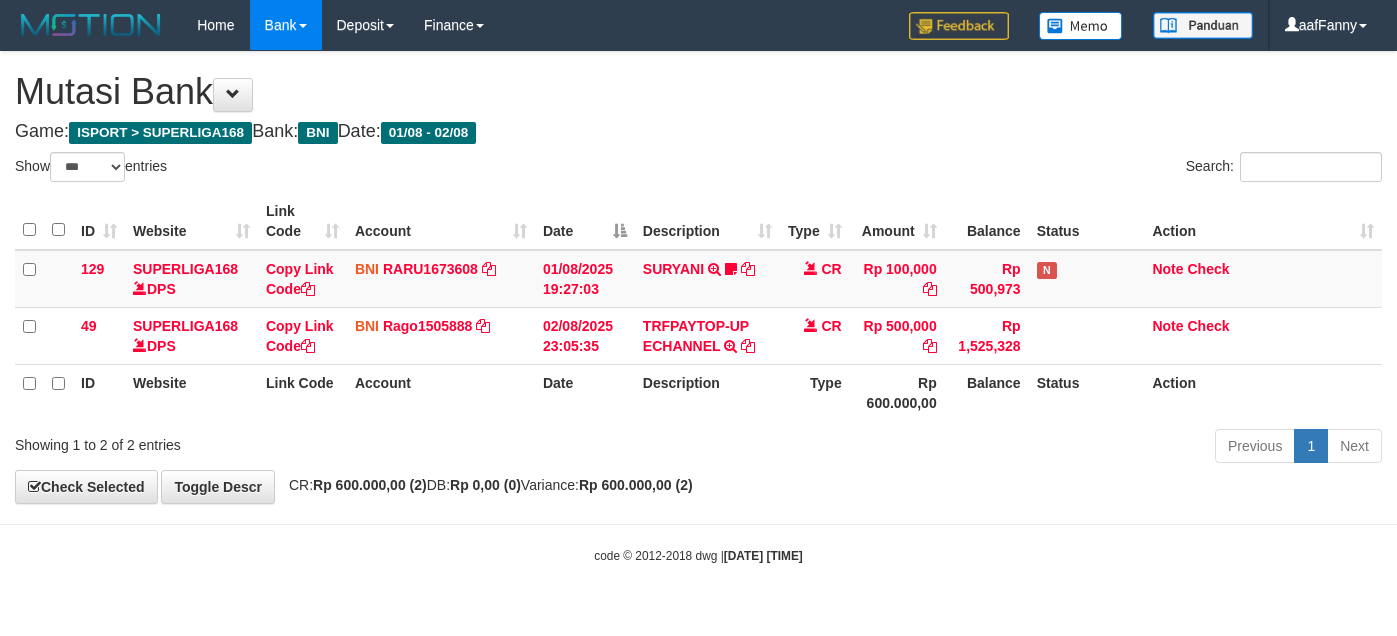 select on "***" 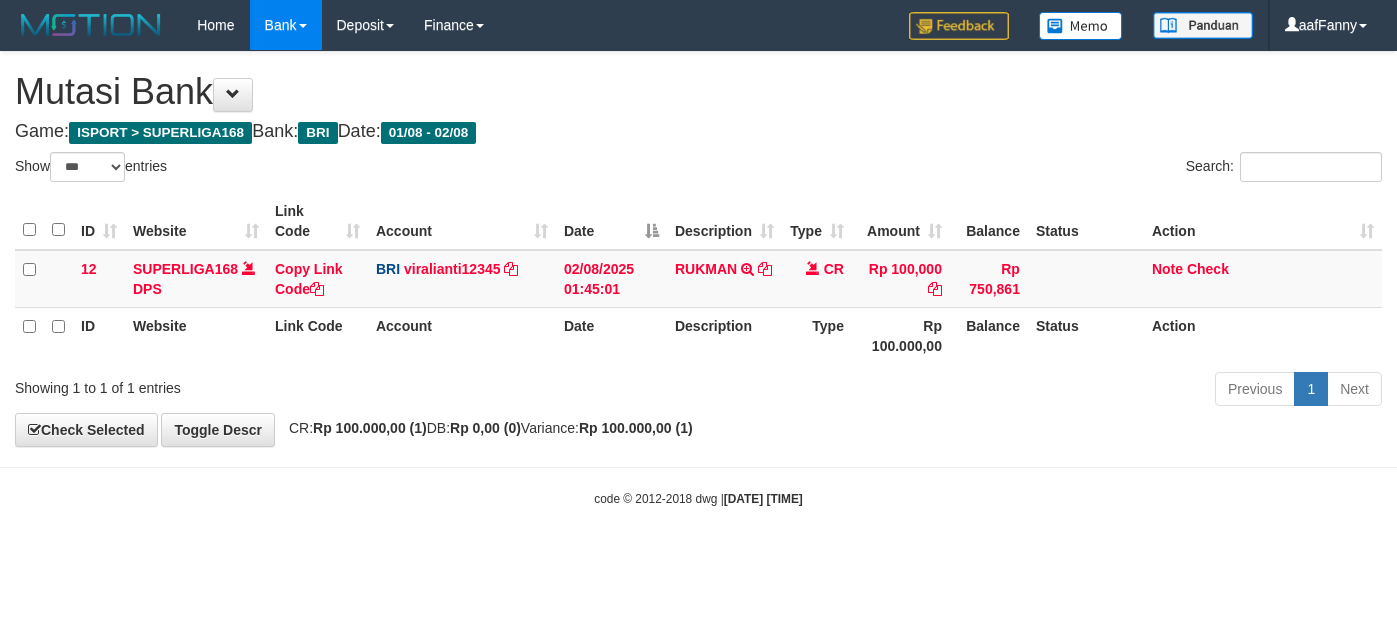 select on "***" 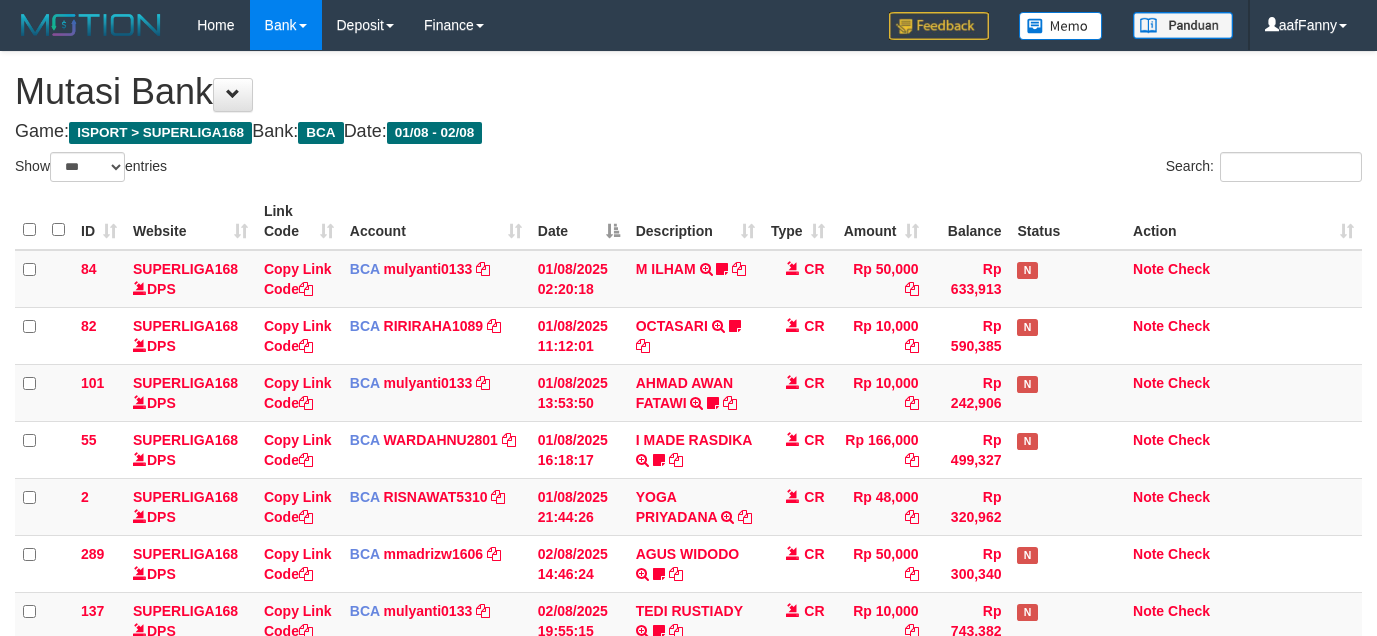 select on "***" 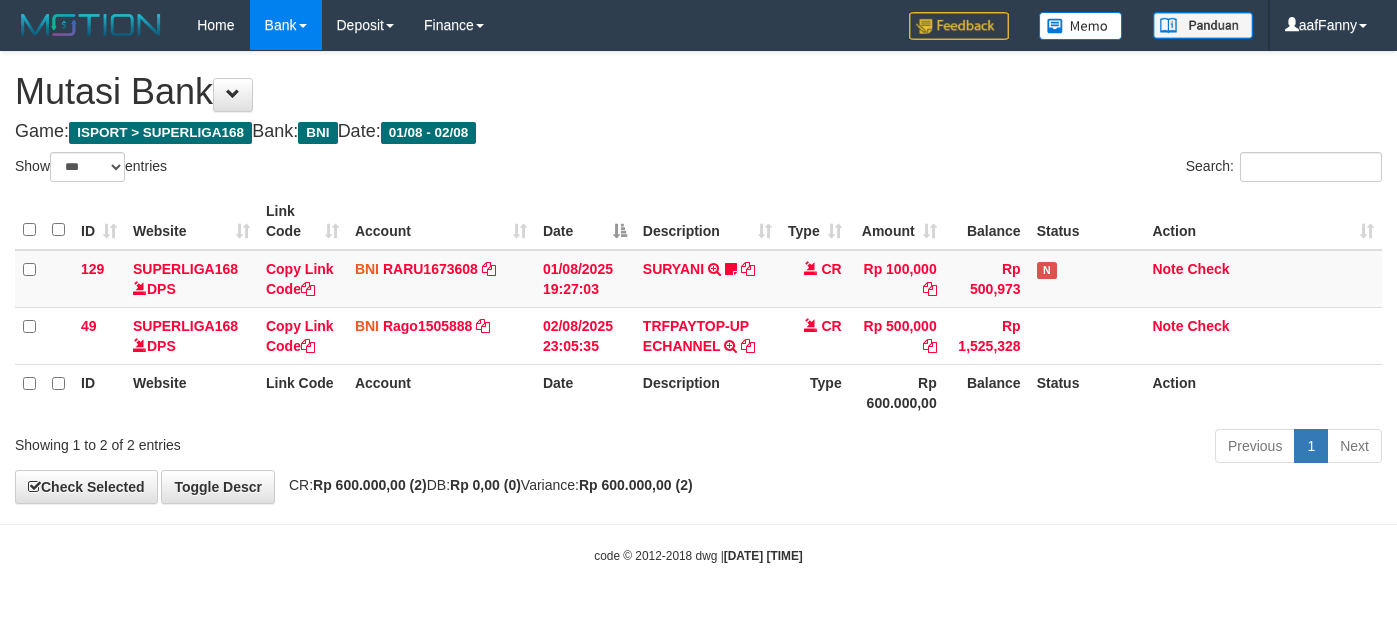 select on "***" 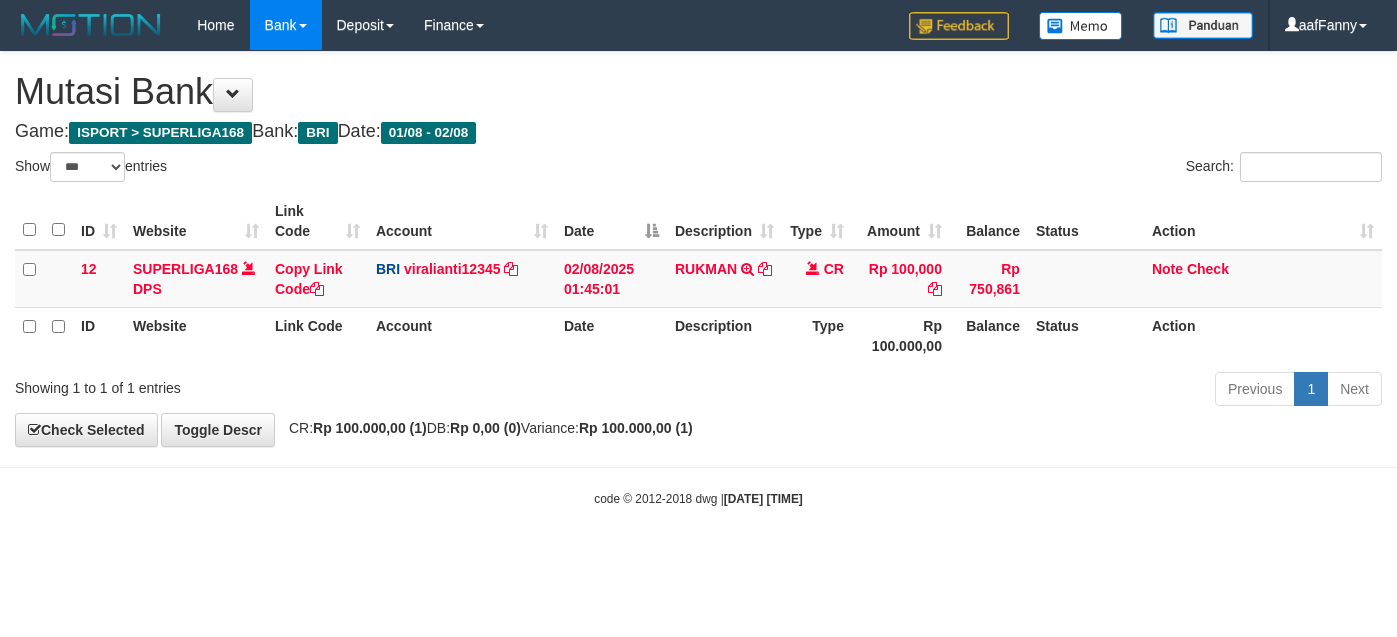 select on "***" 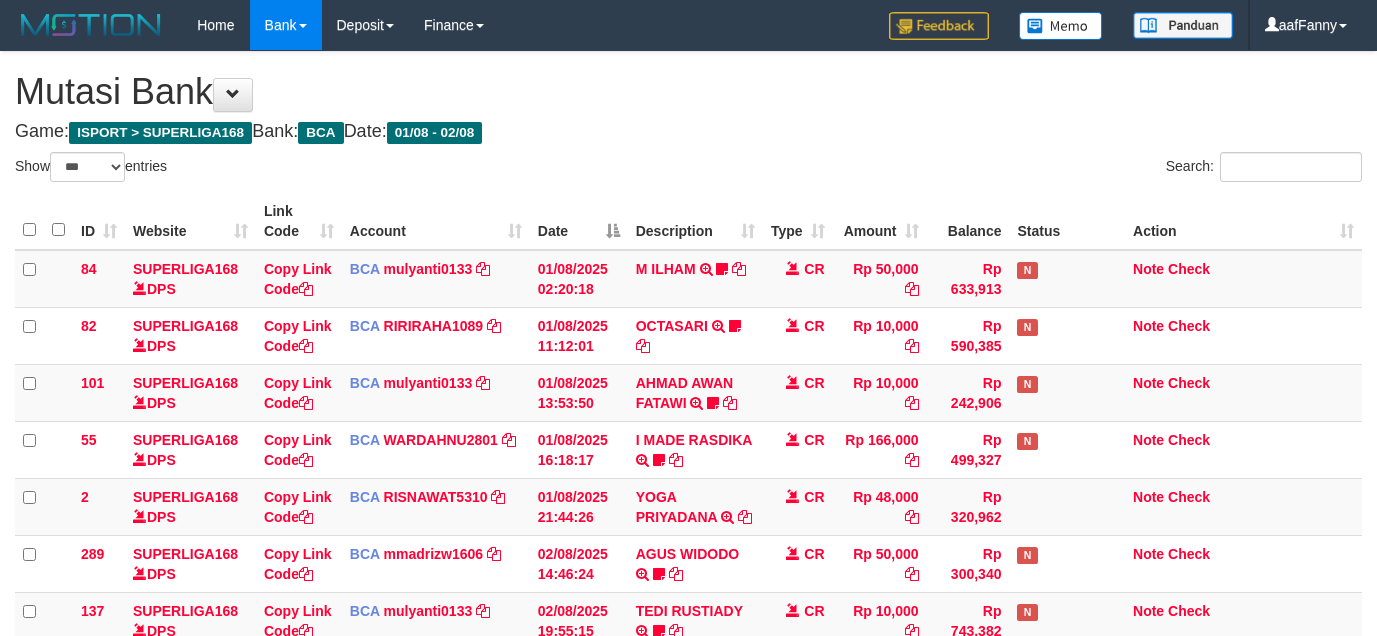 select on "***" 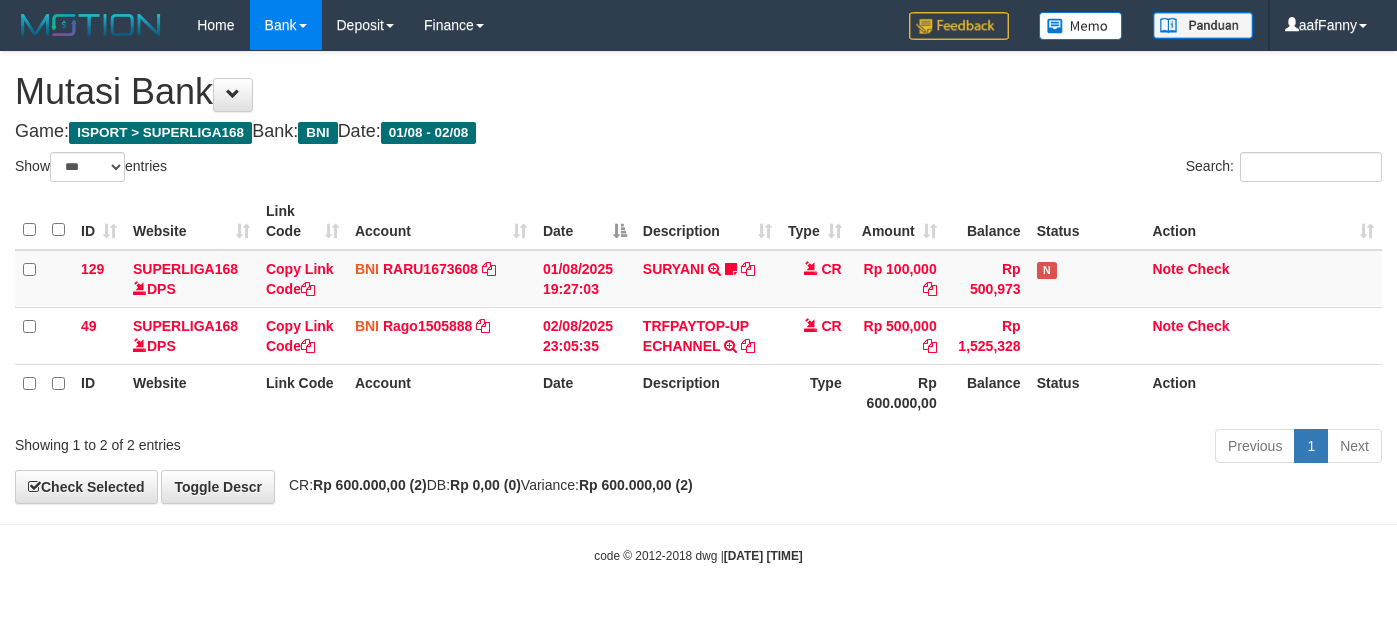 select on "***" 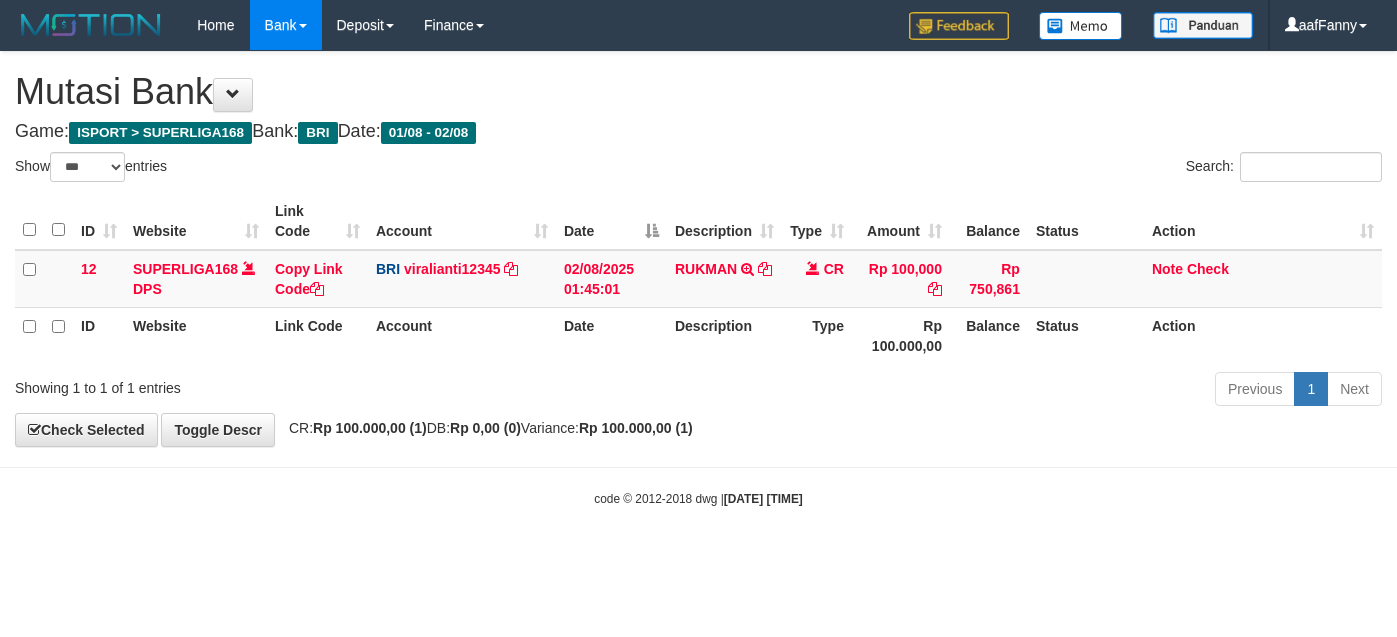 select on "***" 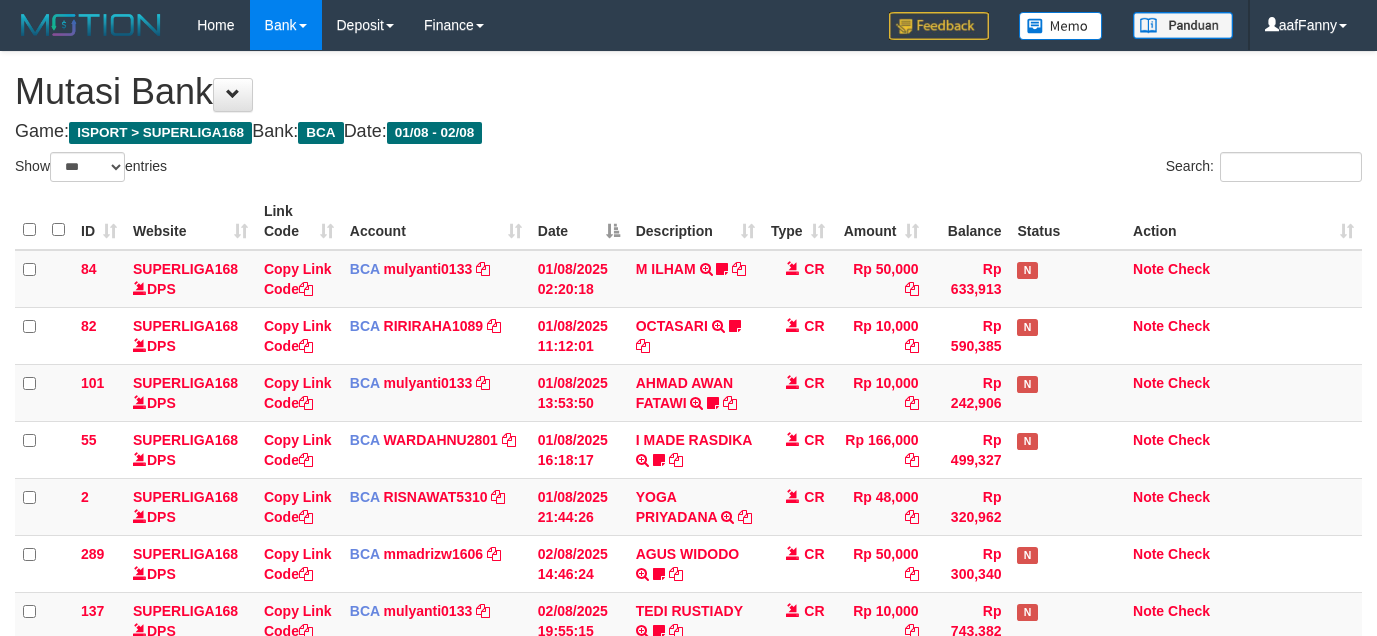 select on "***" 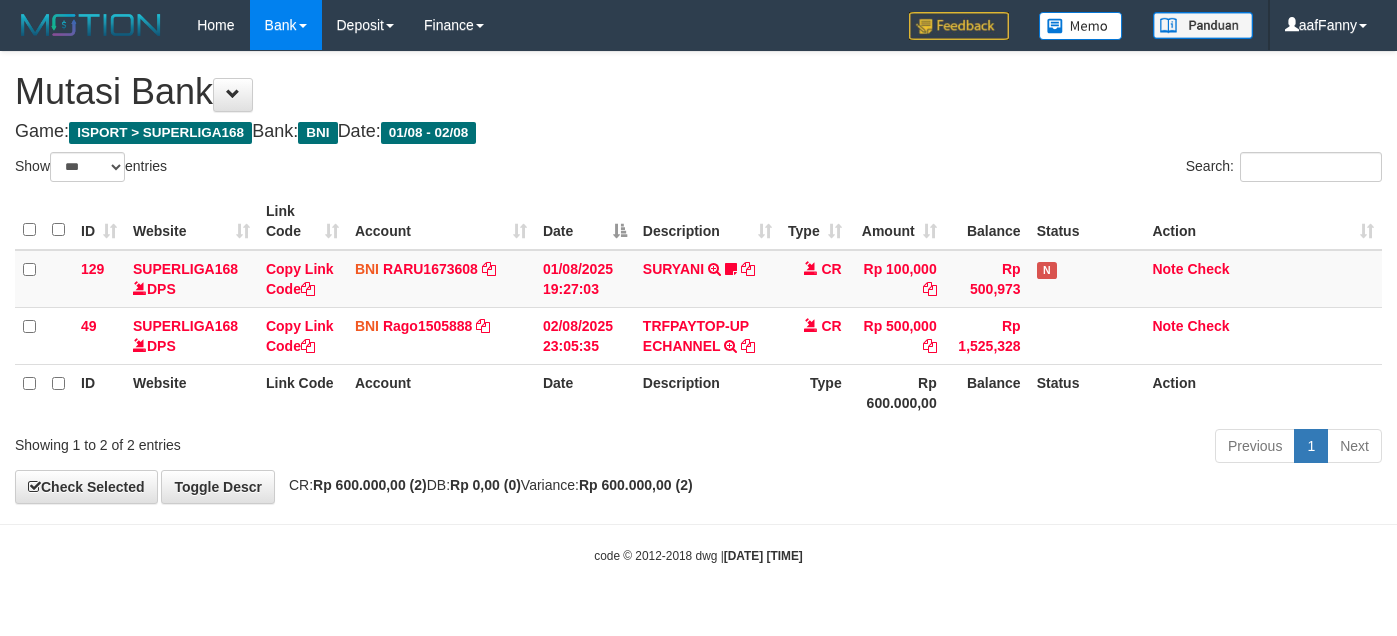 select on "***" 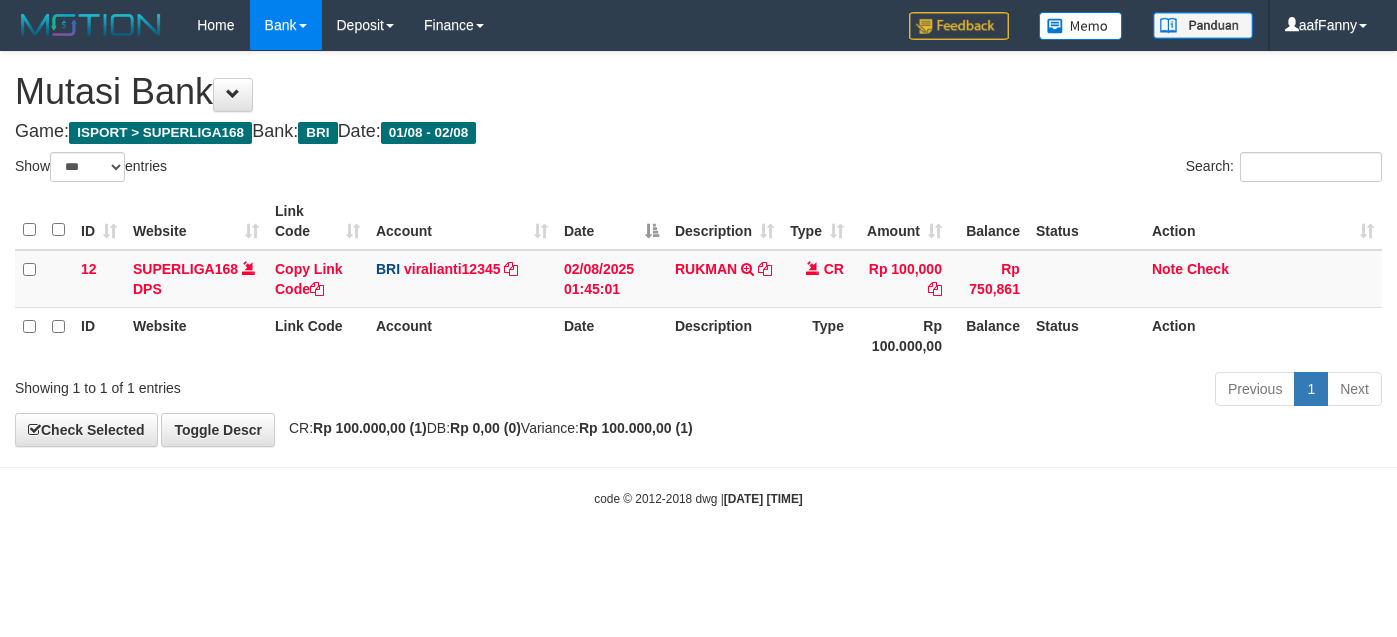 select on "***" 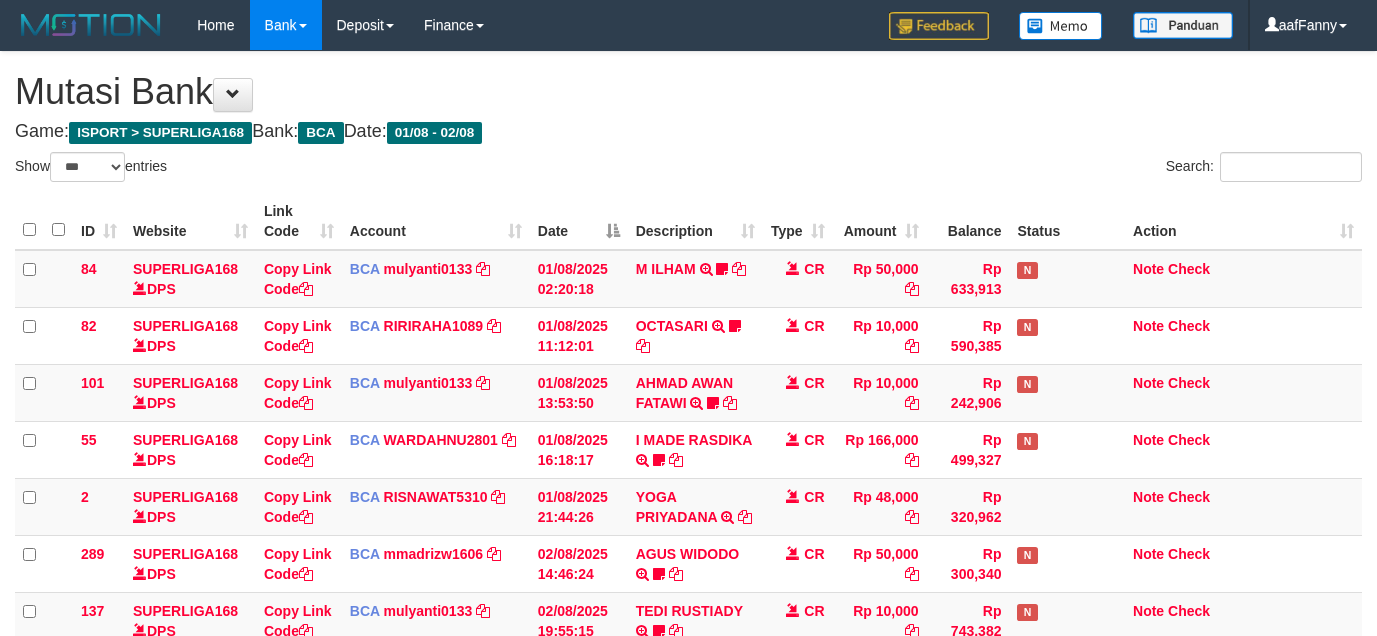 select on "***" 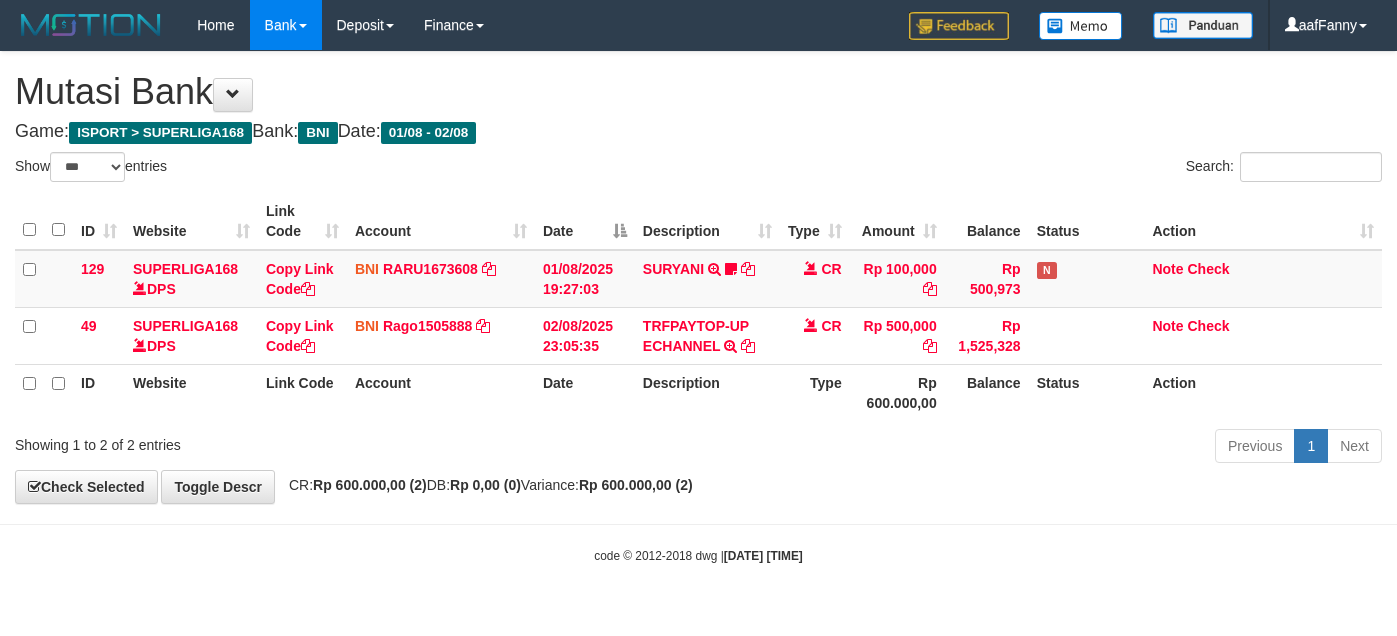 select on "***" 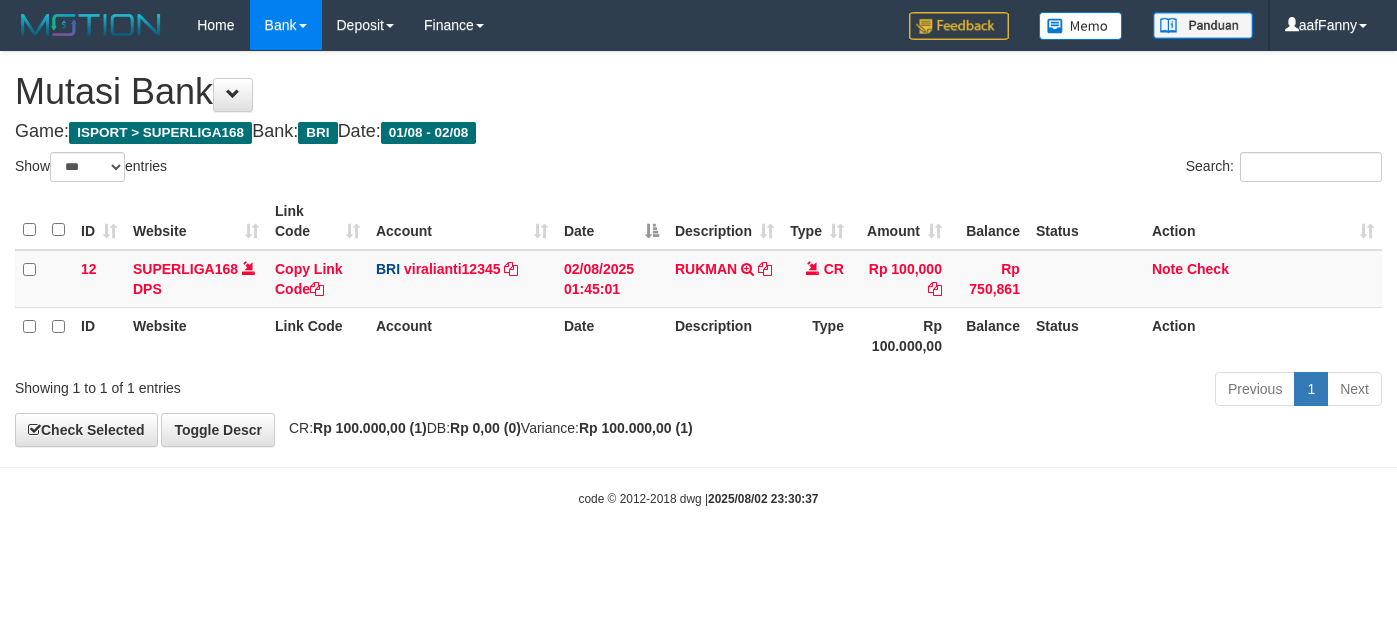 select on "***" 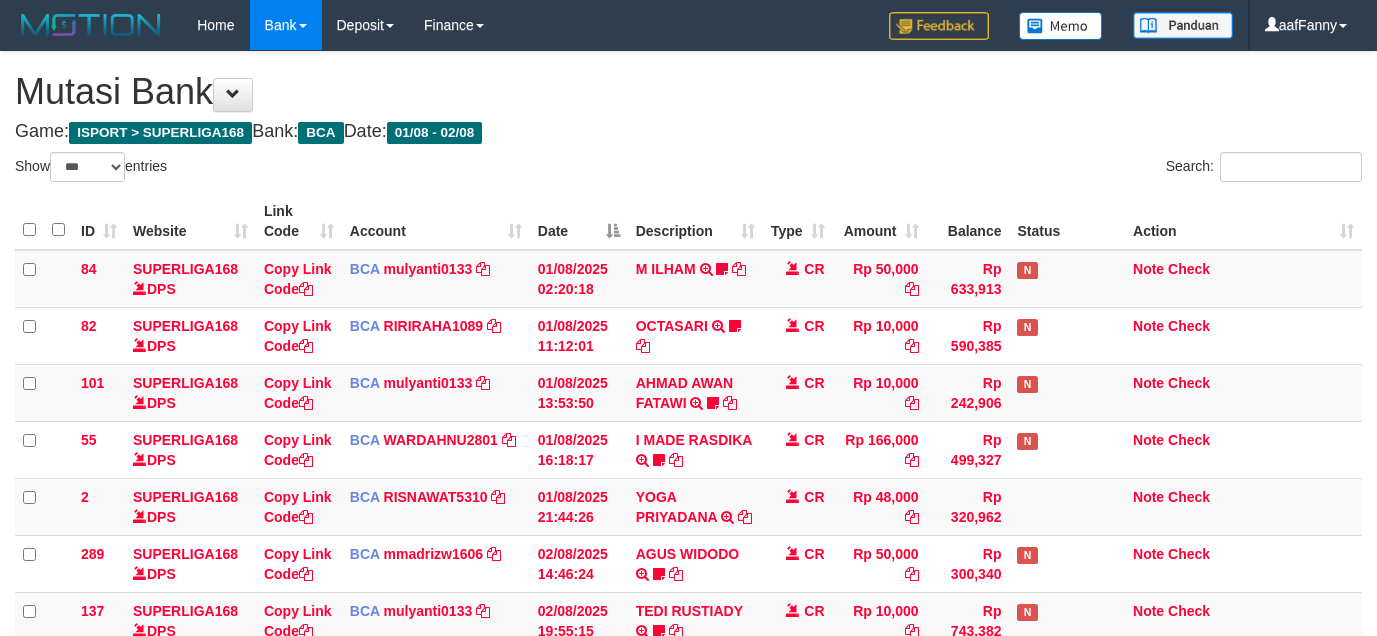 select on "***" 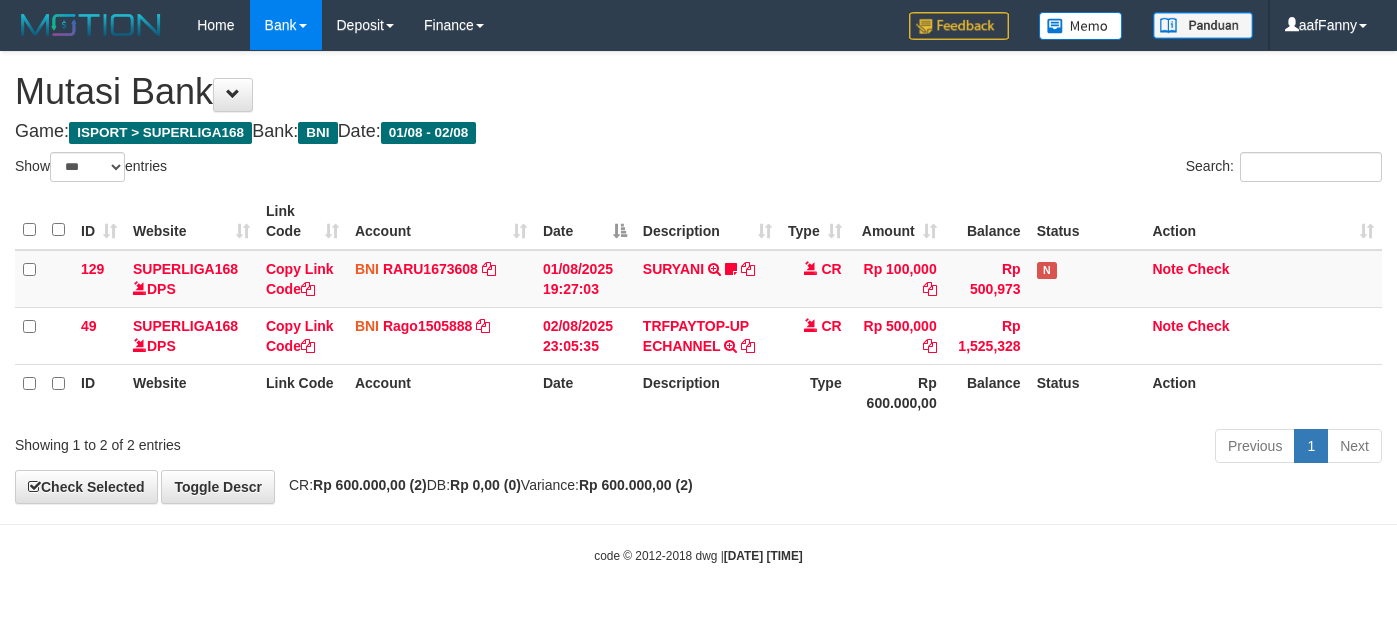 select on "***" 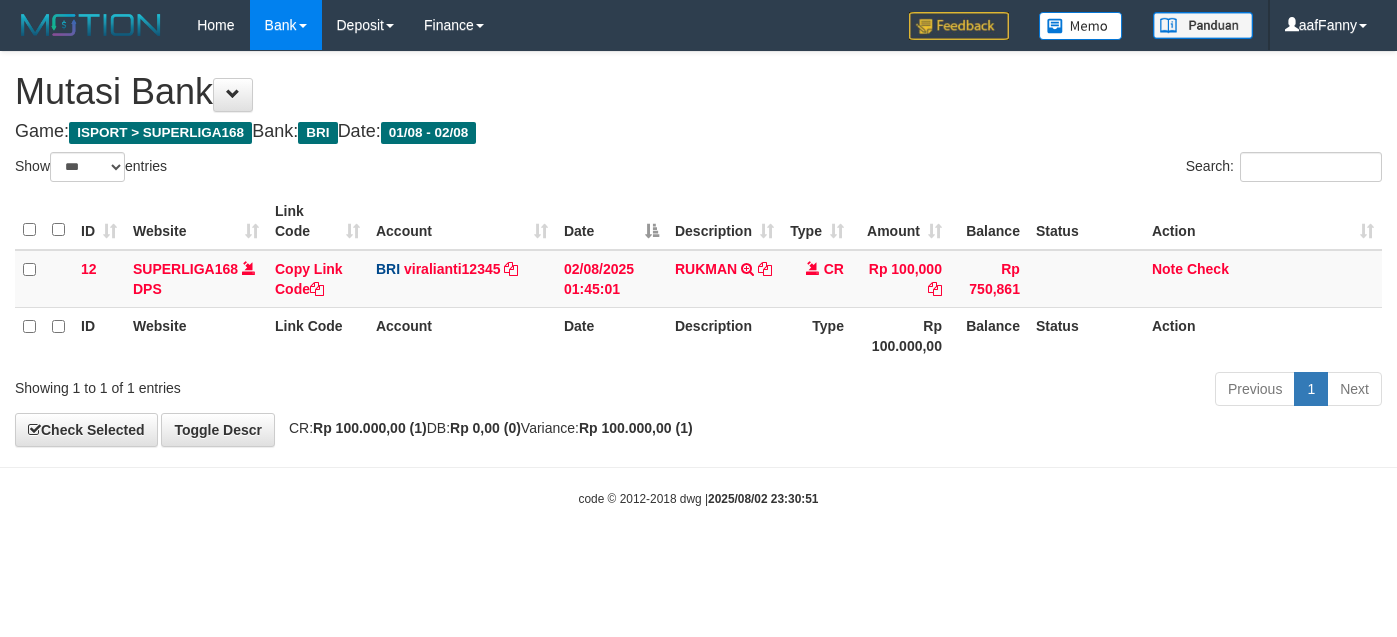 select on "***" 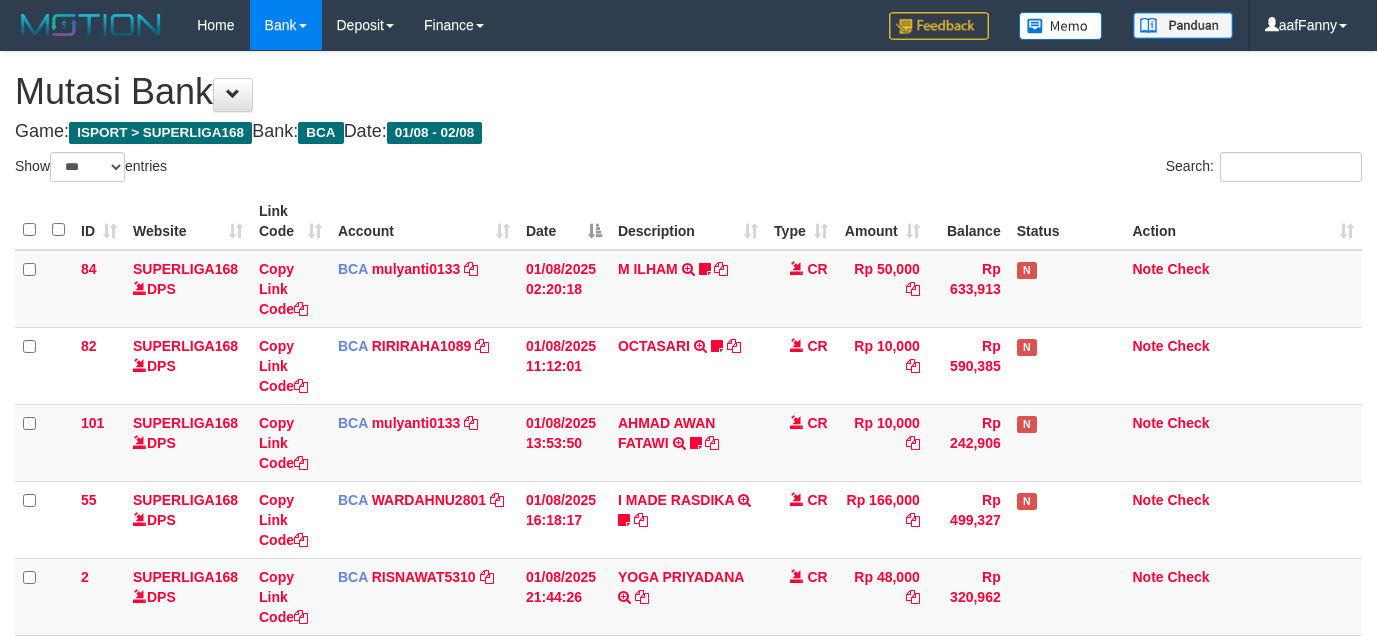 select on "***" 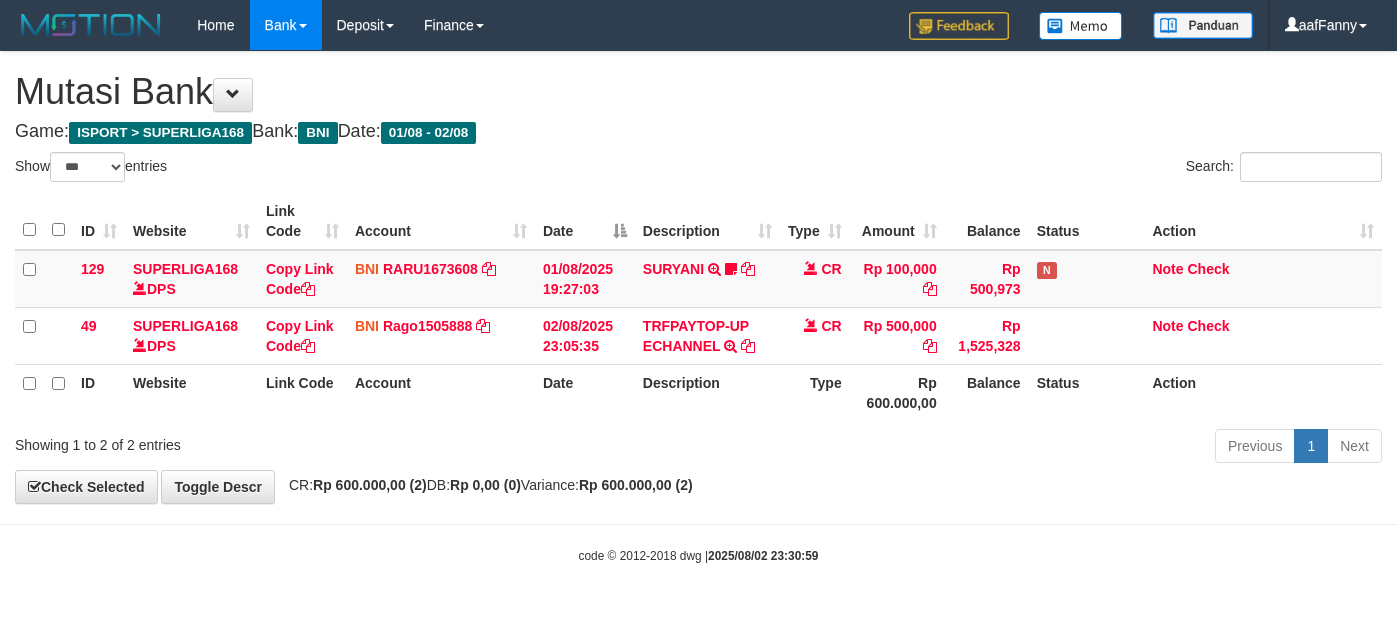 select on "***" 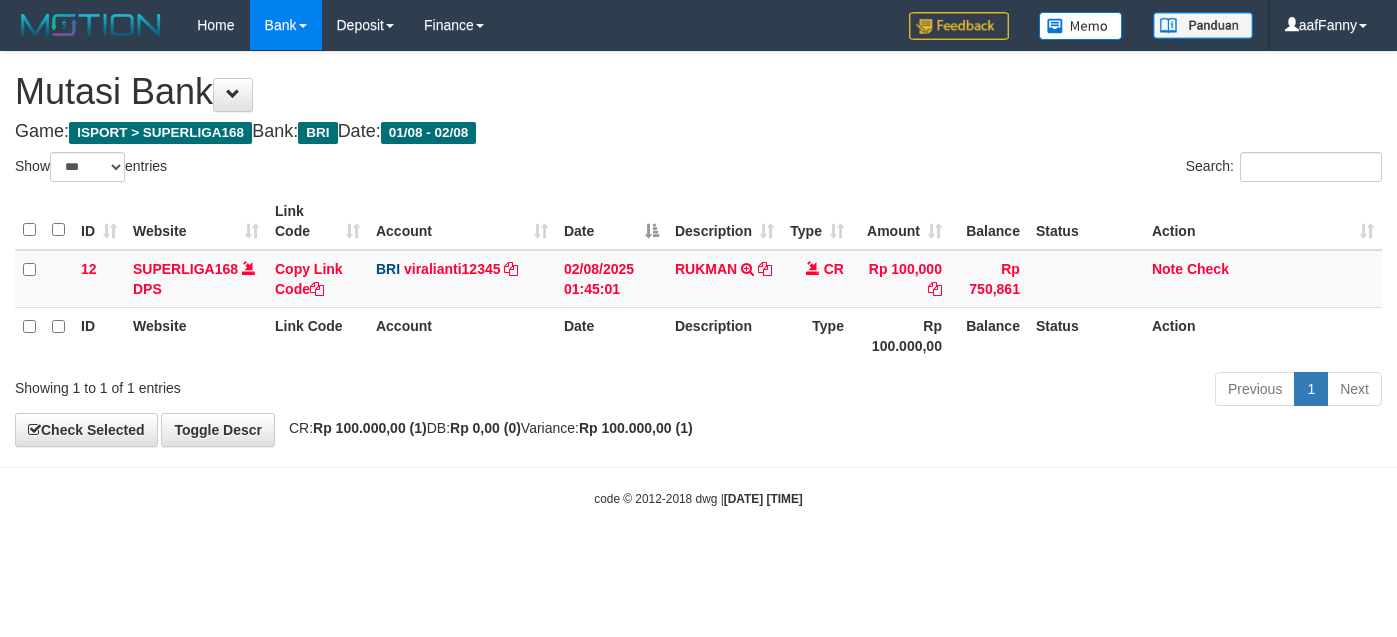 select on "***" 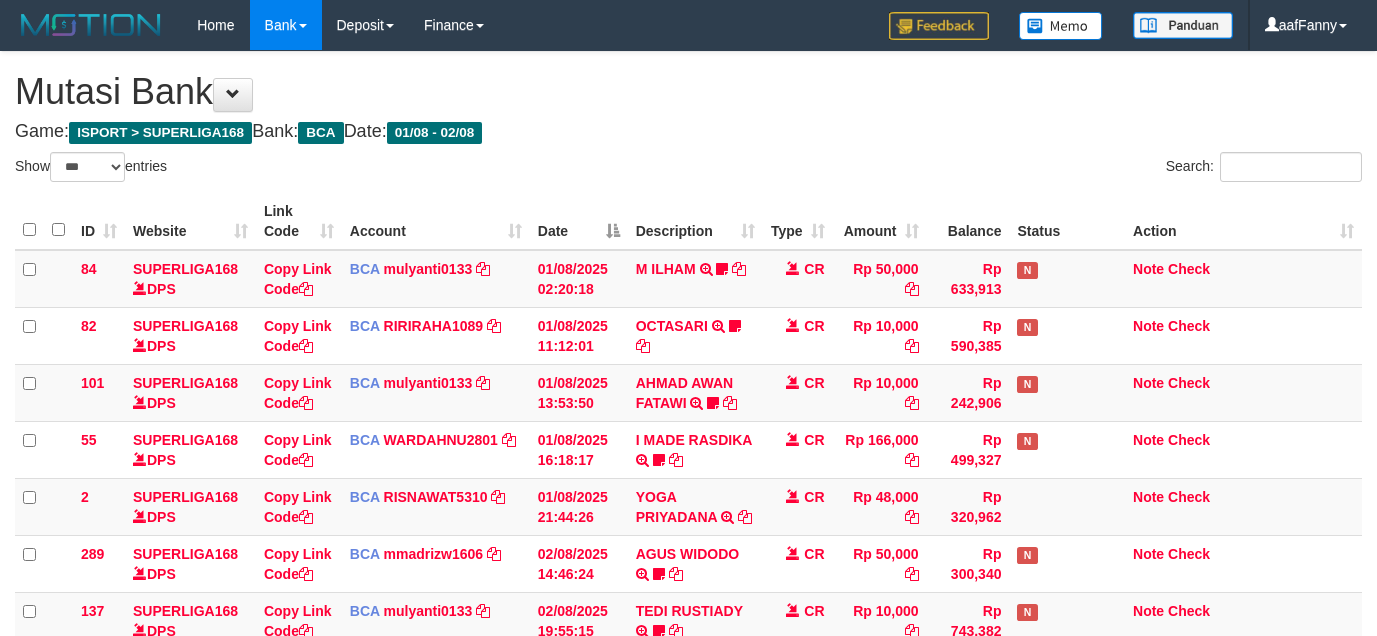 select on "***" 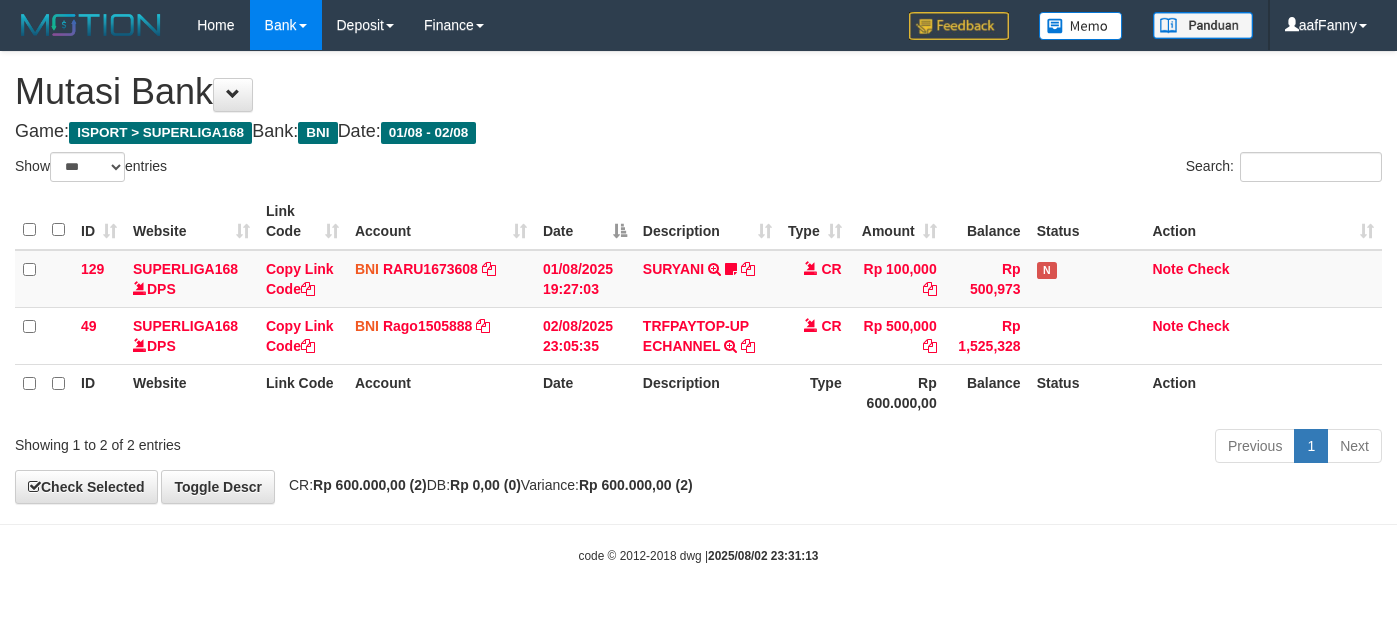 select on "***" 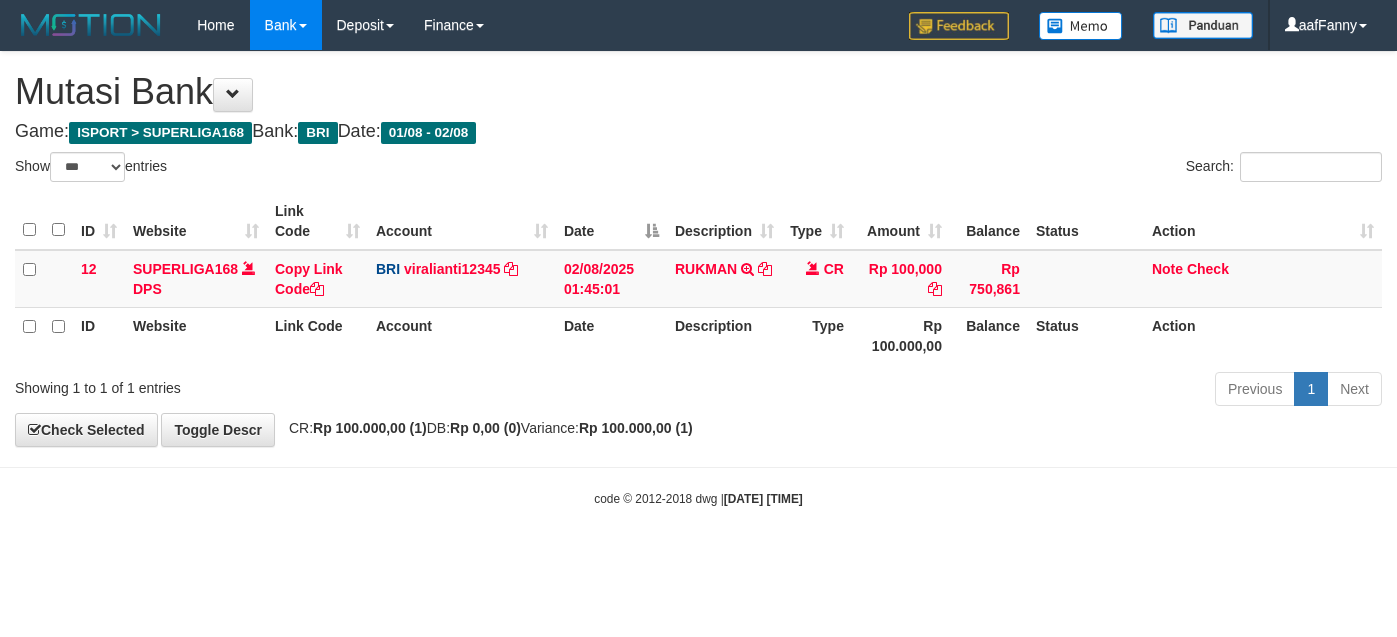 select on "***" 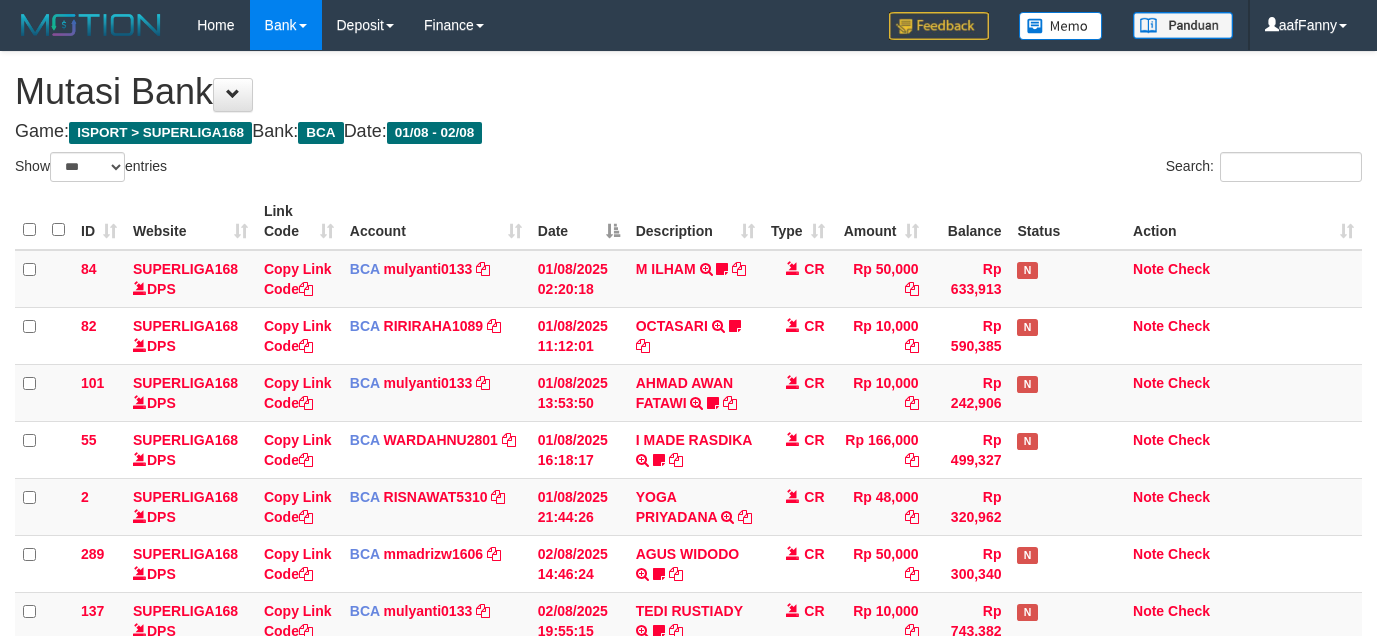 select on "***" 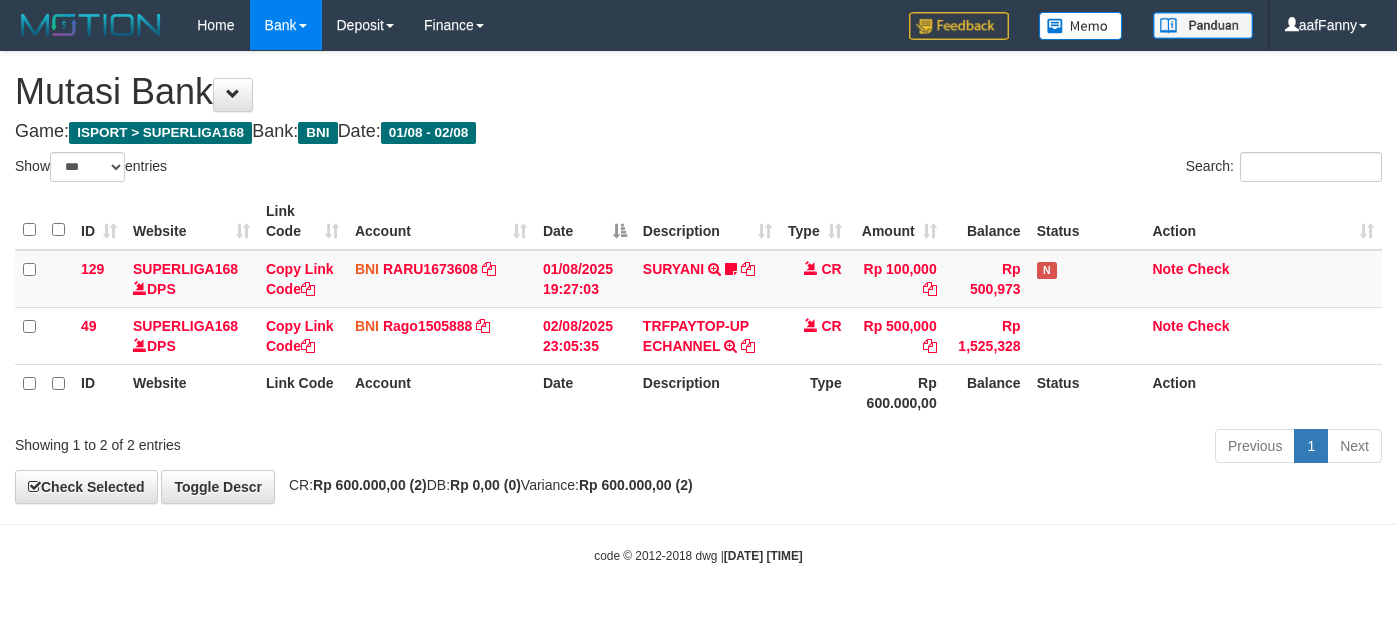 select on "***" 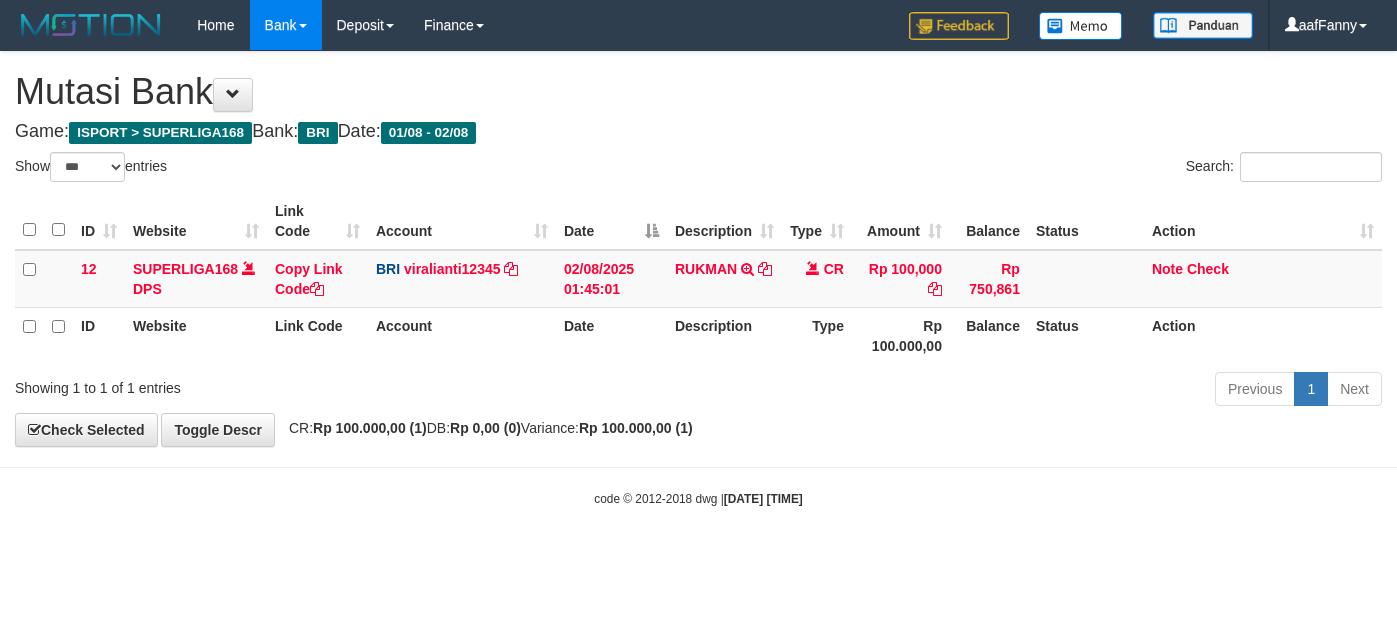 select on "***" 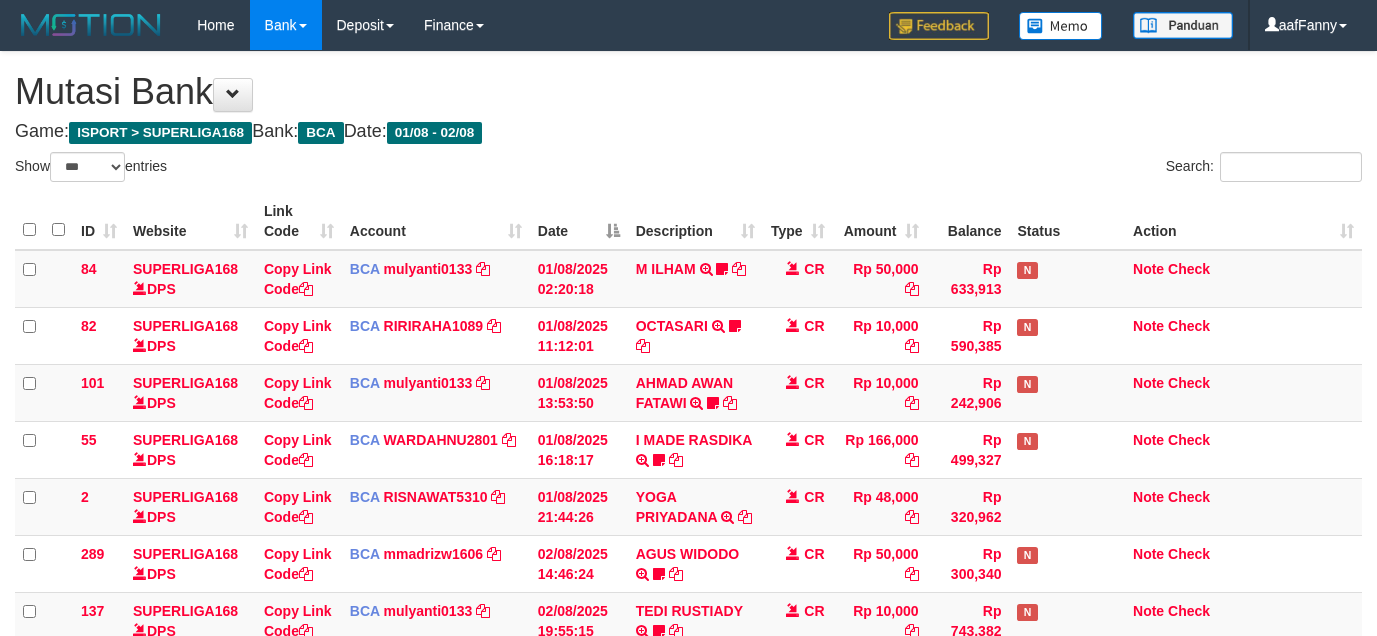 select on "***" 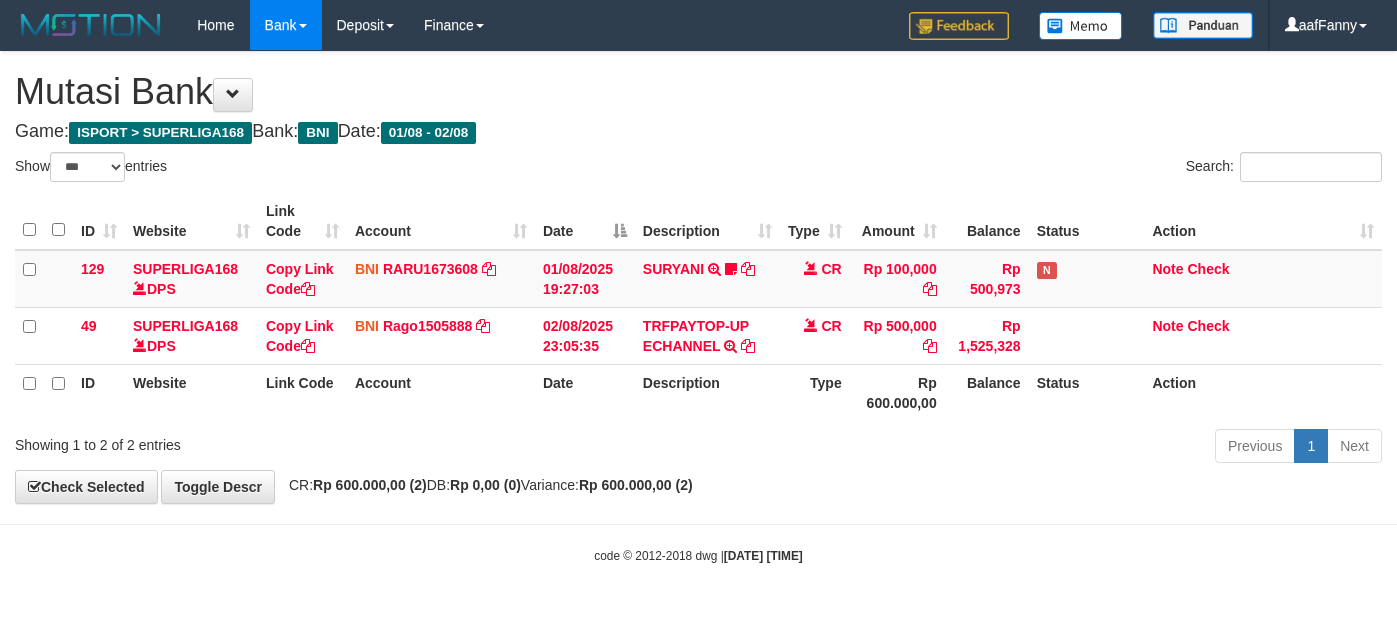 select on "***" 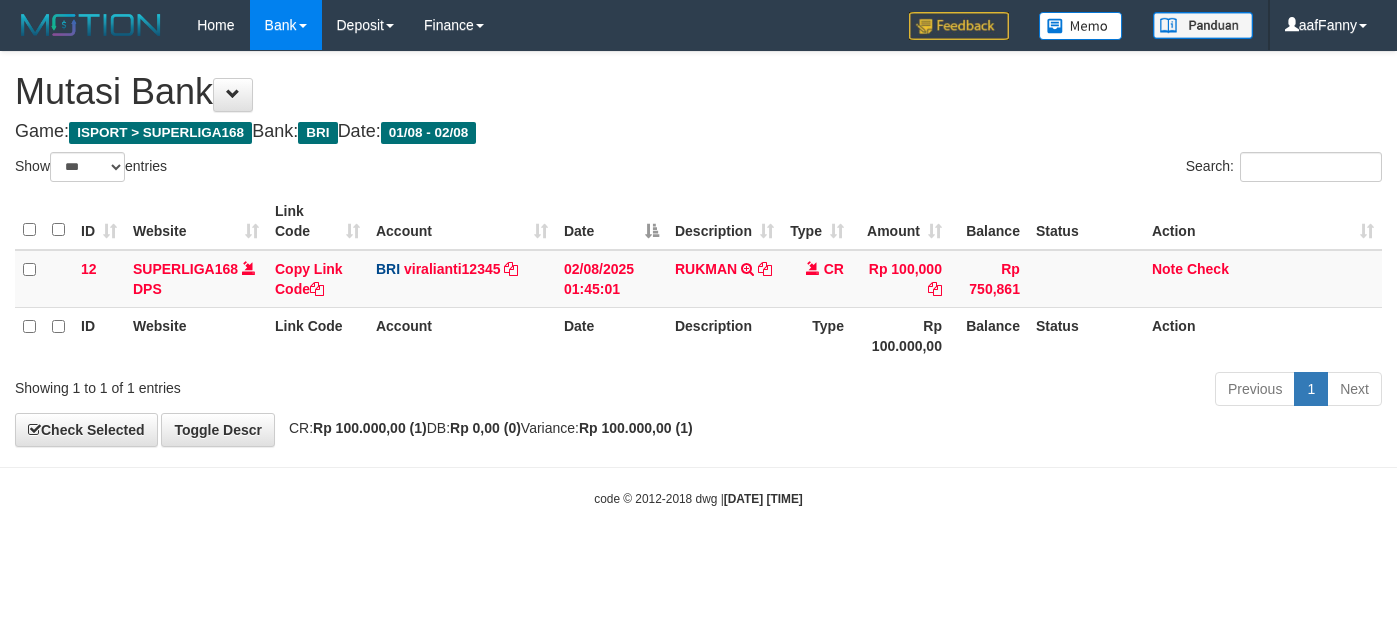select on "***" 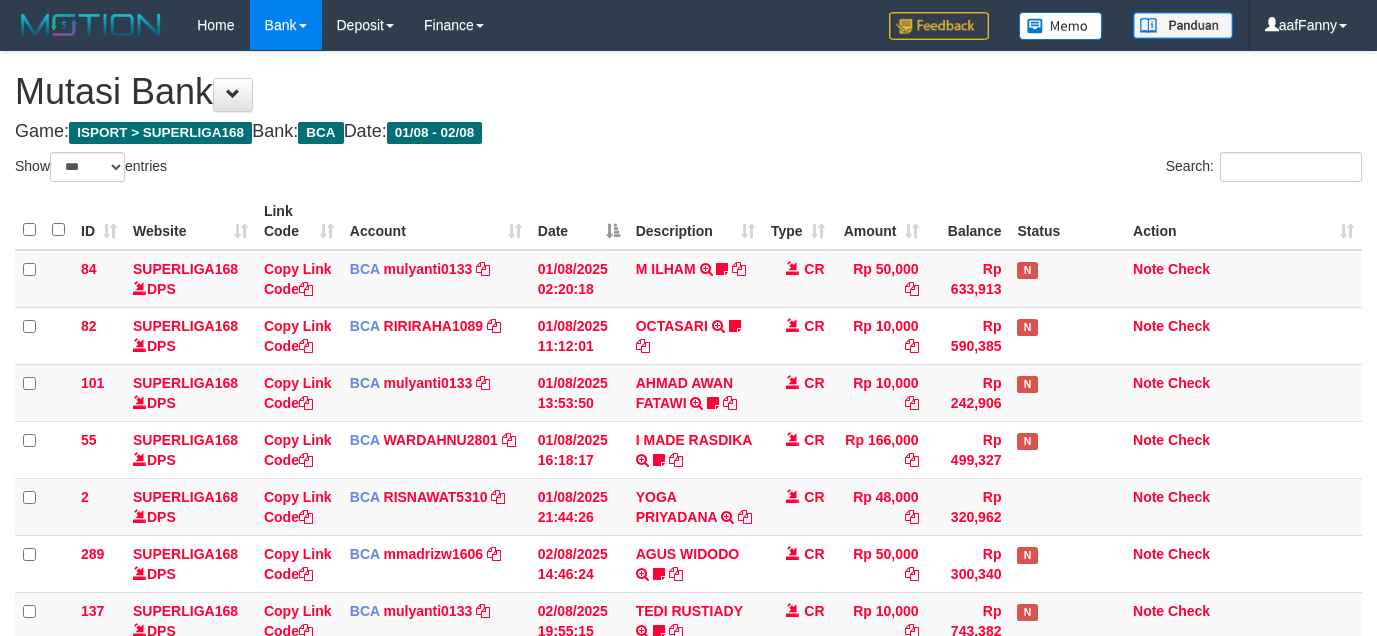select on "***" 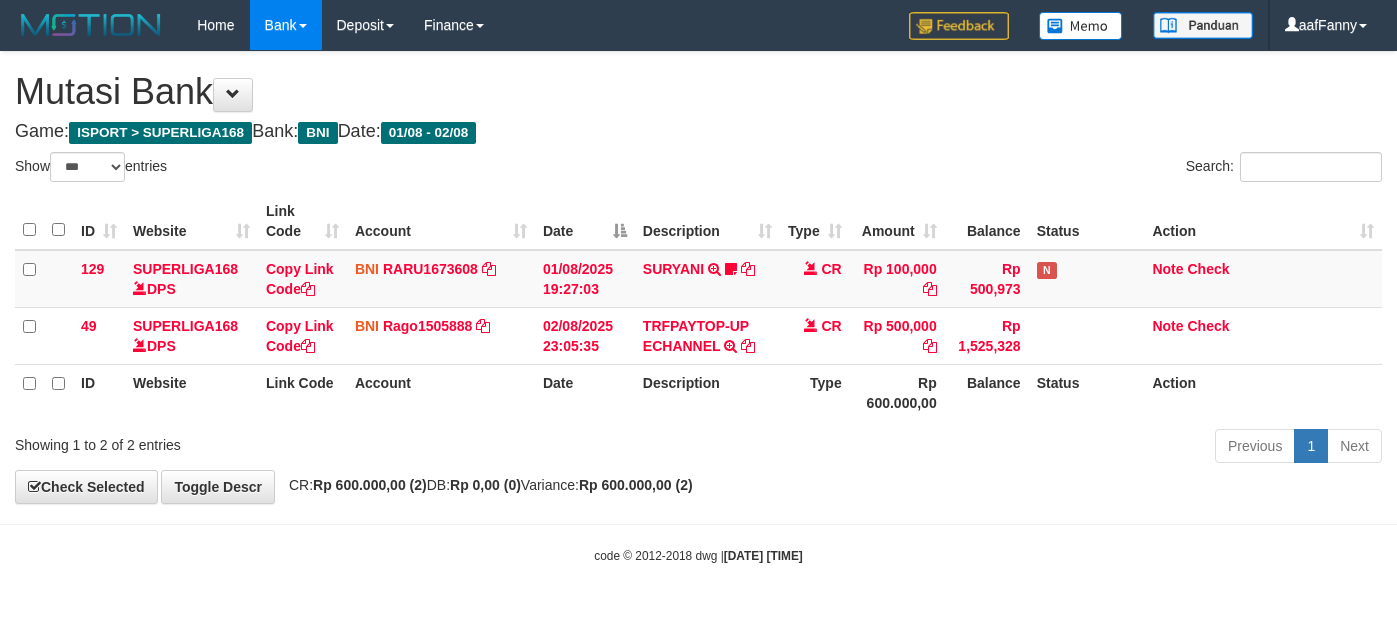 select on "***" 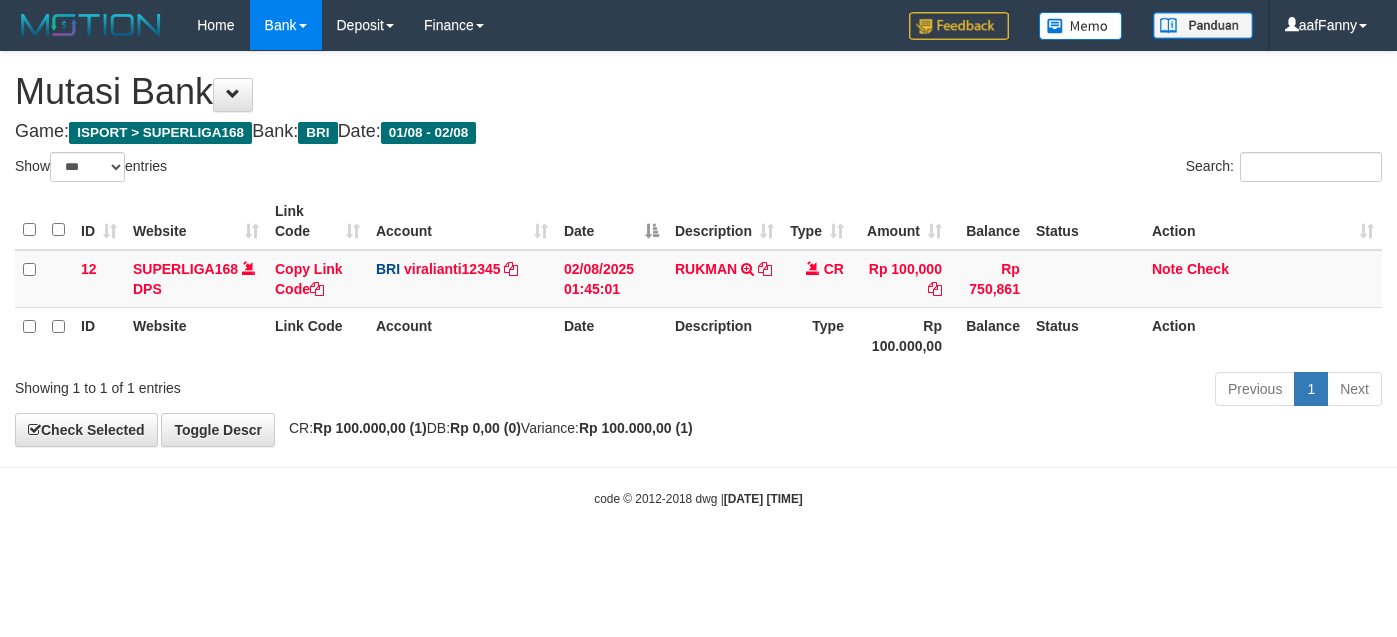 select on "***" 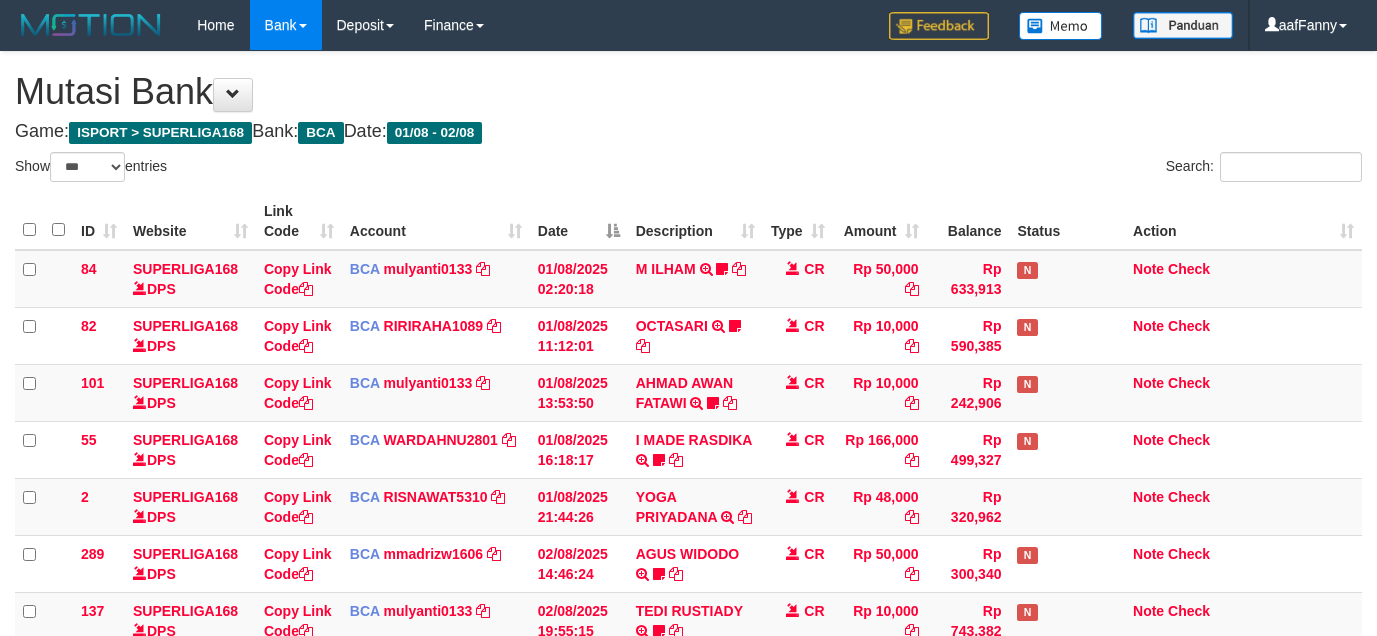 select on "***" 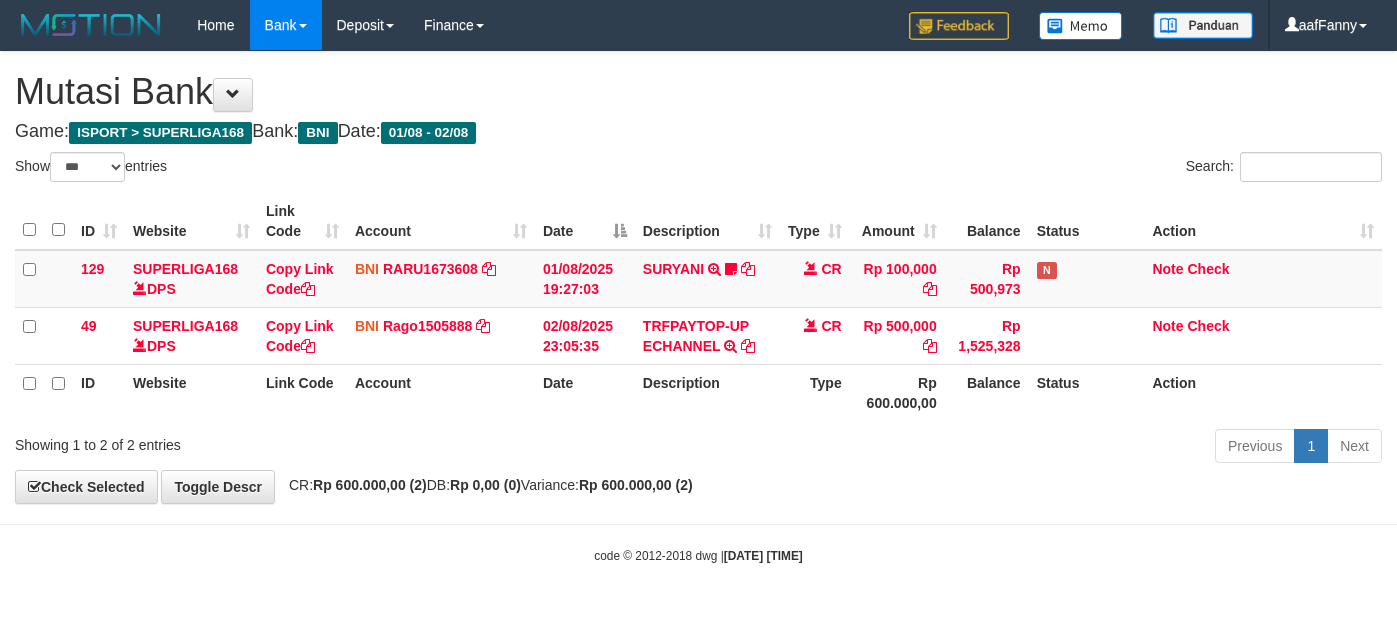 select on "***" 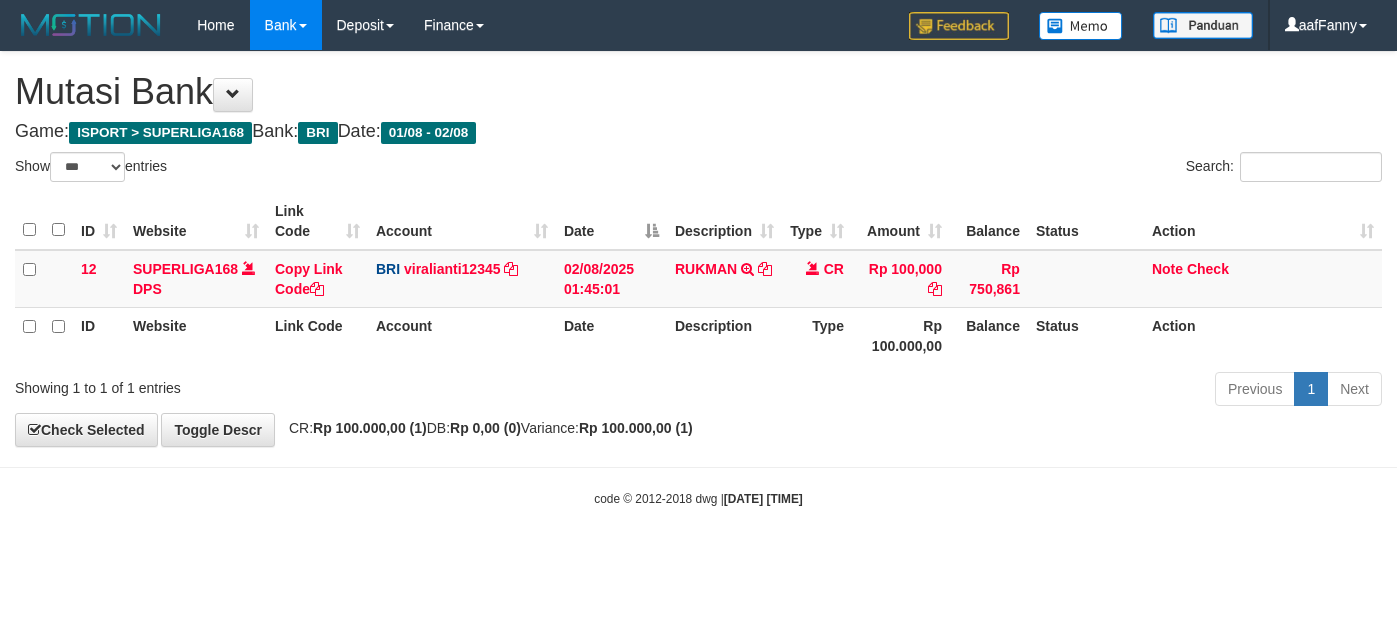 select on "***" 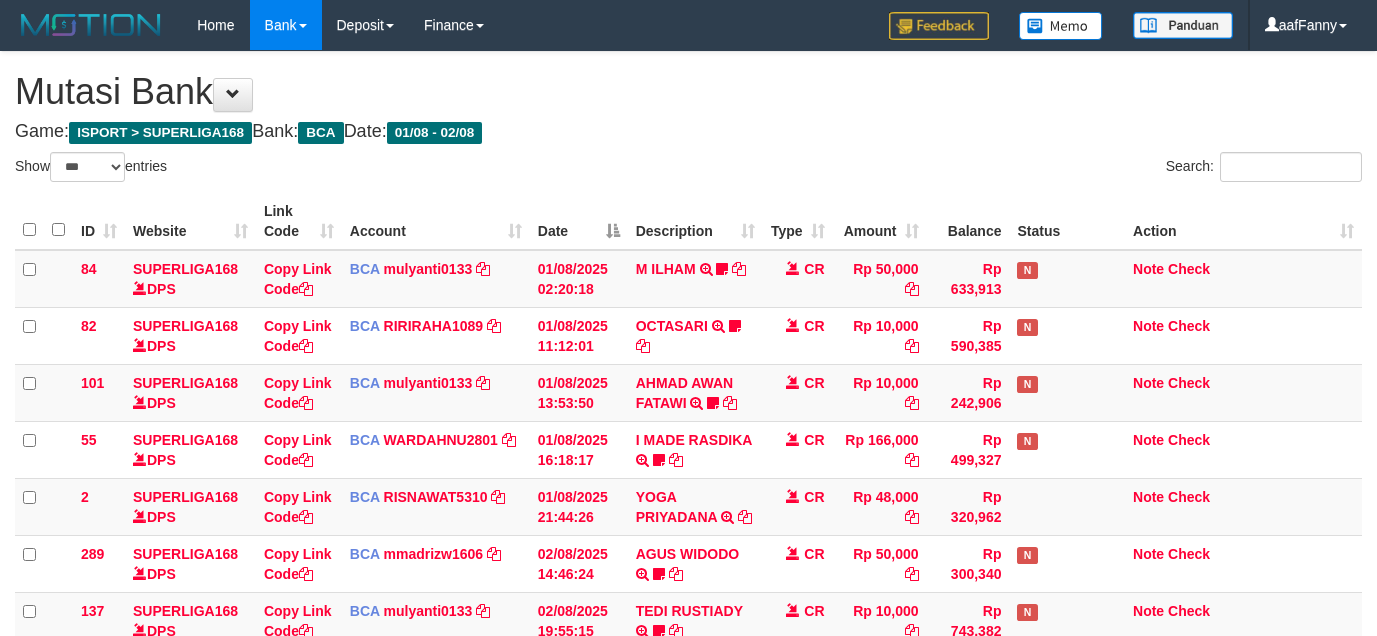 select on "***" 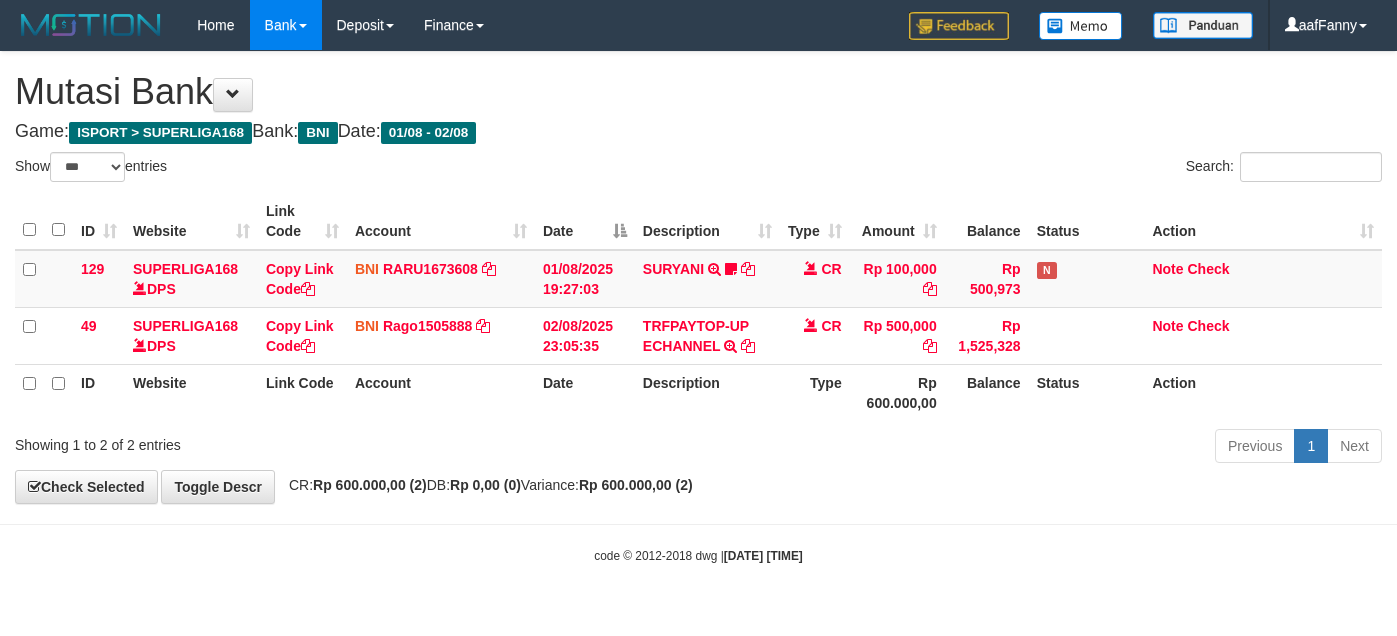 select on "***" 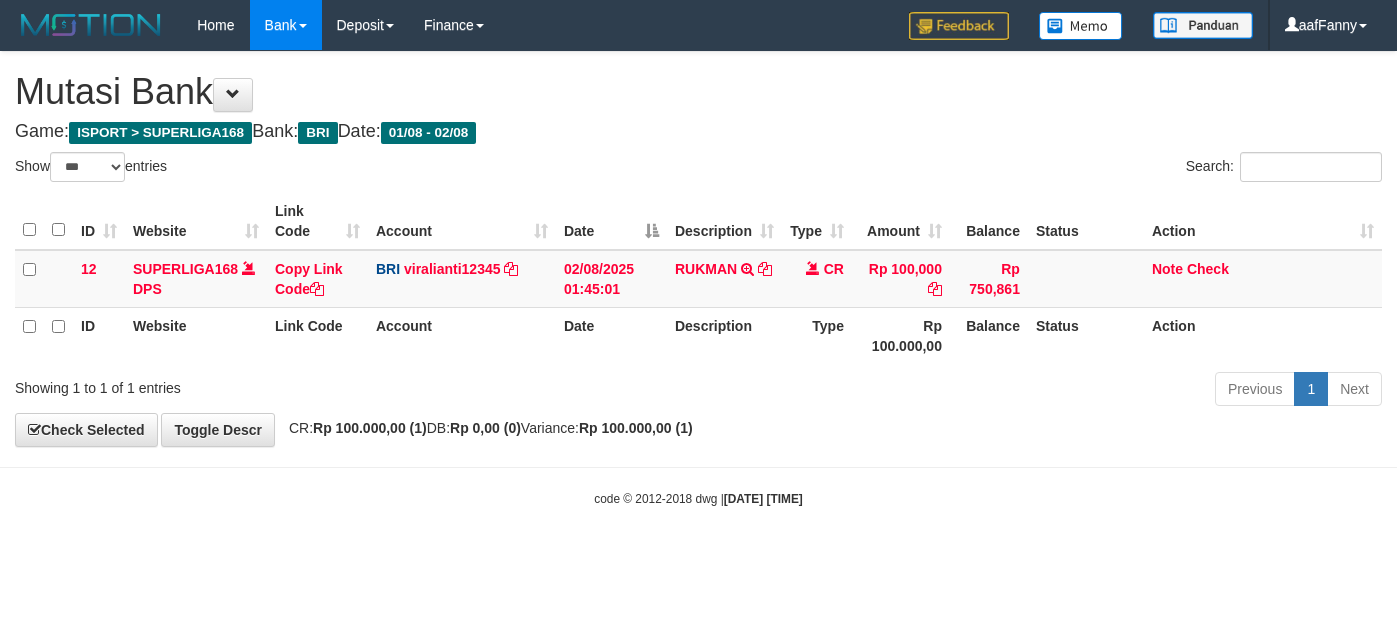 select on "***" 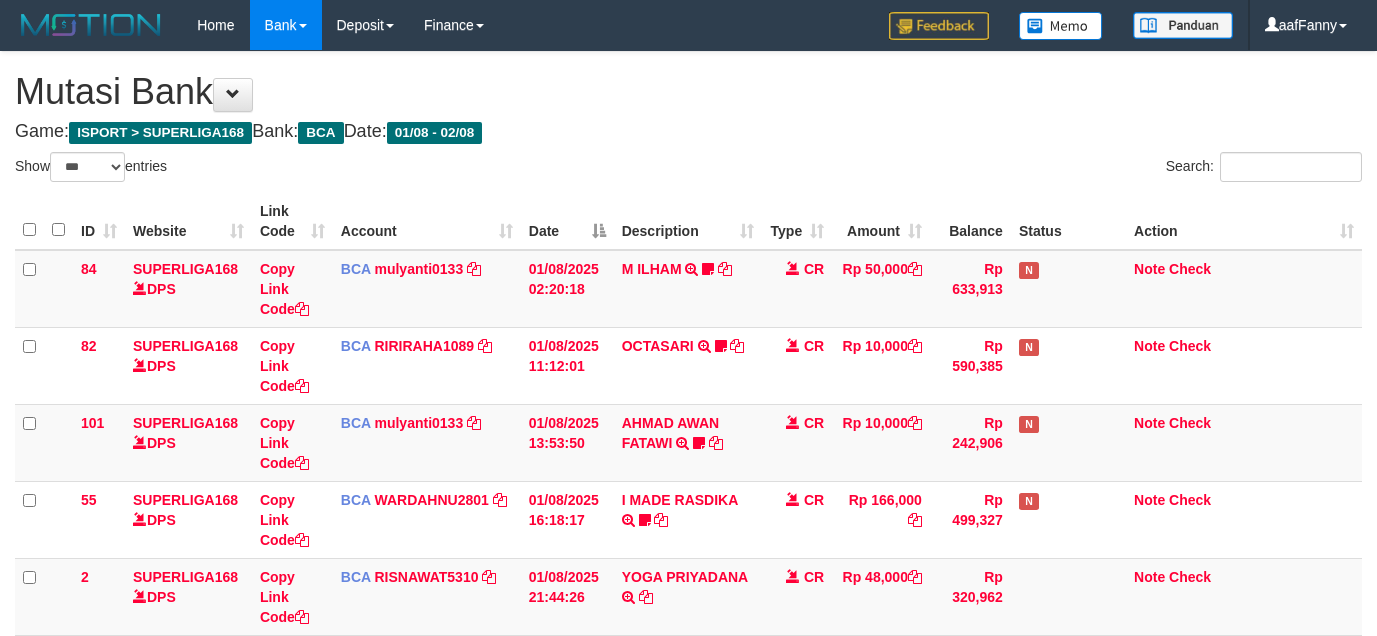 select on "***" 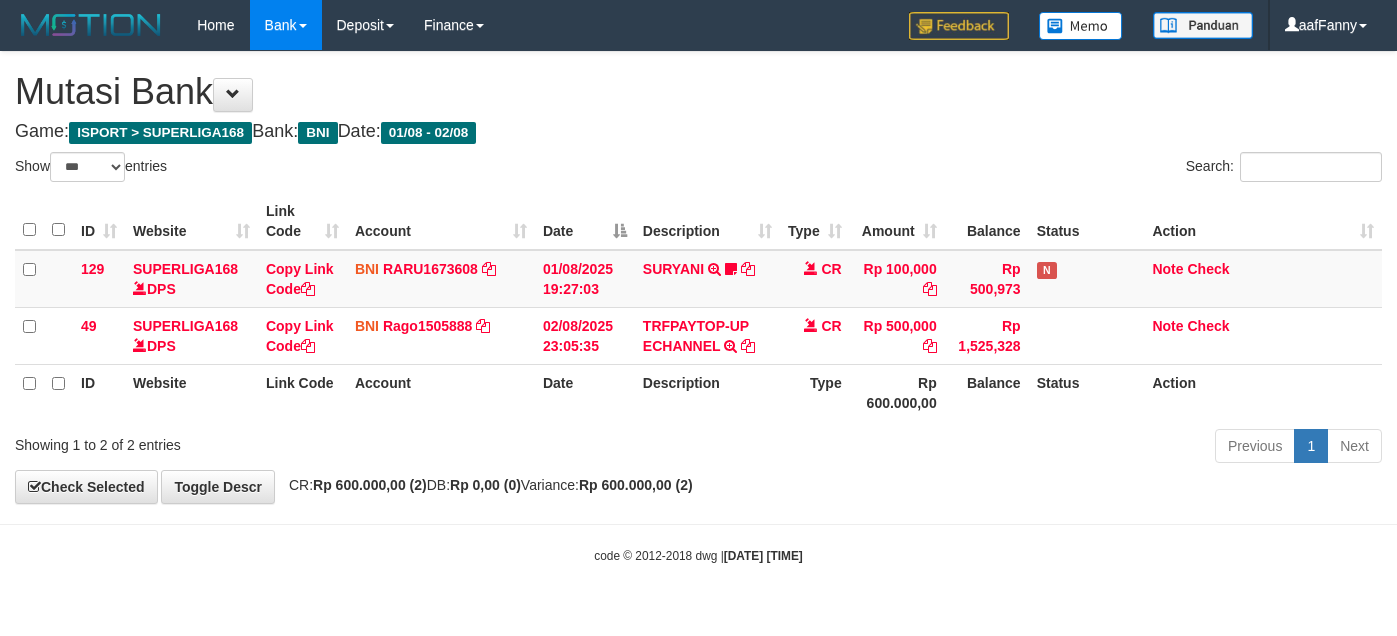 select on "***" 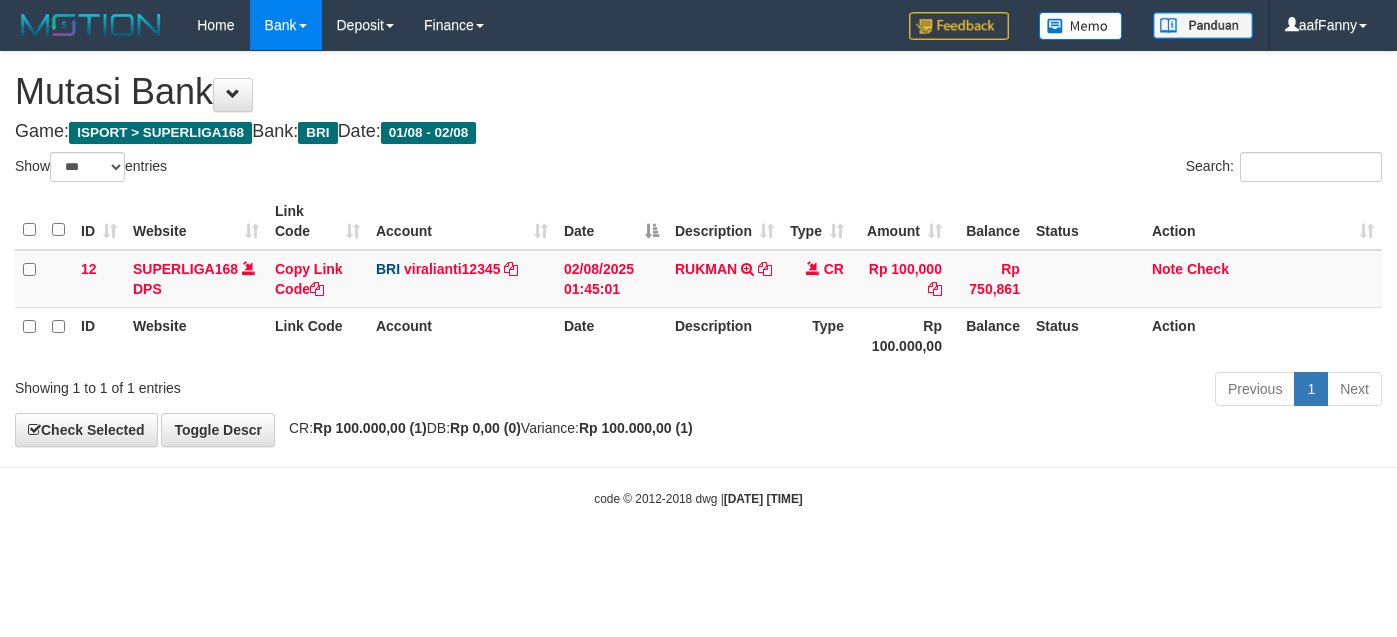 select on "***" 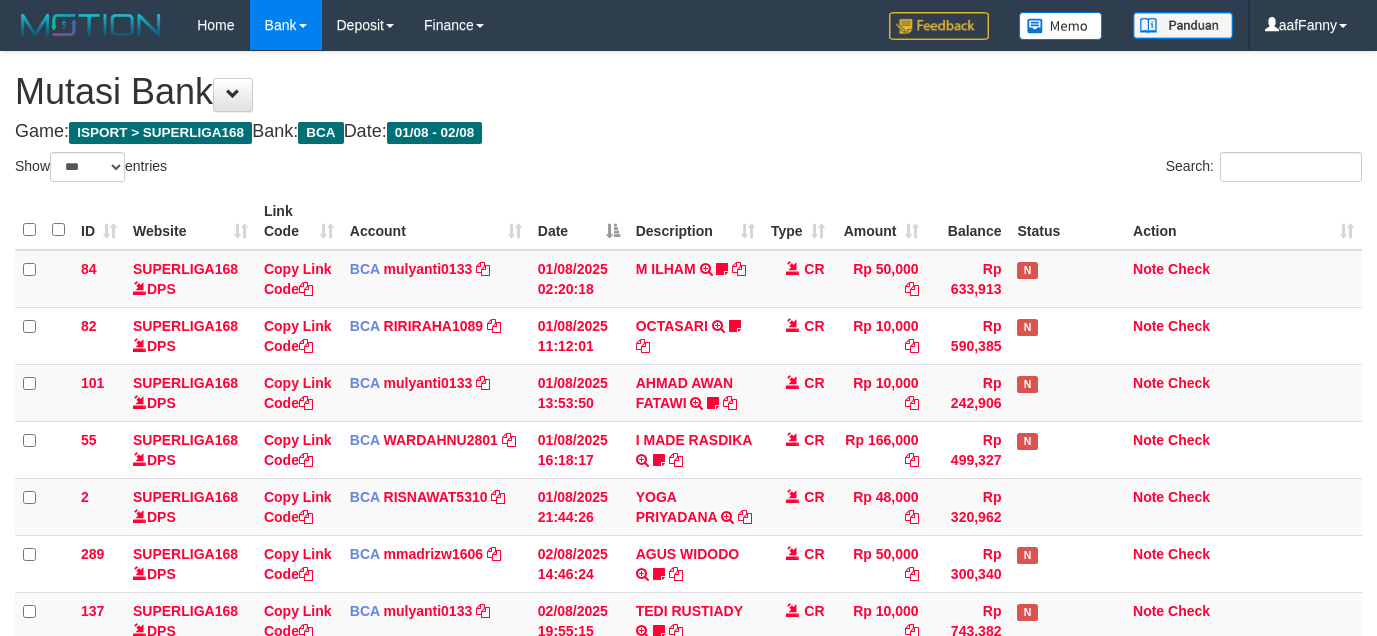 select on "***" 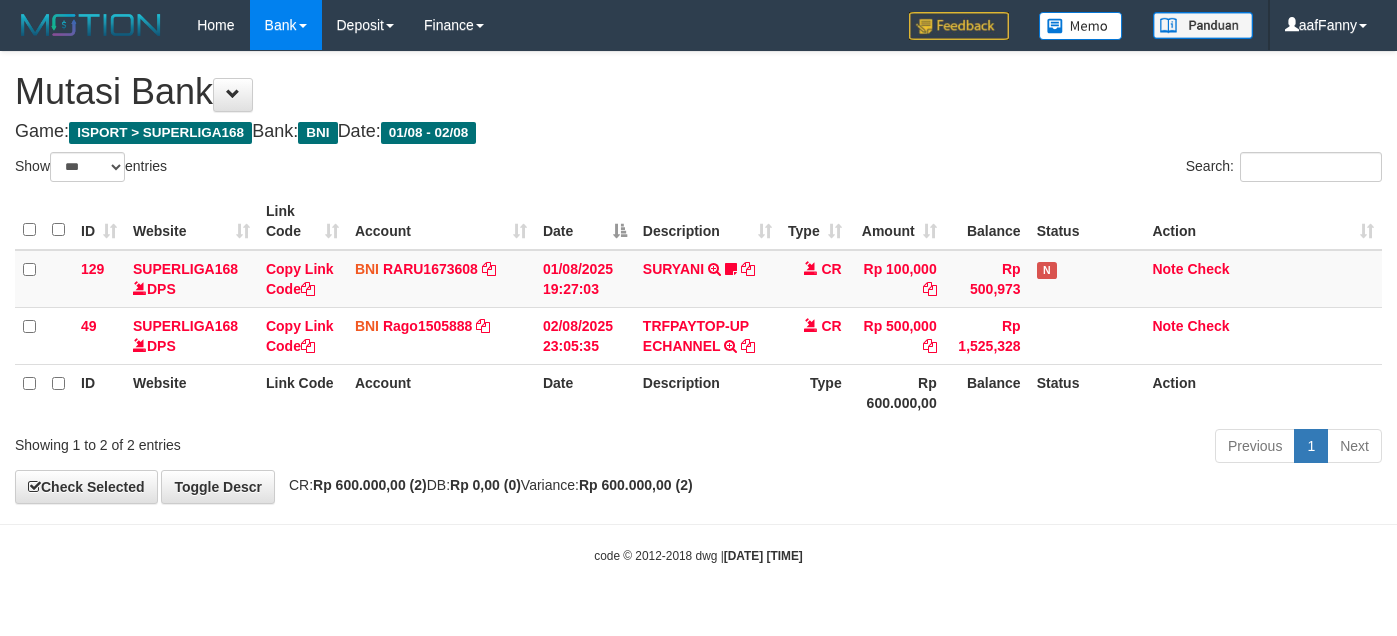 select on "***" 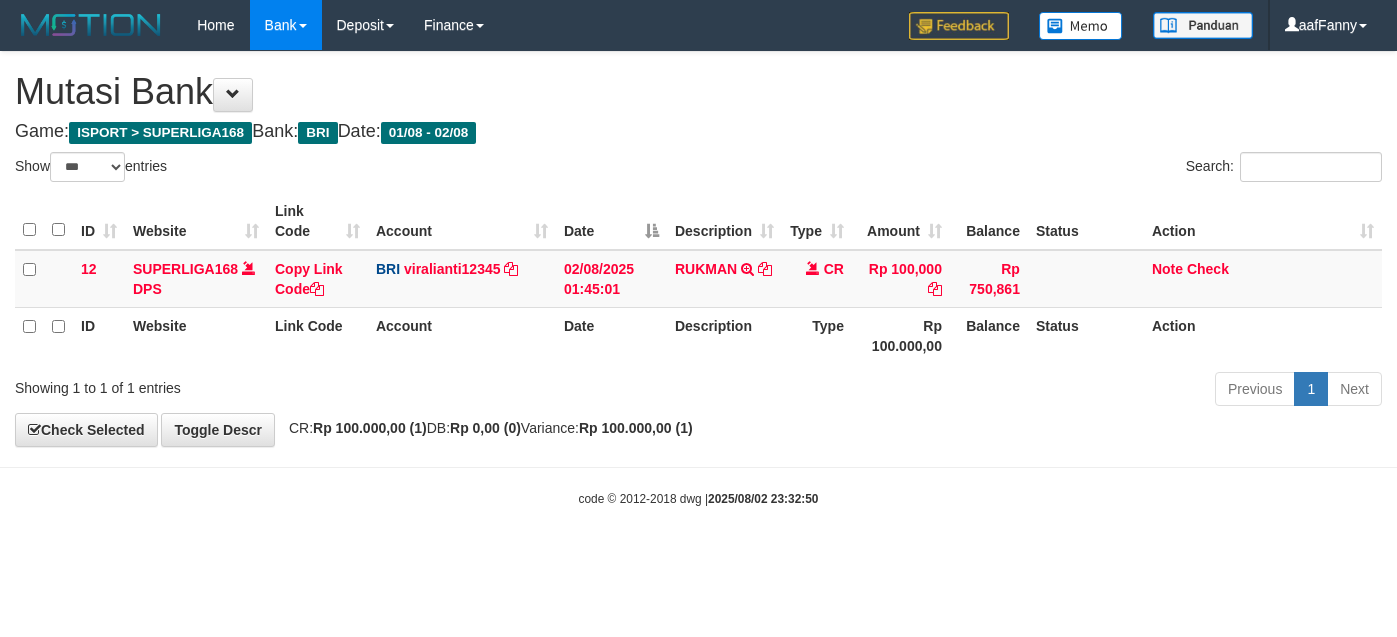 select on "***" 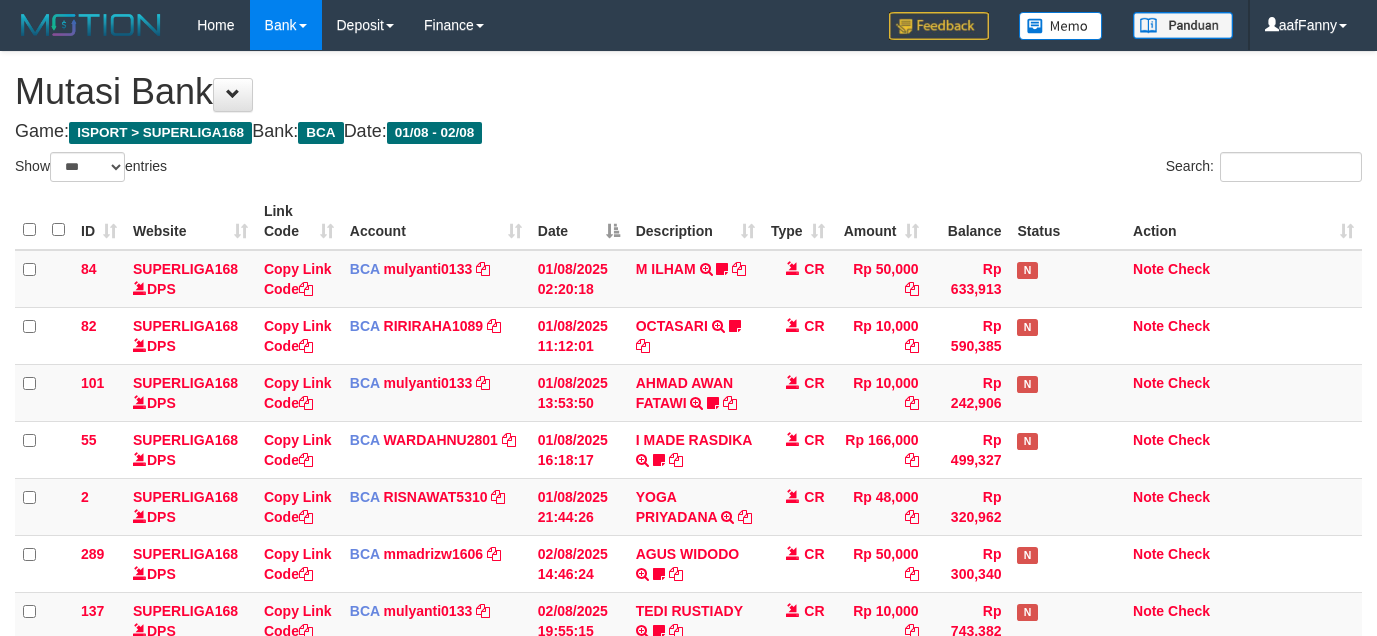 select on "***" 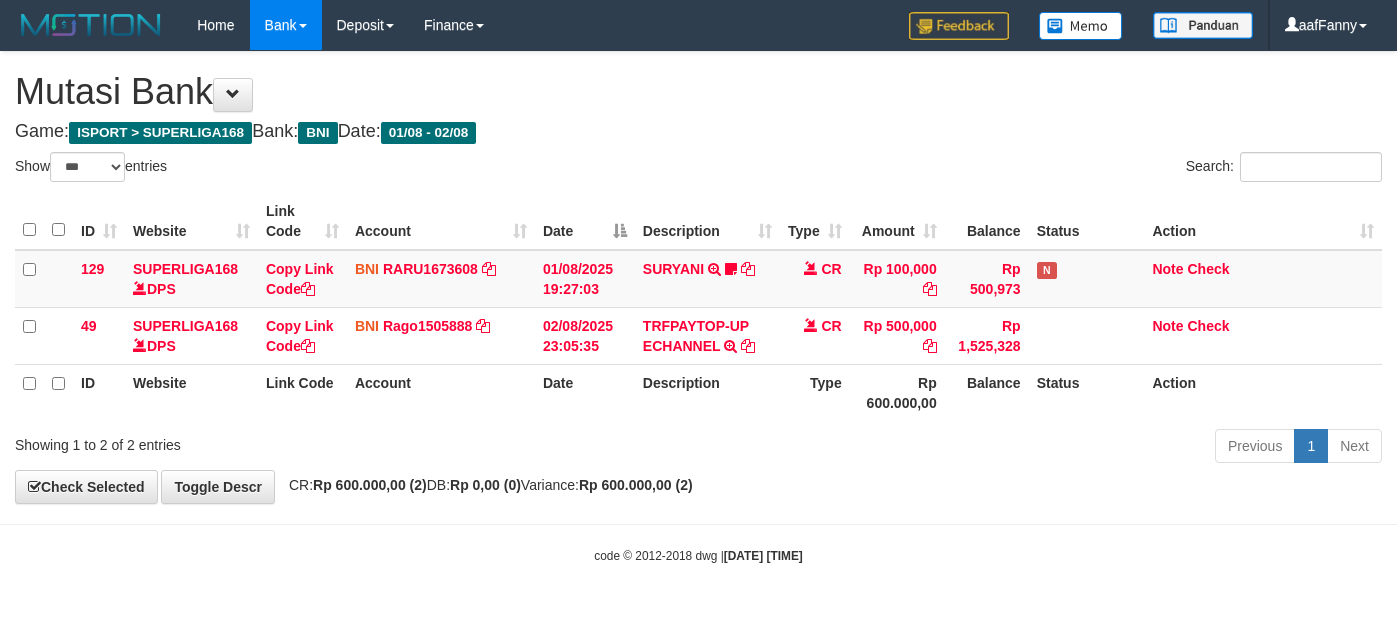 select on "***" 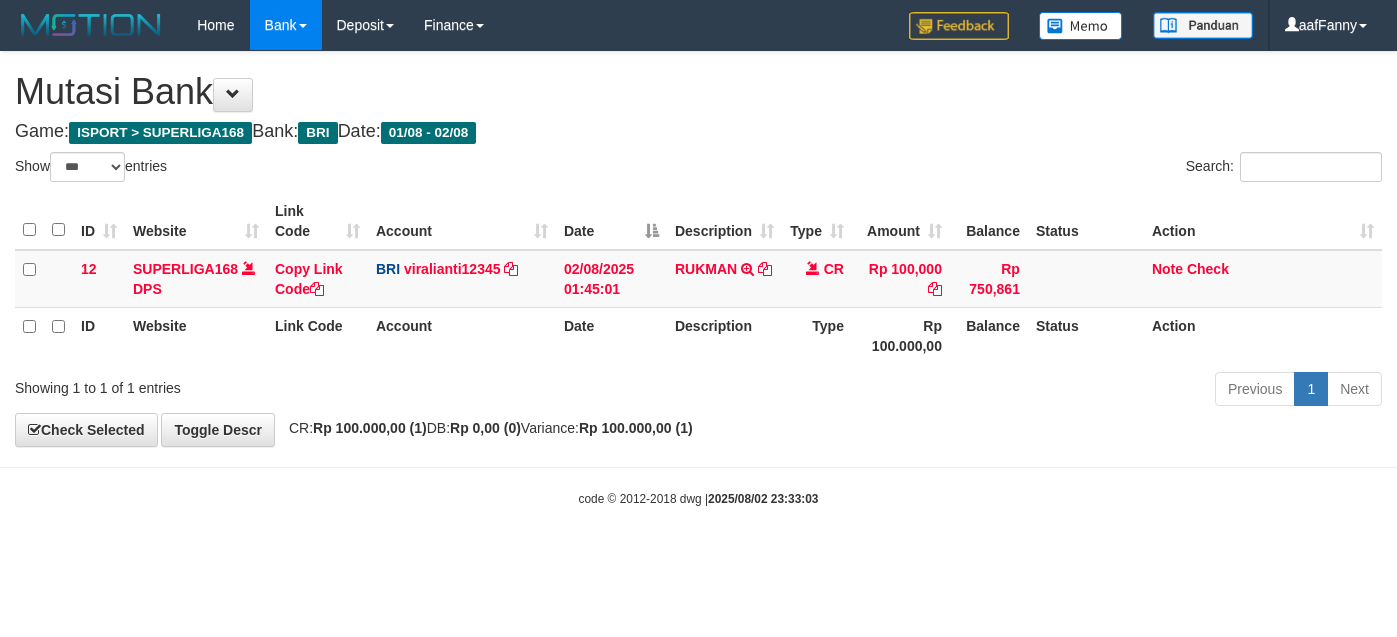 select on "***" 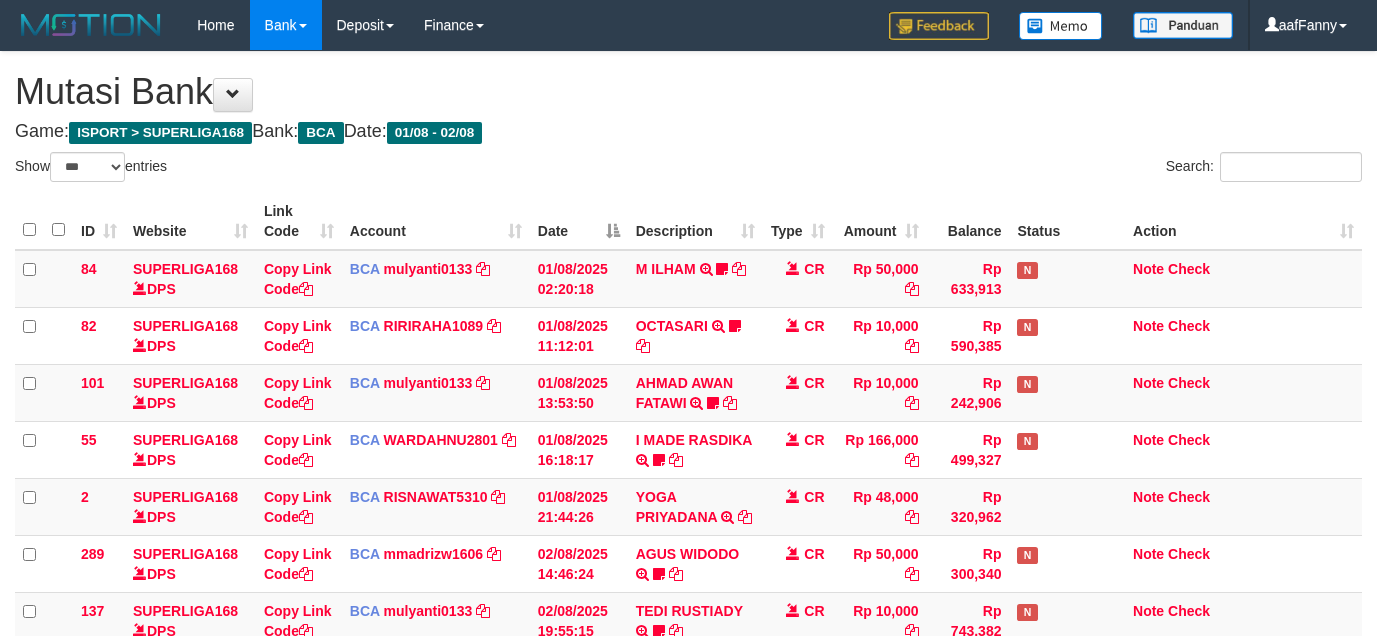 select on "***" 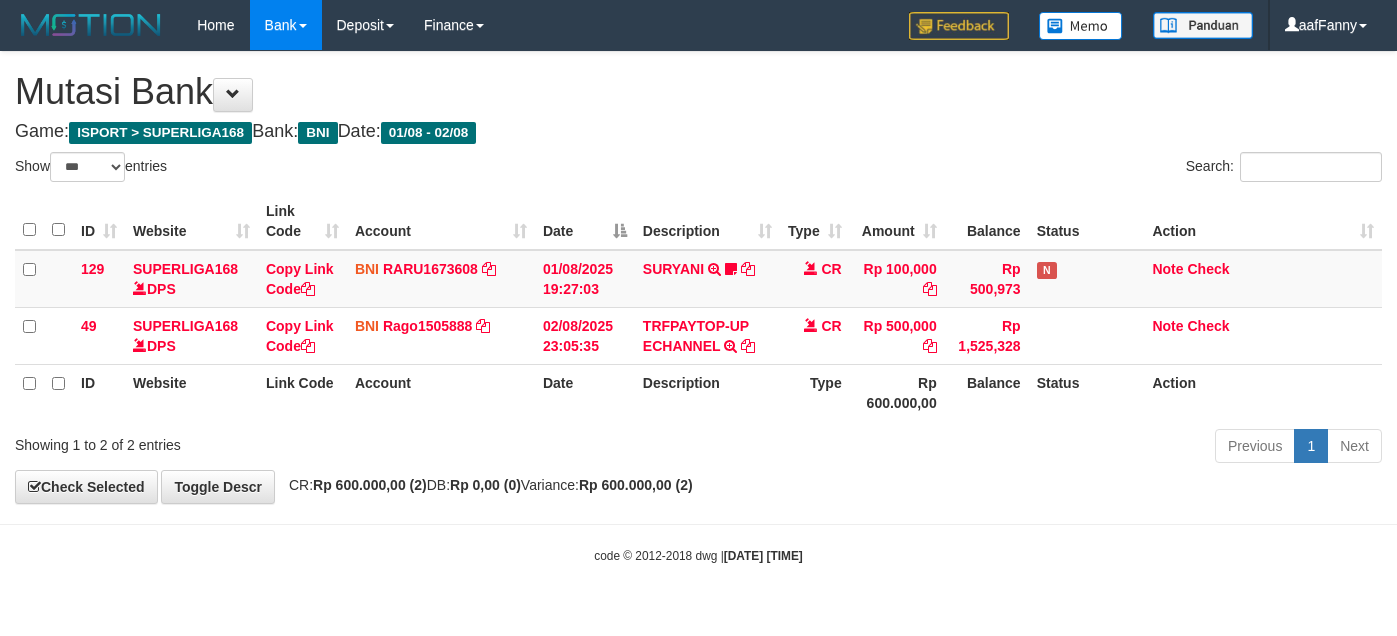 select on "***" 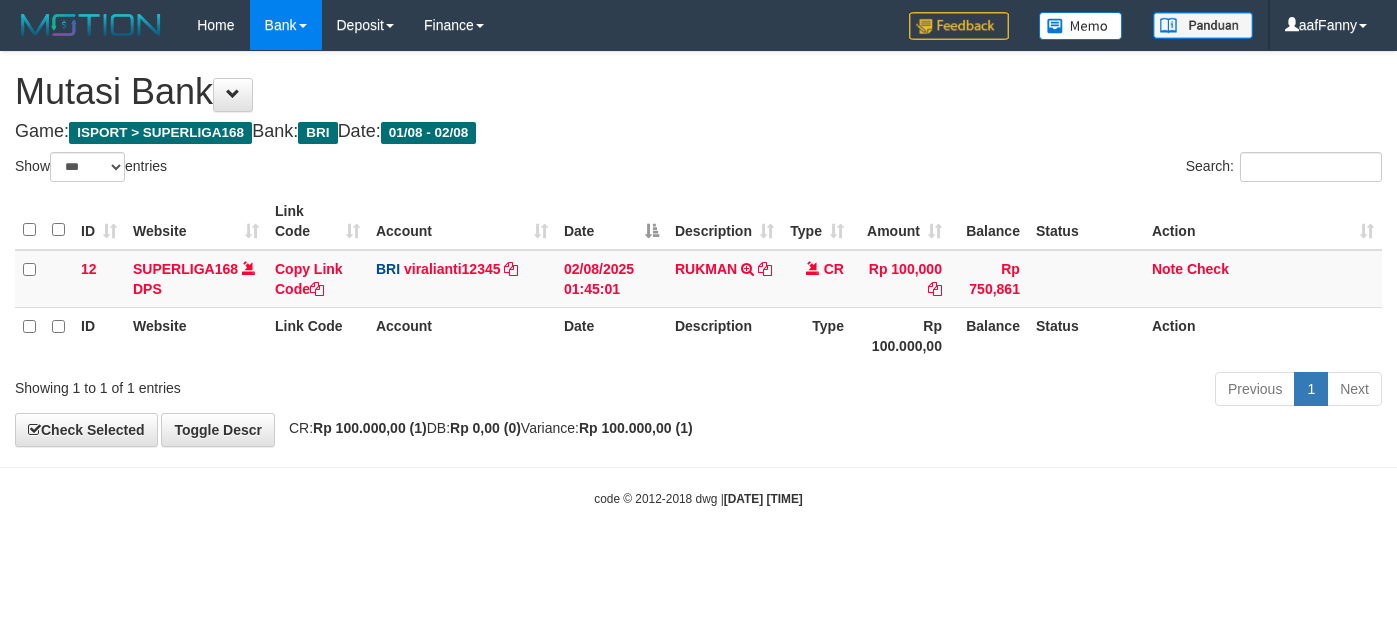 select on "***" 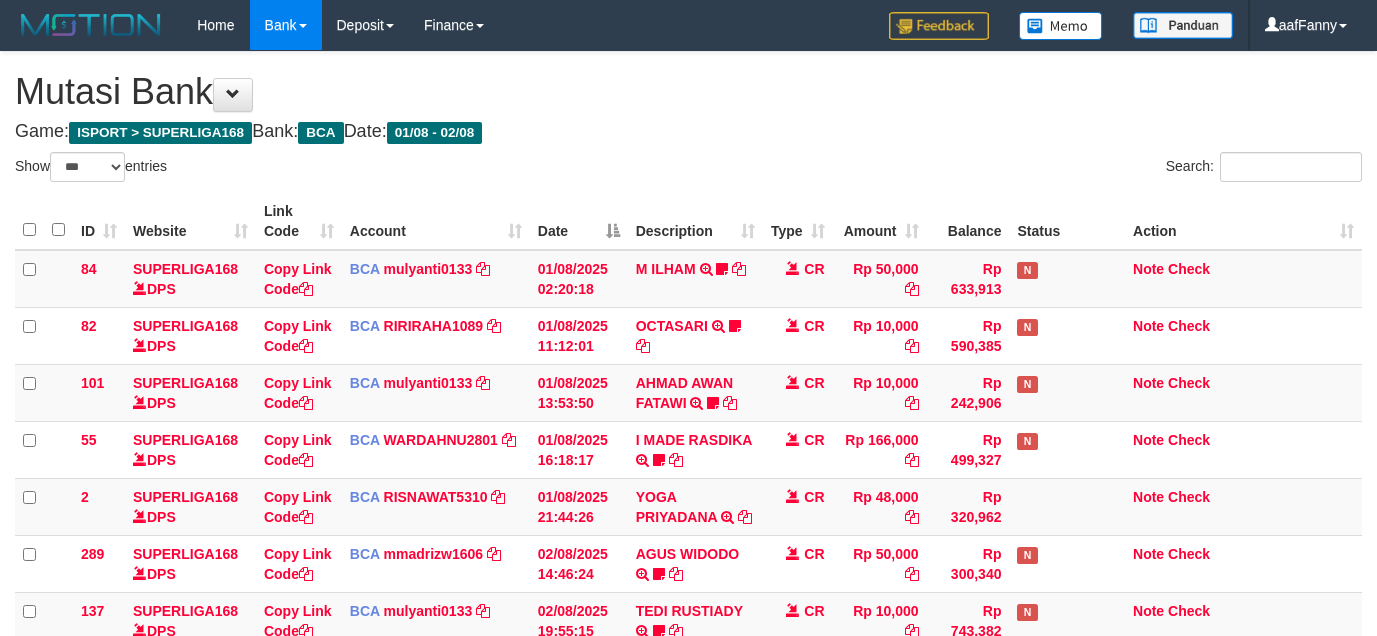 select on "***" 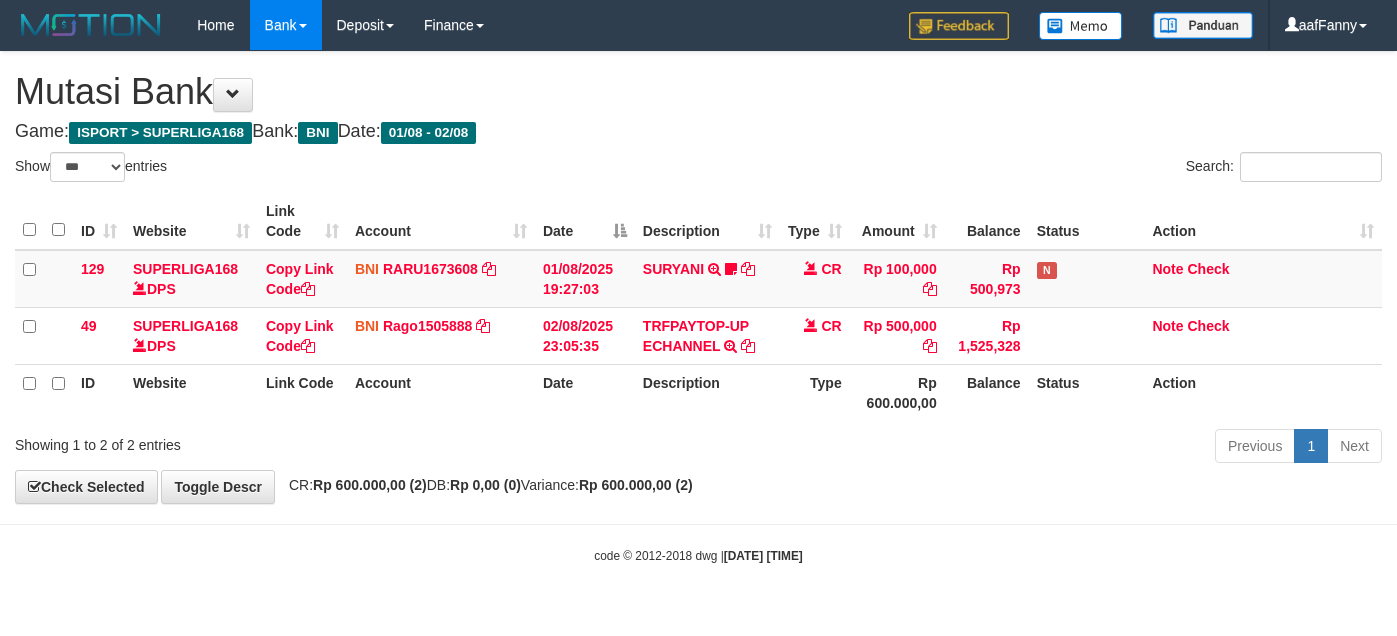 select on "***" 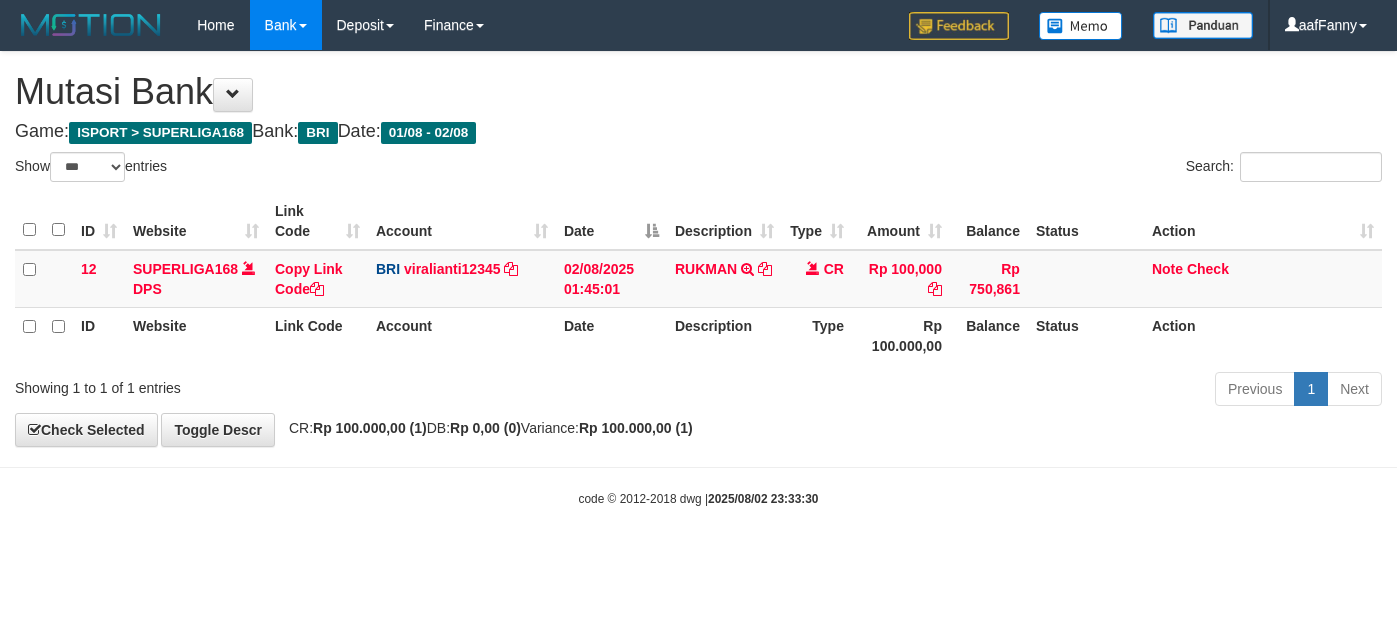 select on "***" 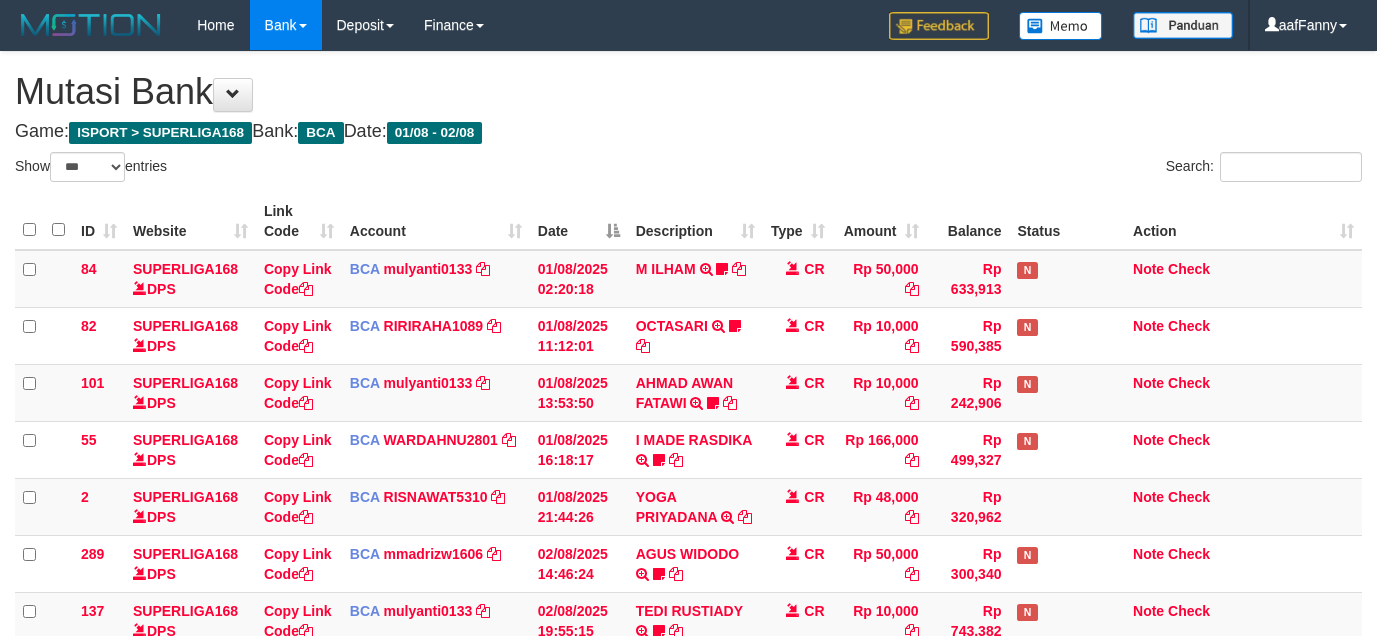 select on "***" 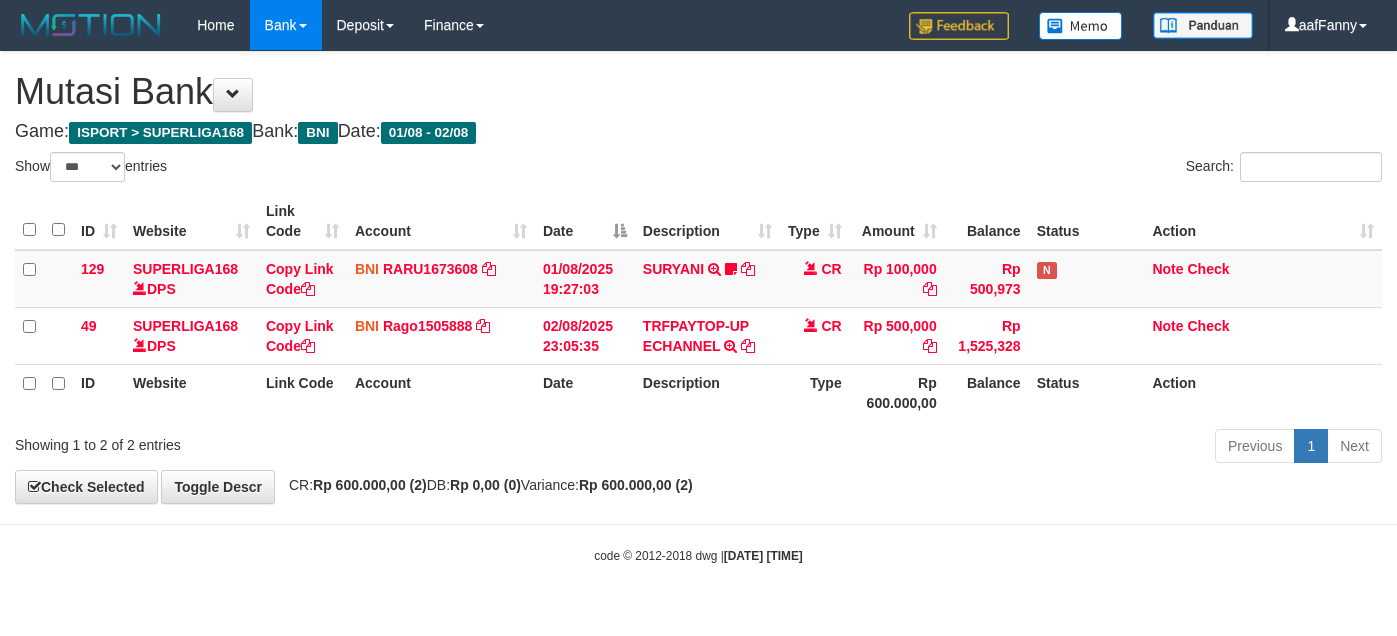 select on "***" 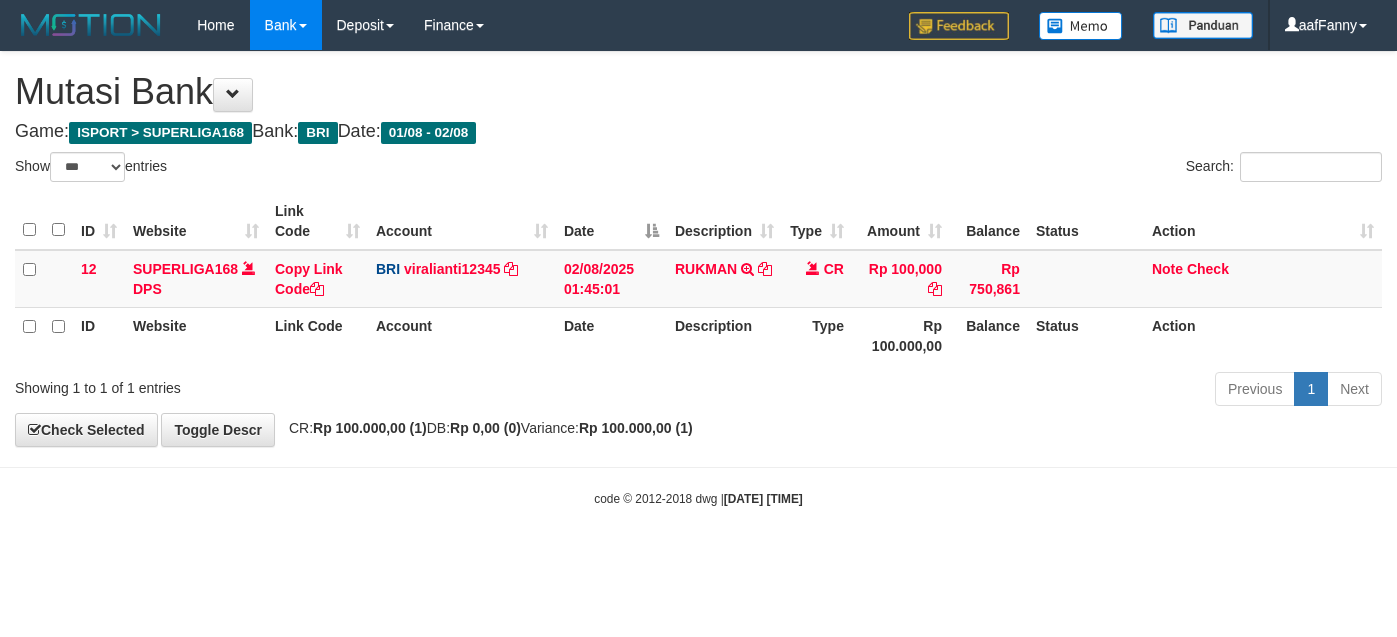 select on "***" 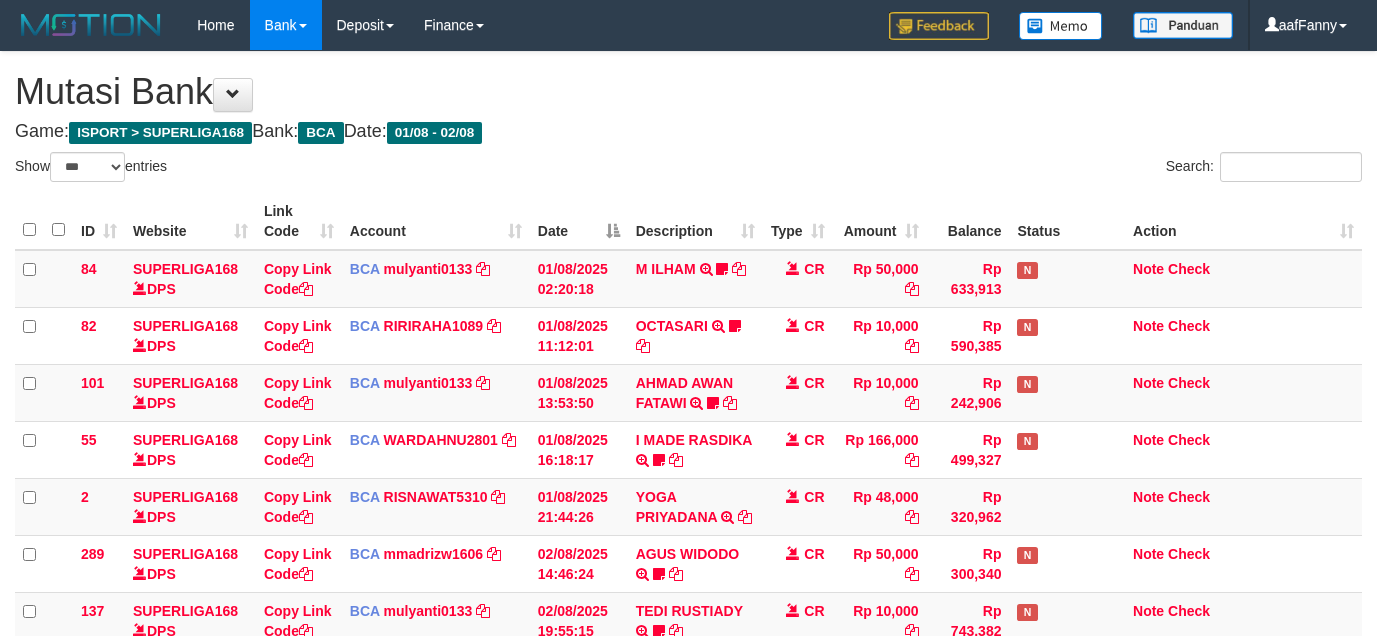 select on "***" 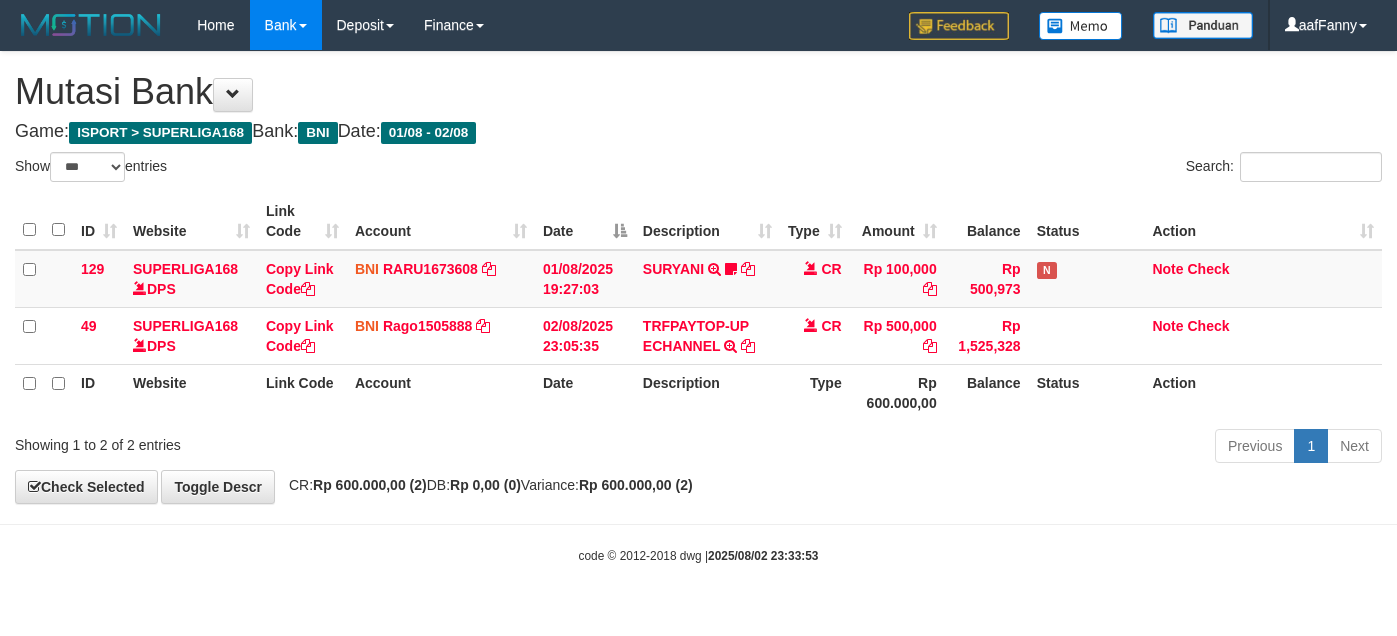 select on "***" 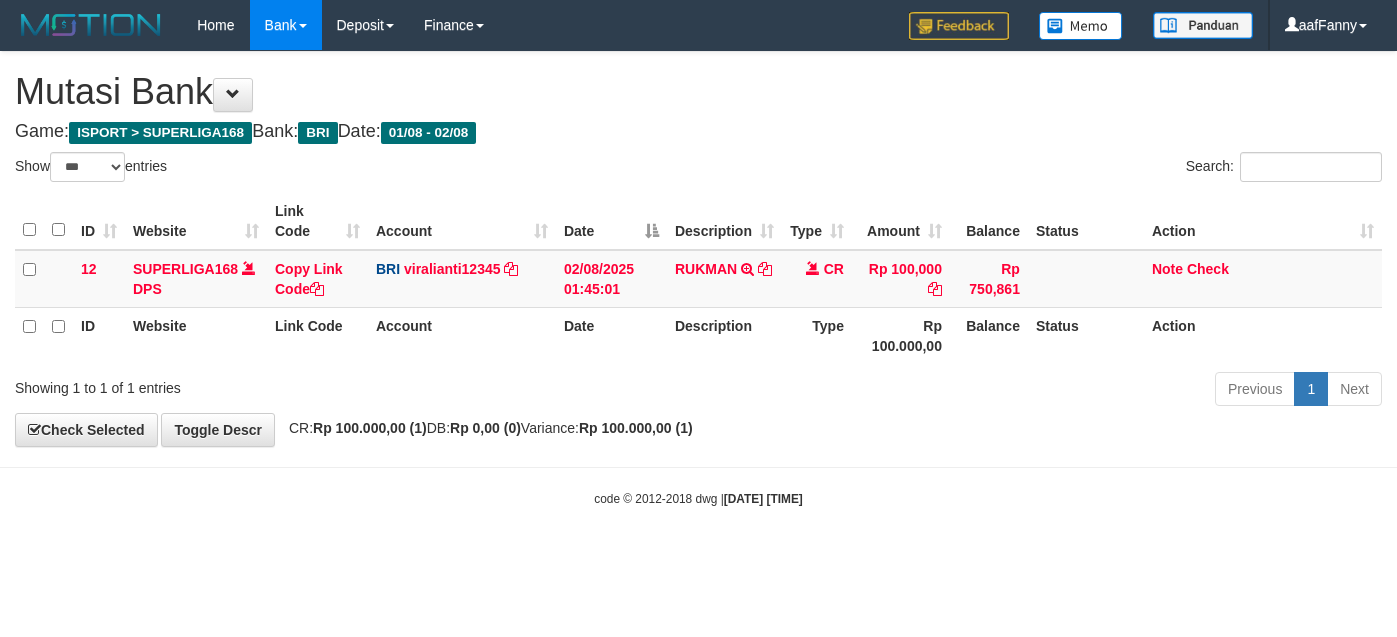 select on "***" 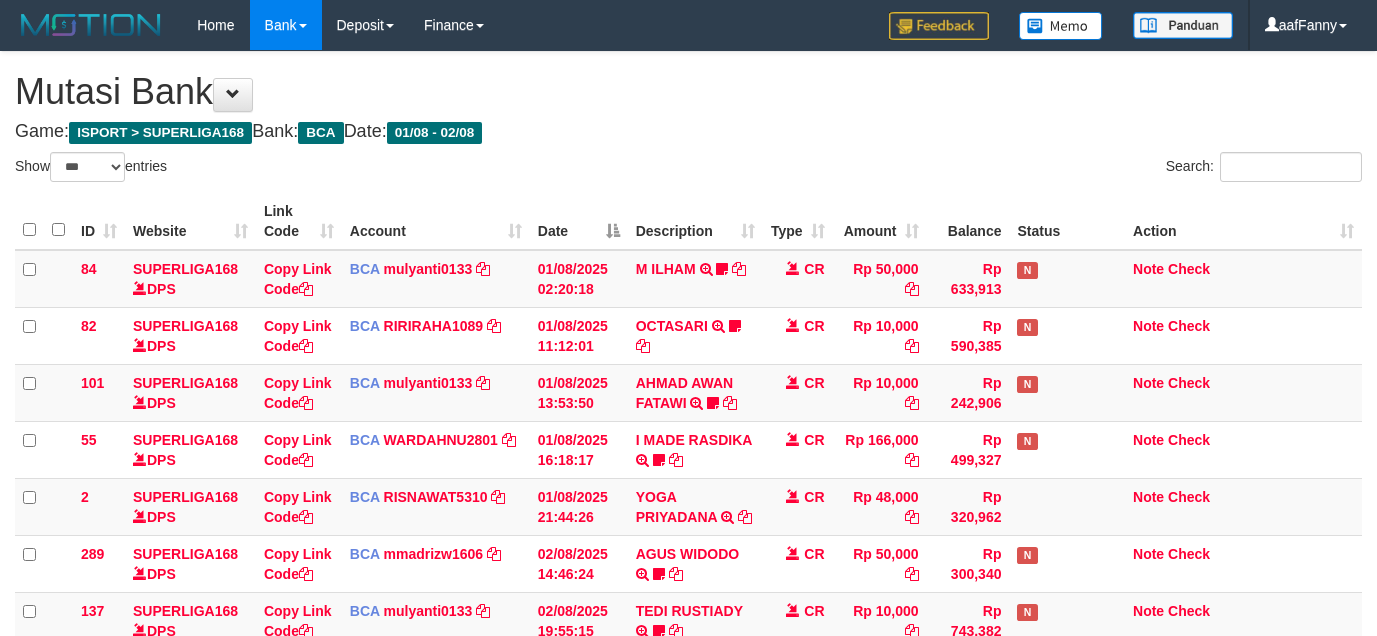 select on "***" 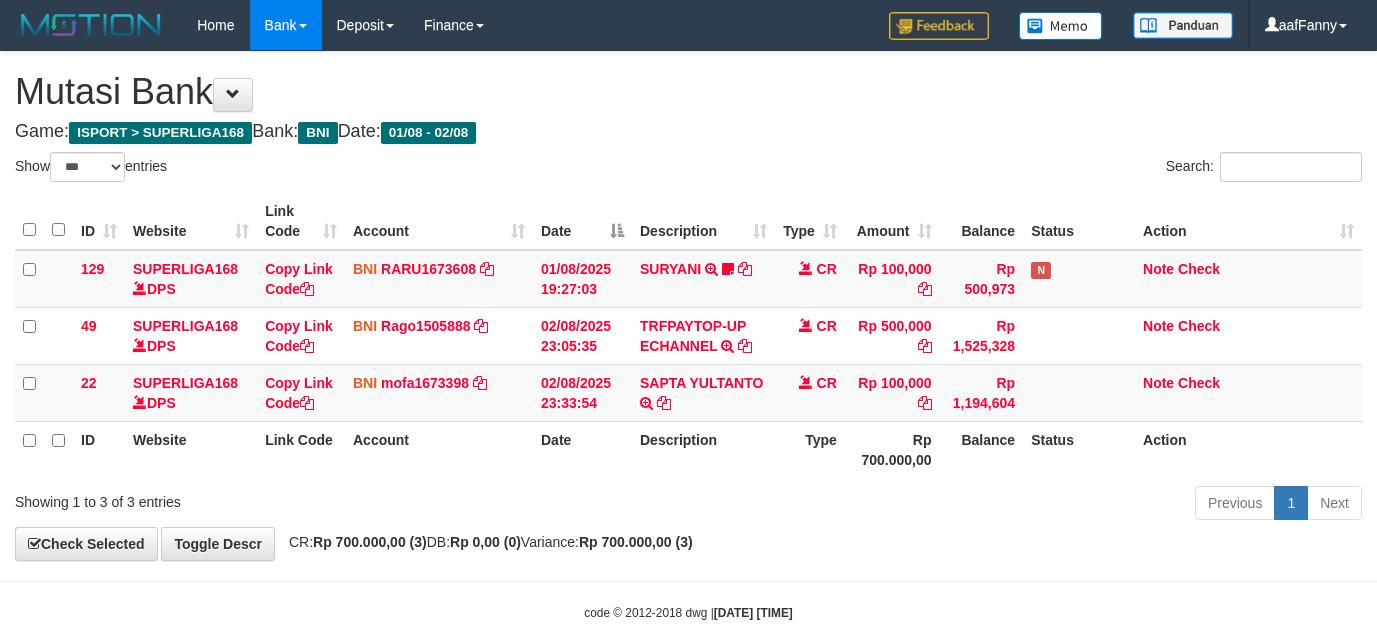 select on "***" 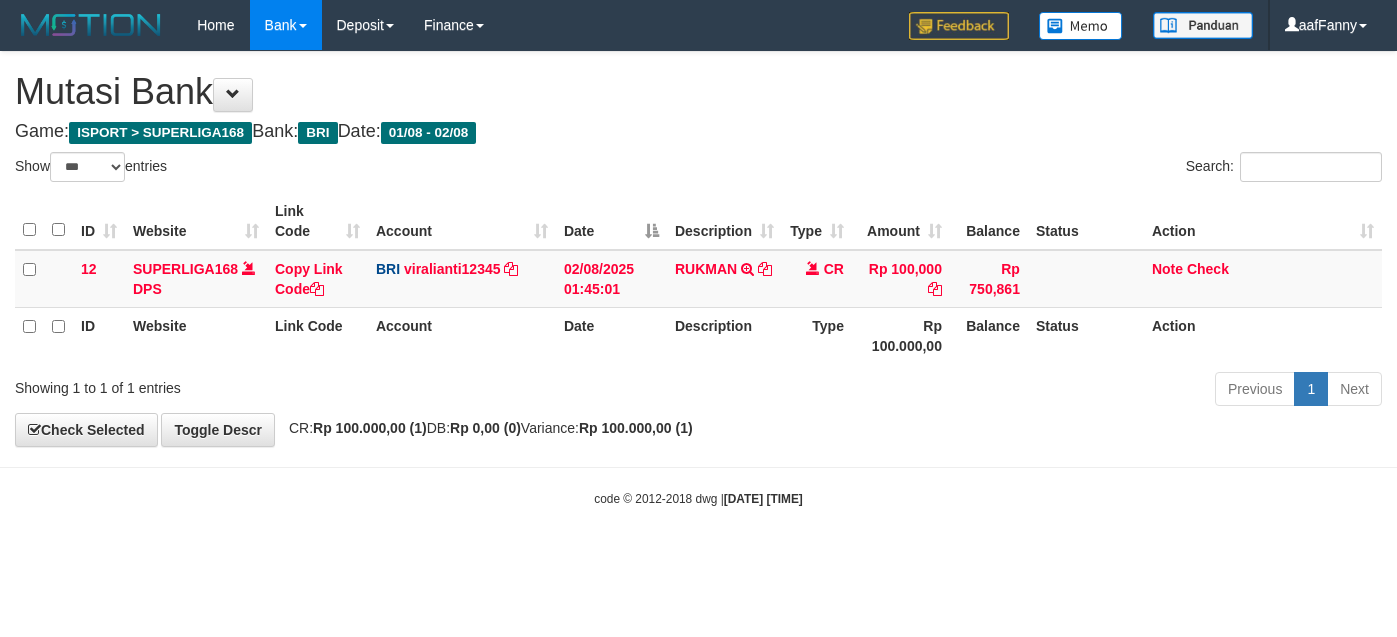 select on "***" 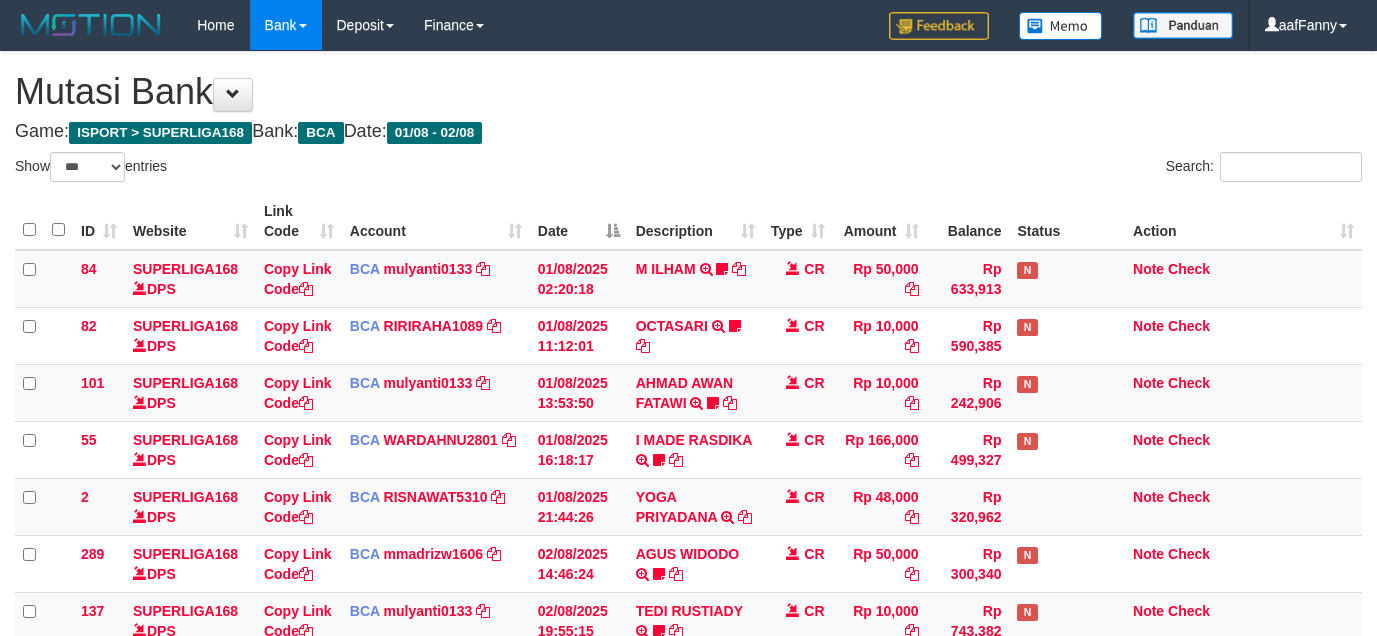 select on "***" 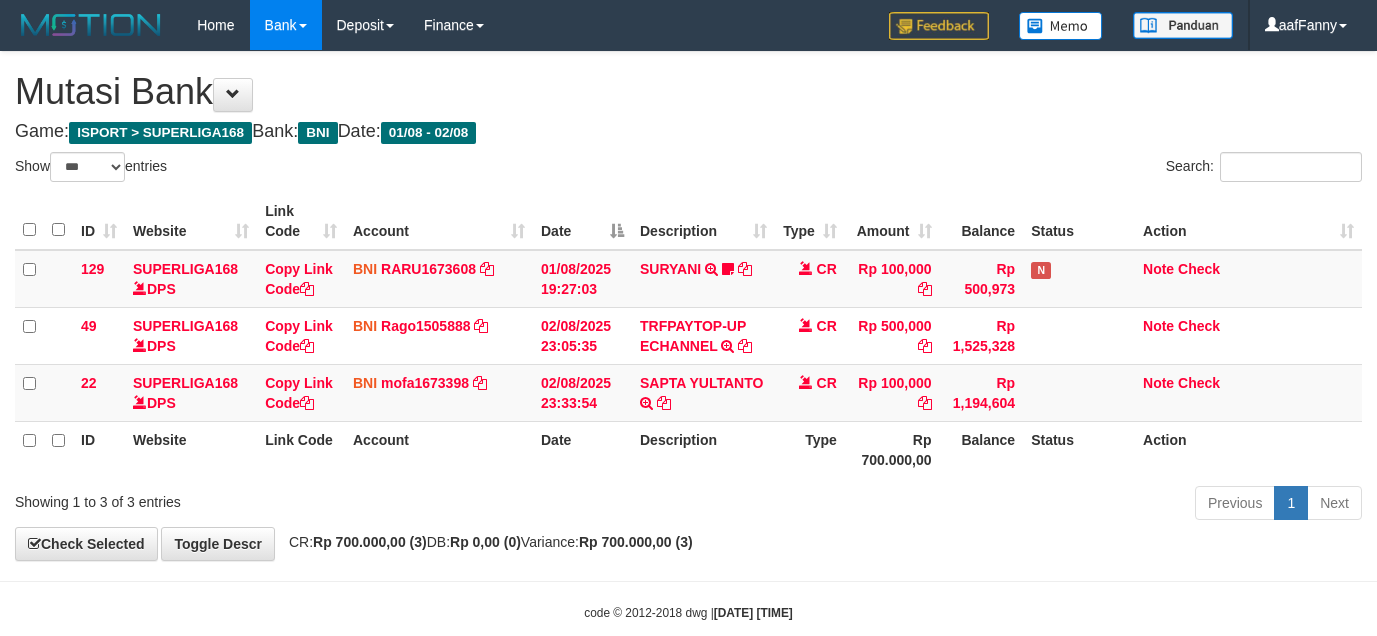 select on "***" 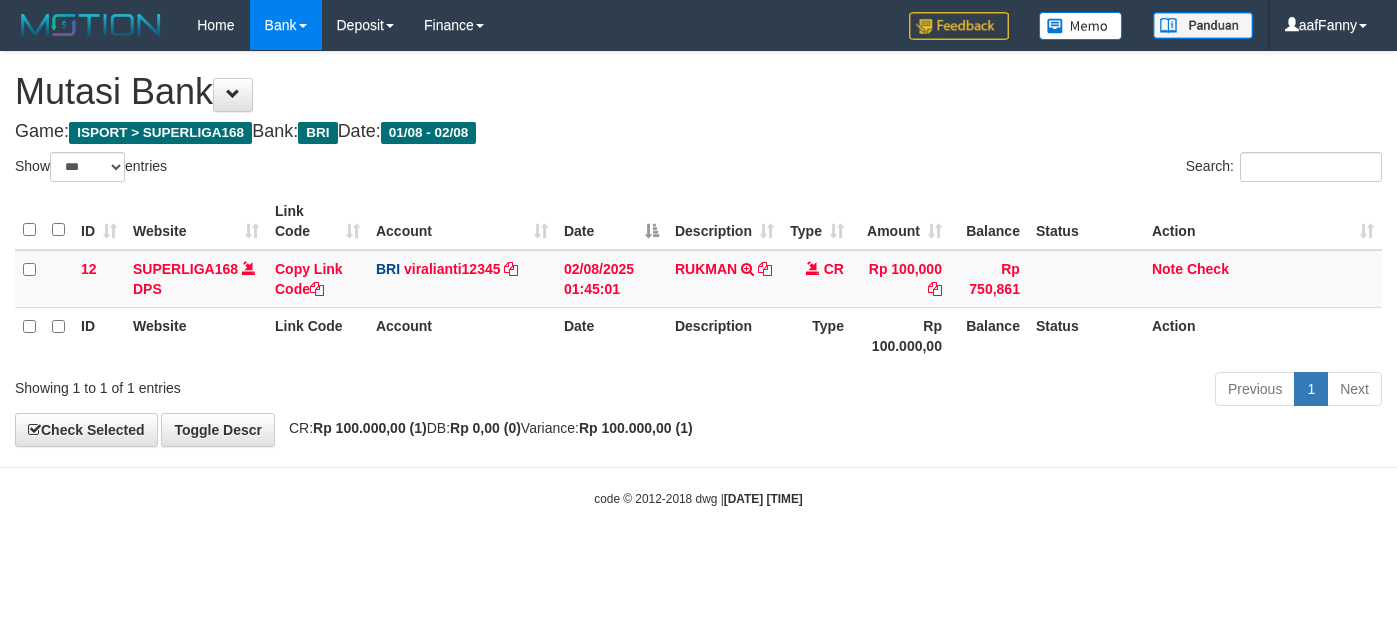 select on "***" 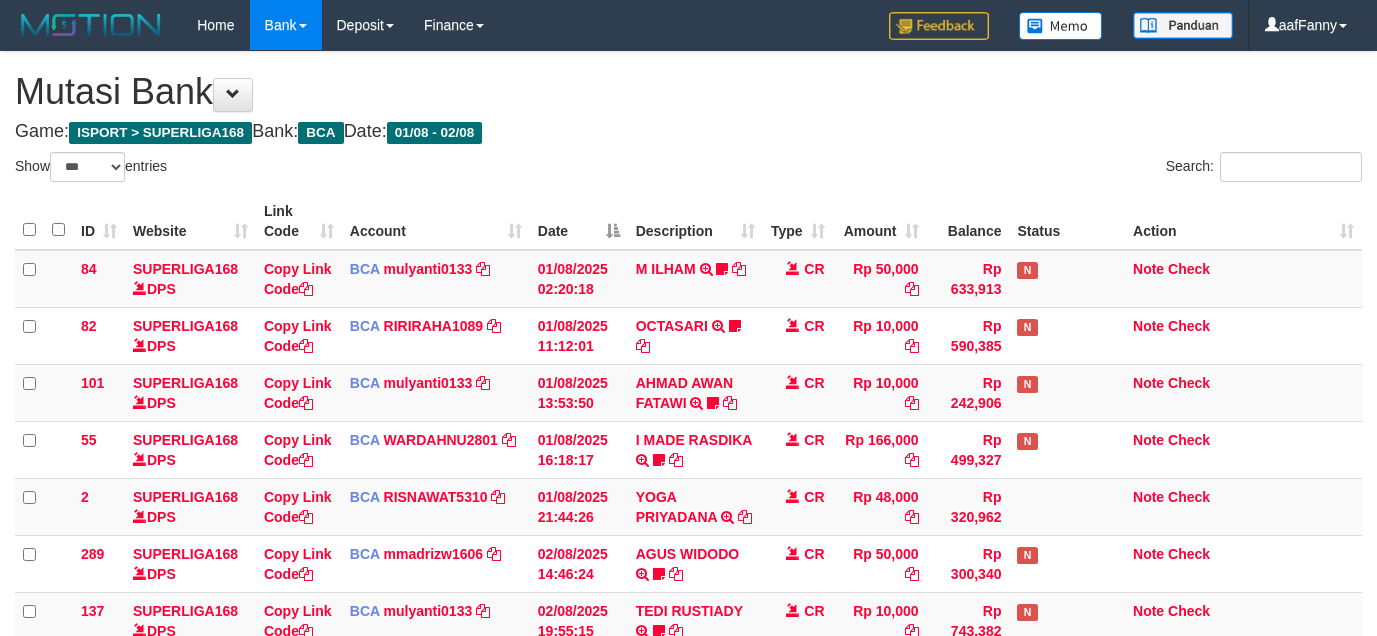 select on "***" 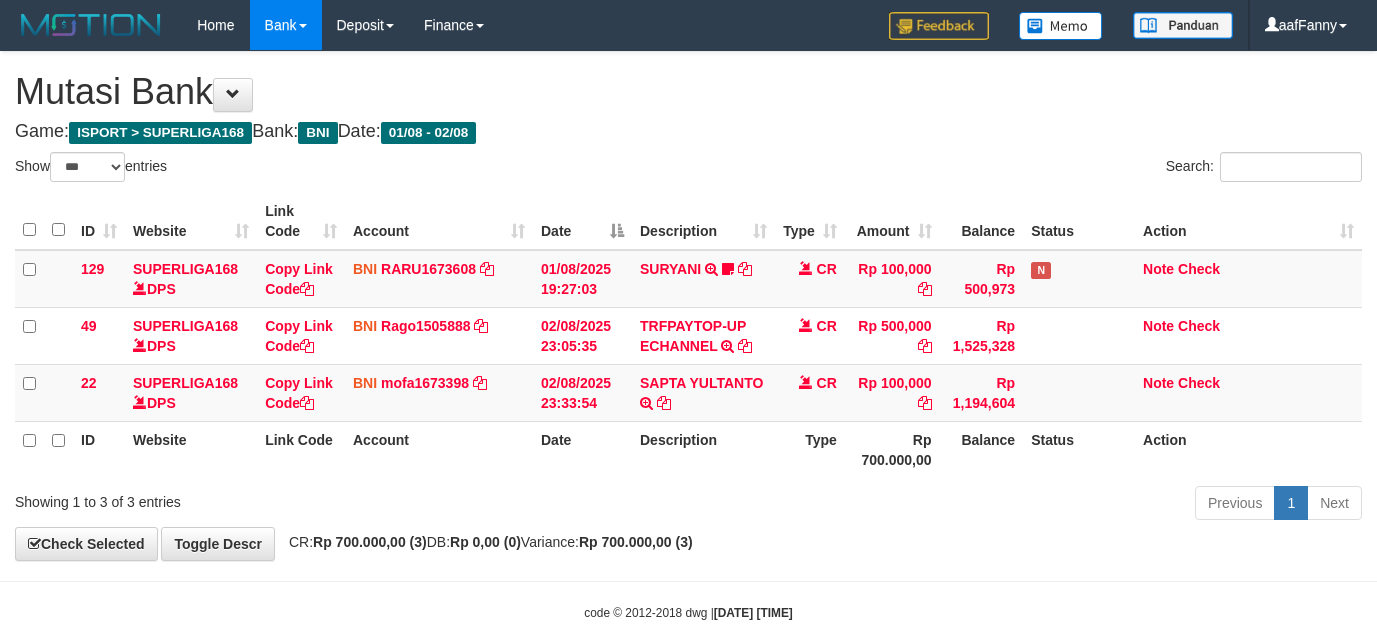 select on "***" 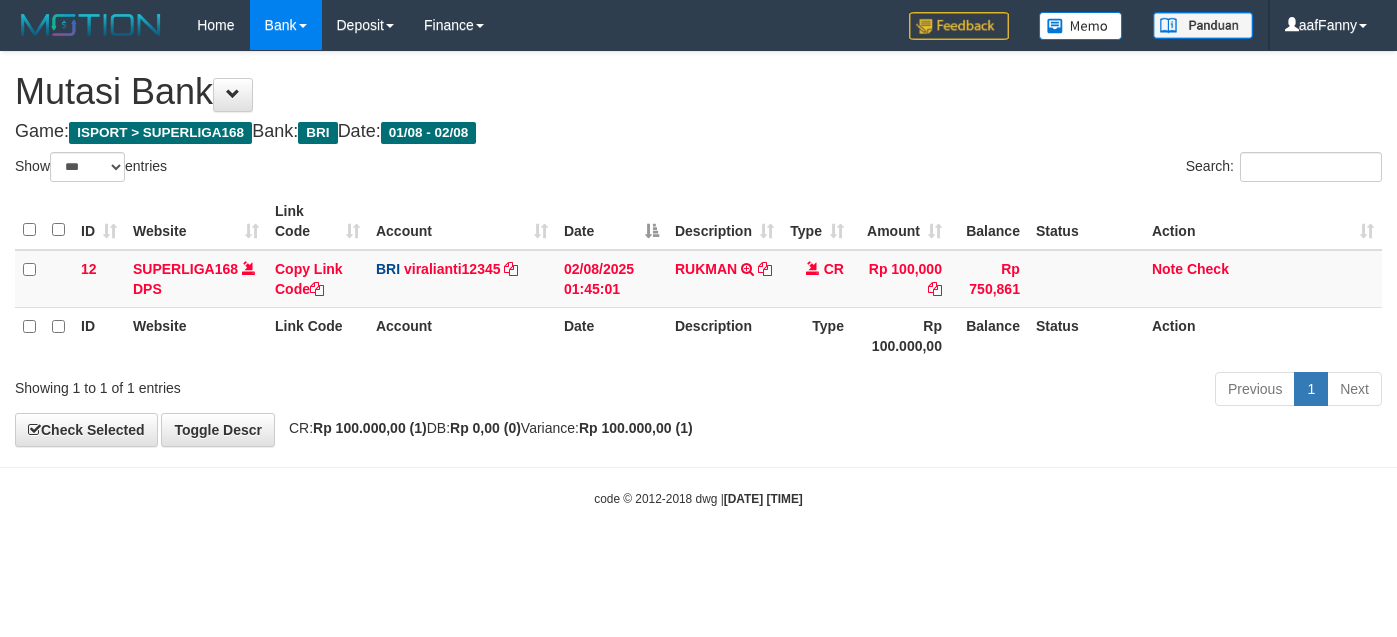 select on "***" 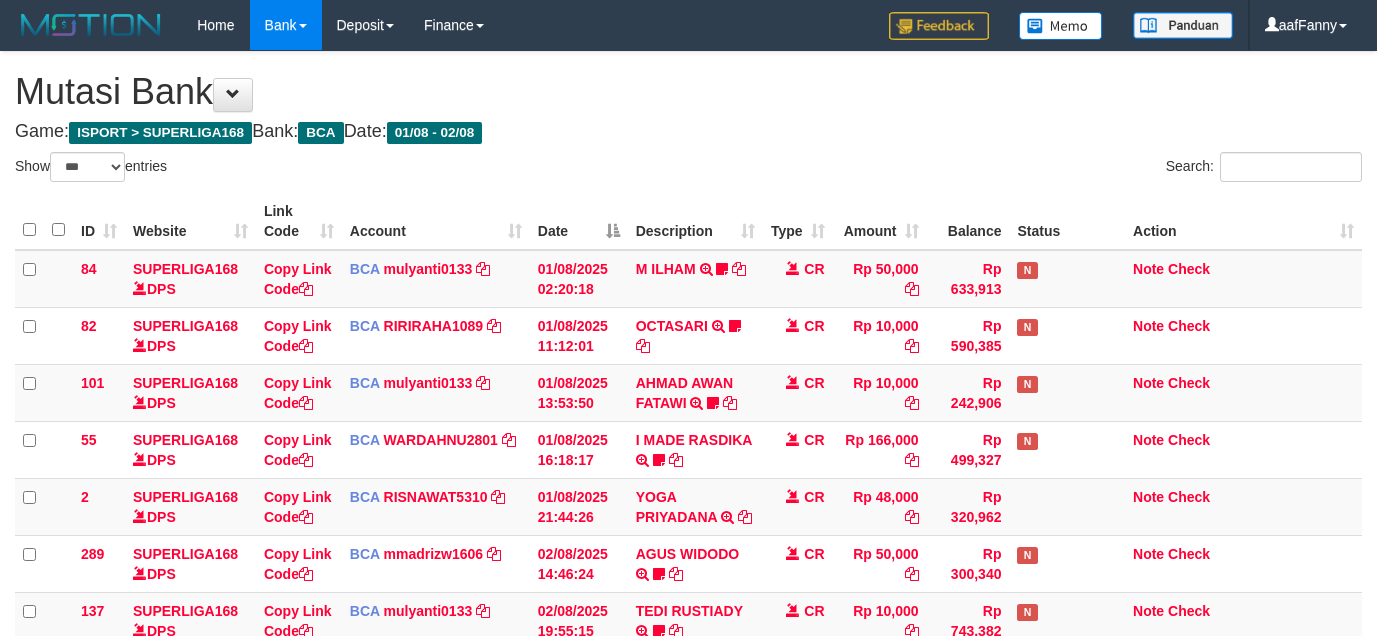 select on "***" 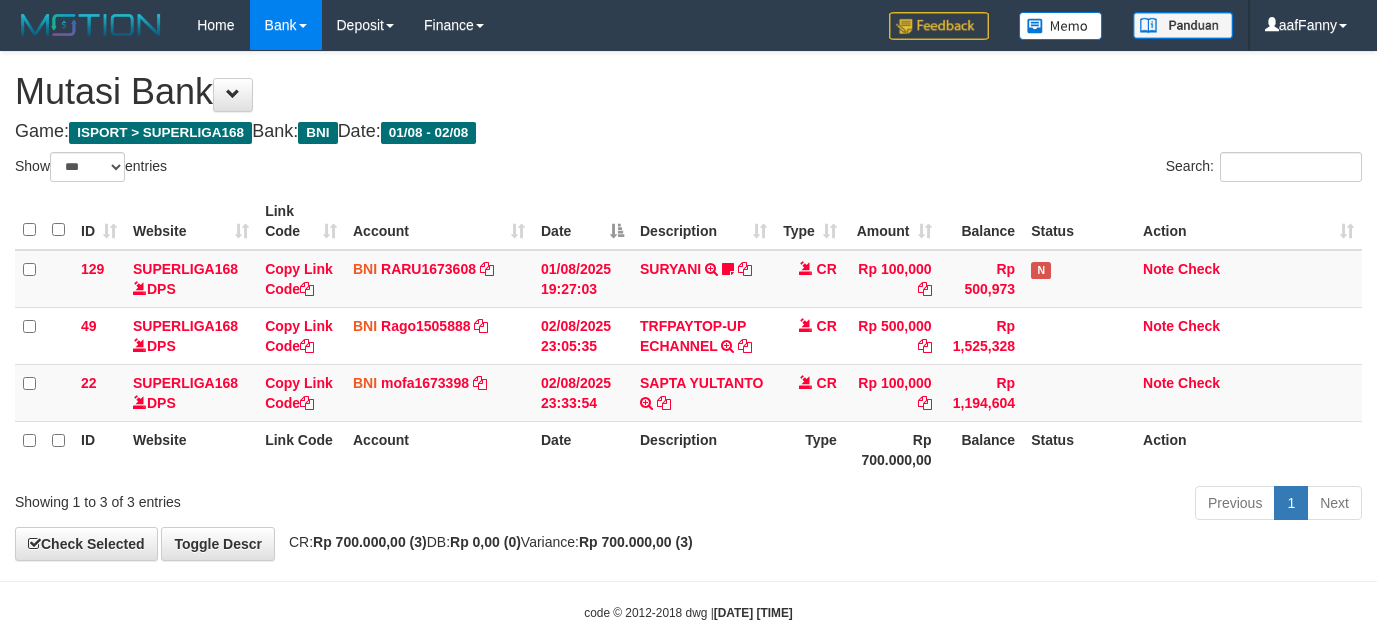 select on "***" 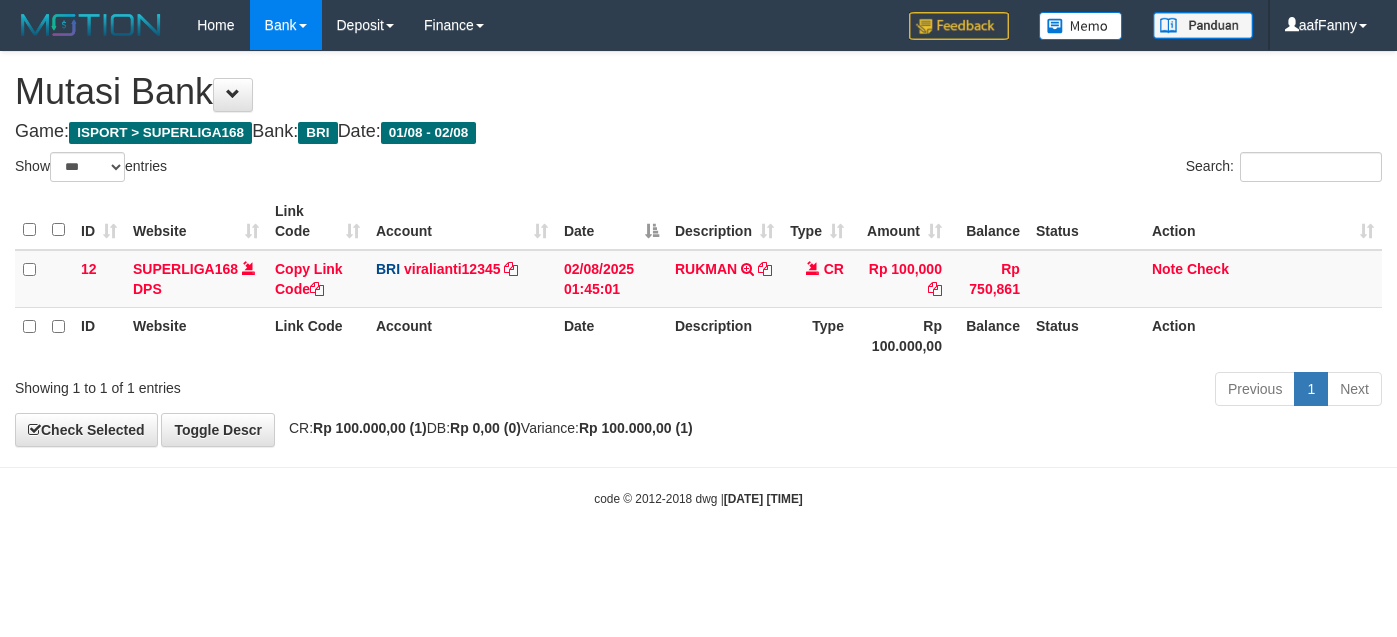 select on "***" 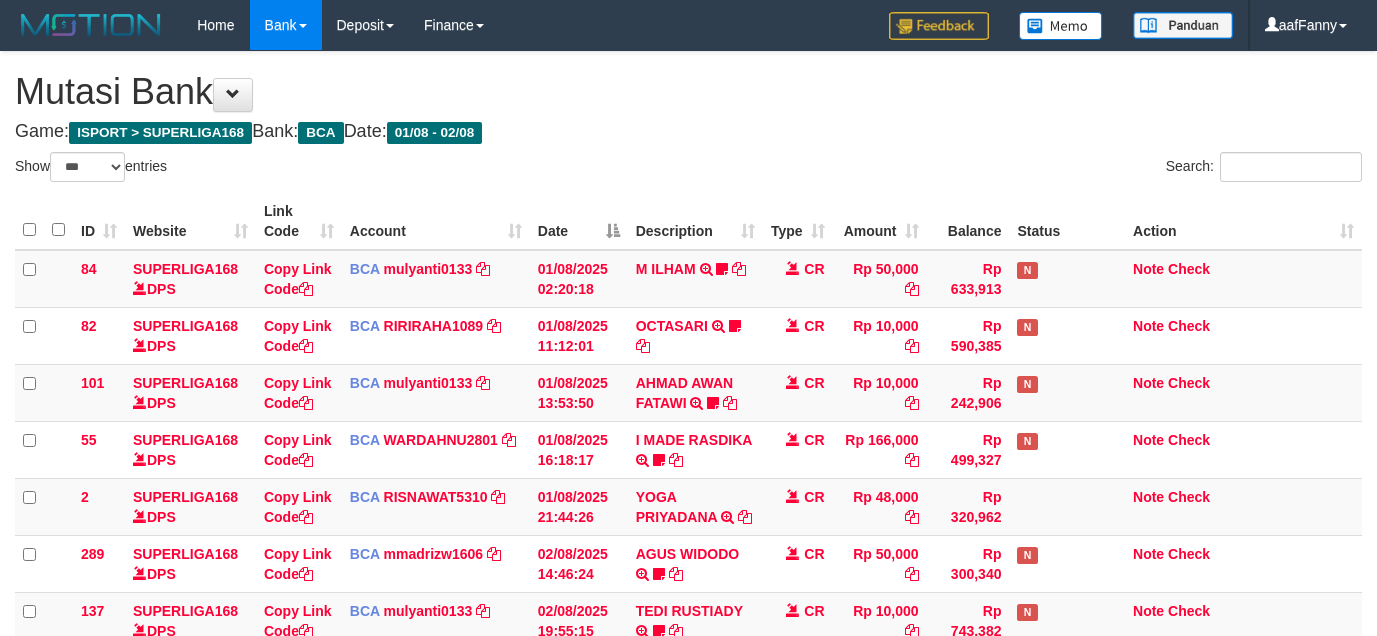 select on "***" 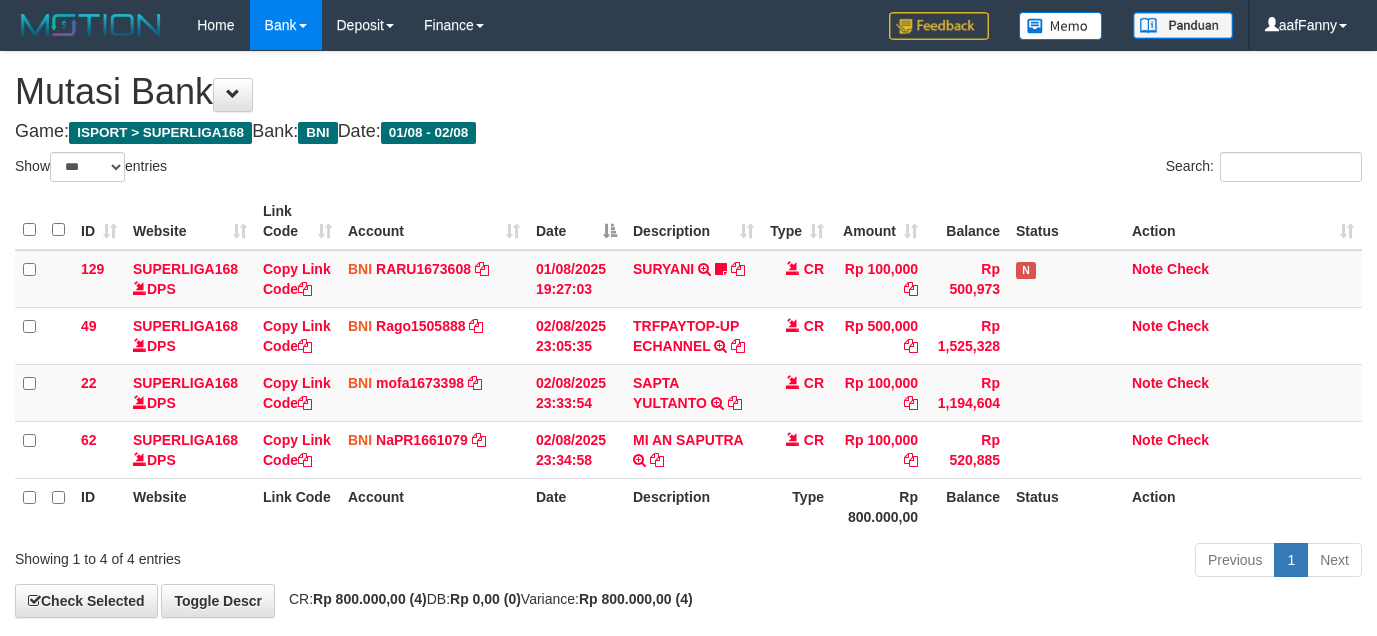 select on "***" 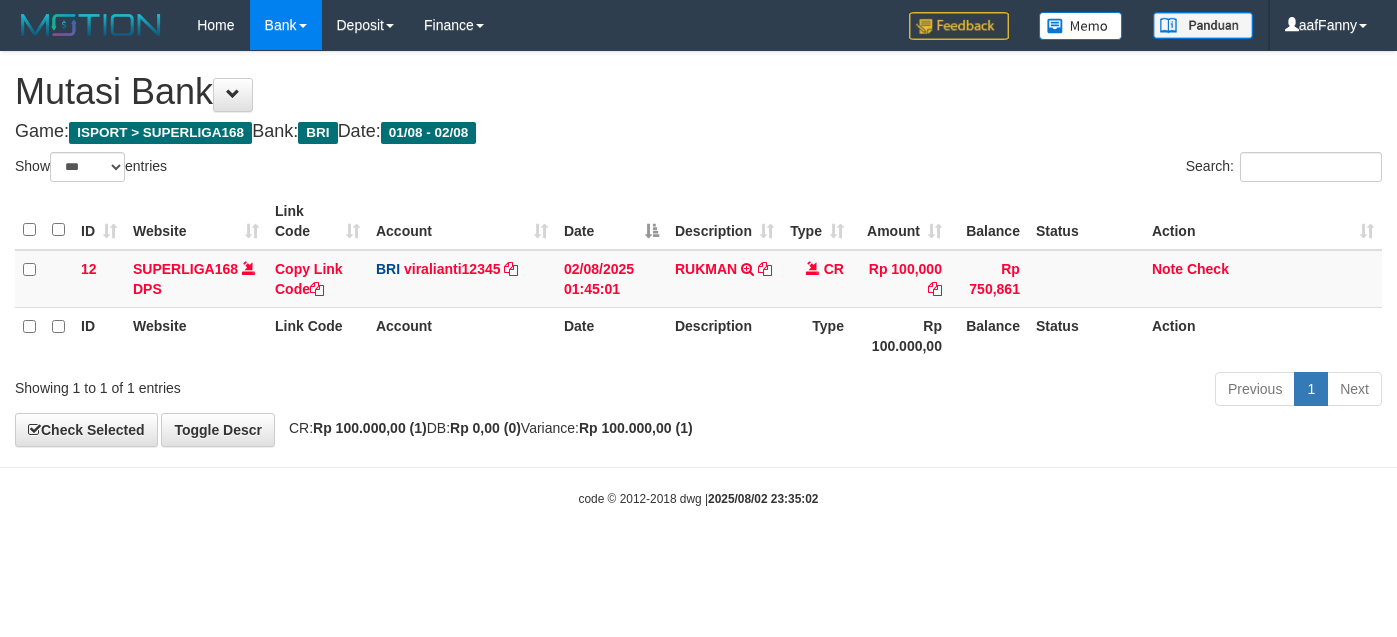 select on "***" 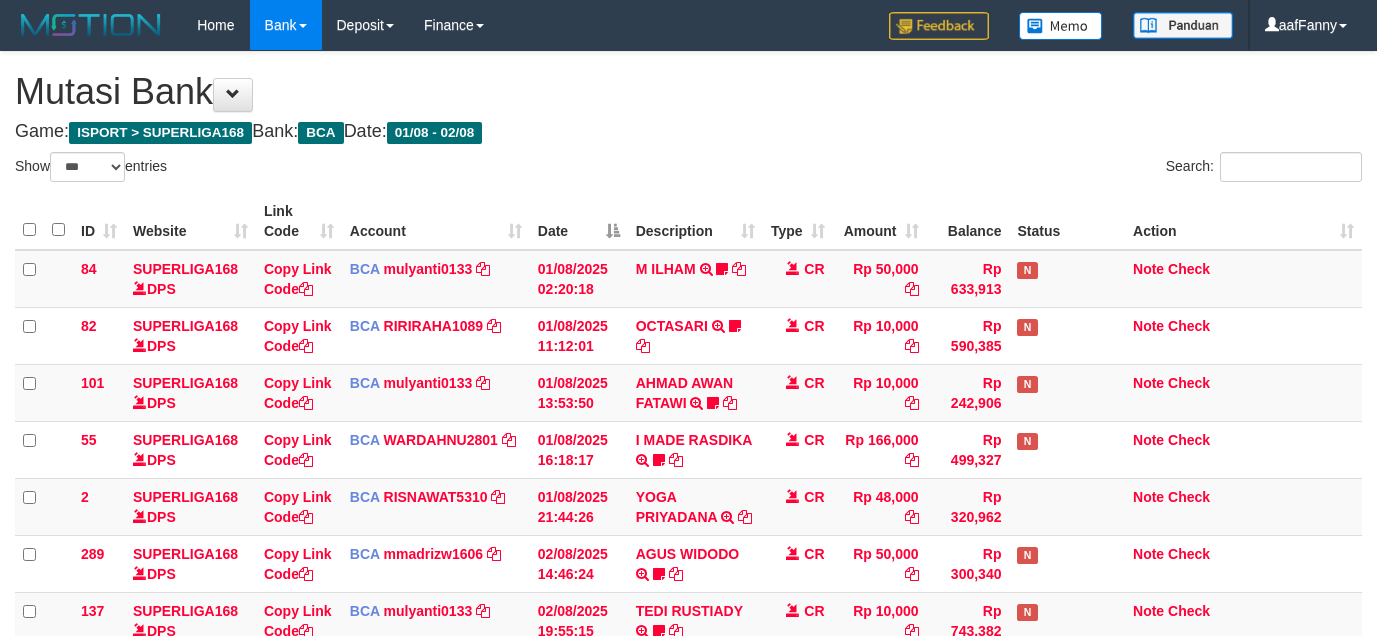 select on "***" 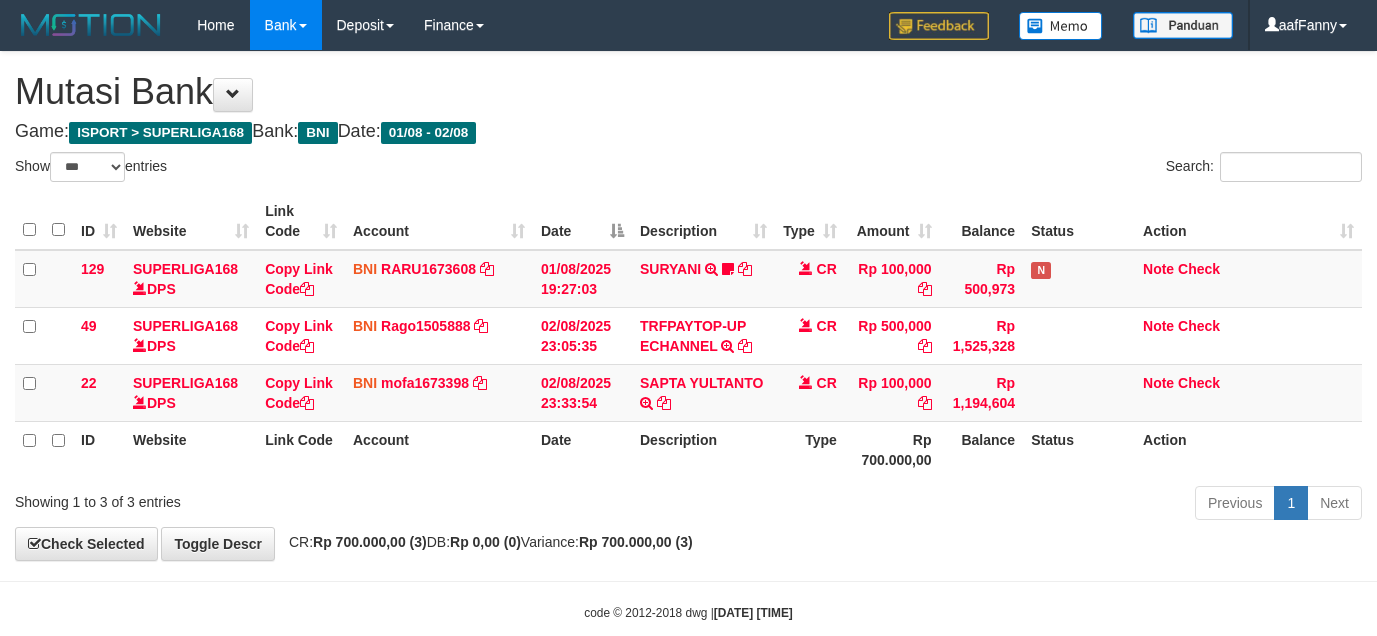 select on "***" 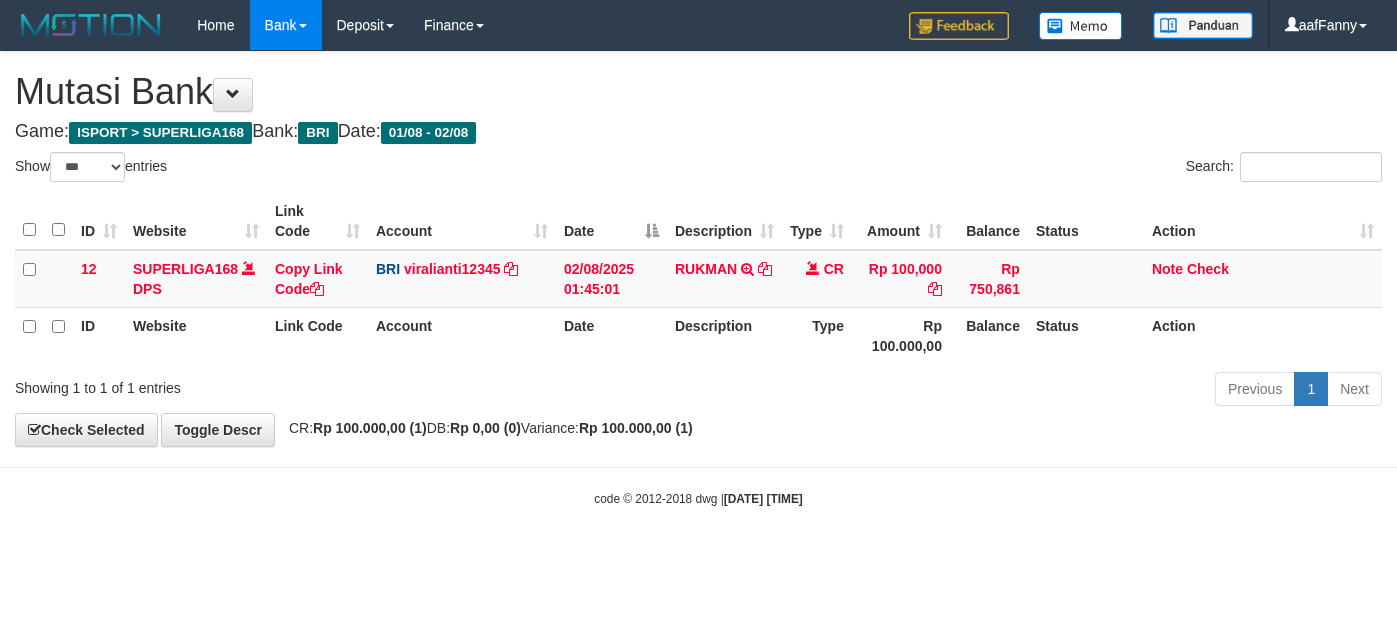select on "***" 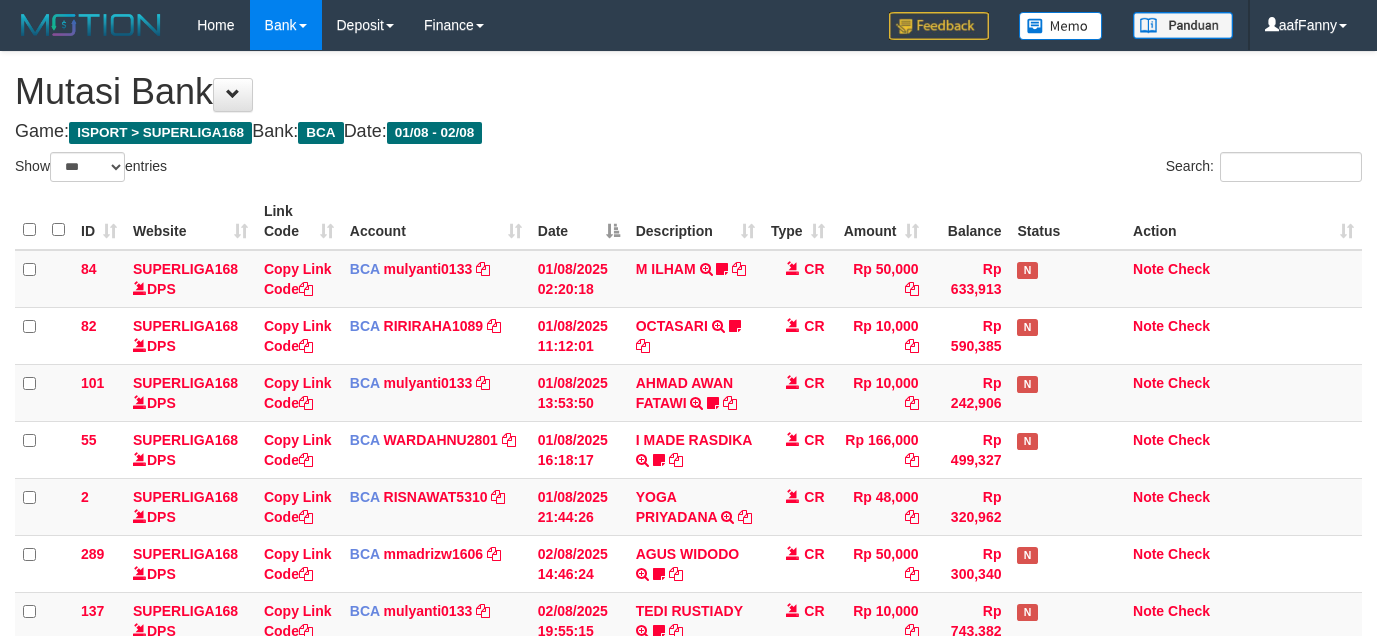 select on "***" 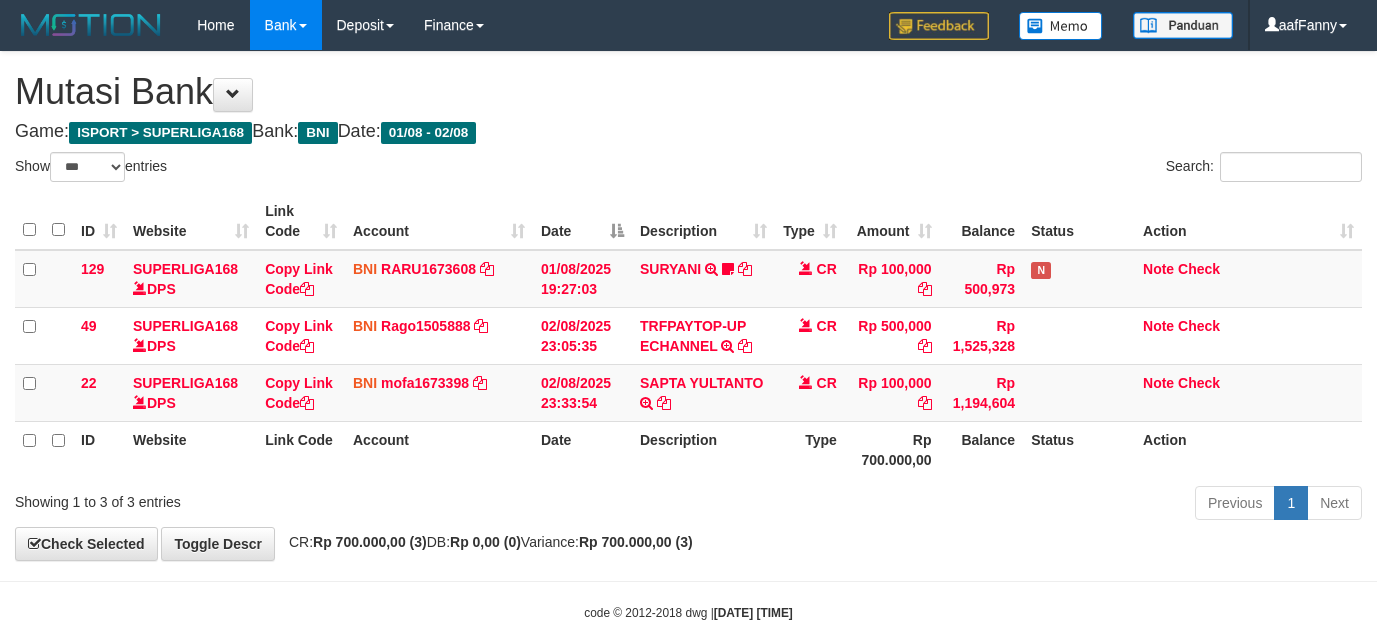 select on "***" 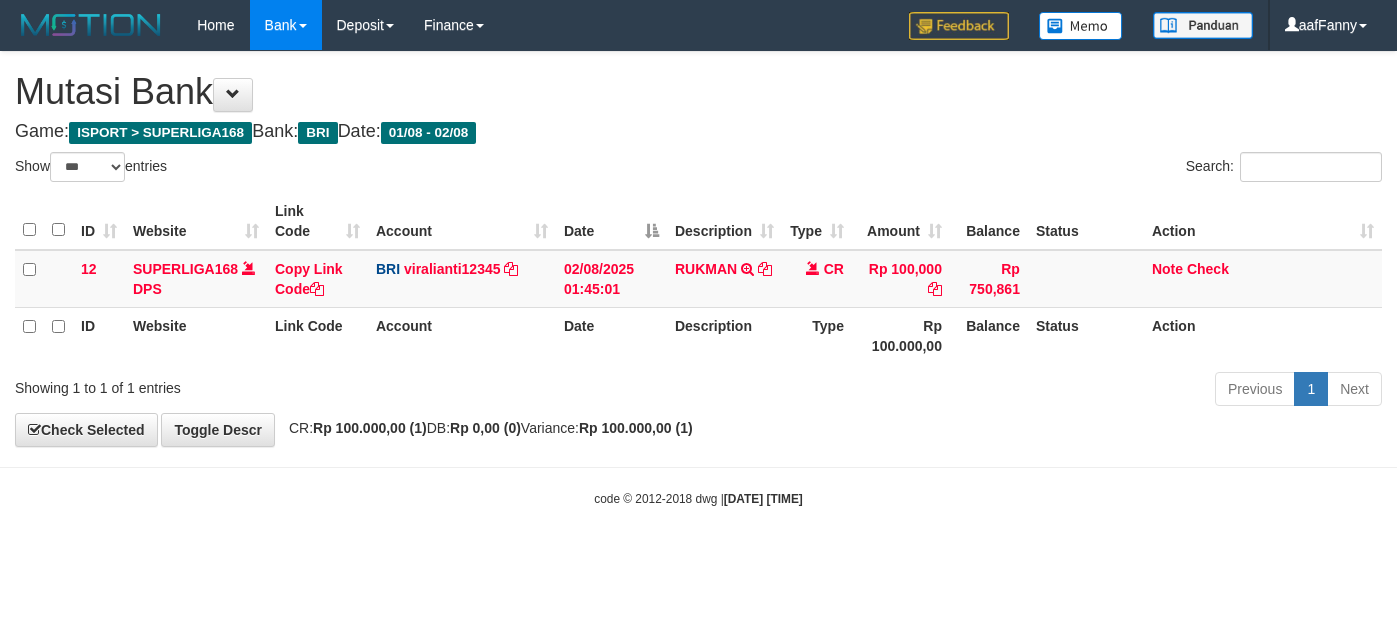 select on "***" 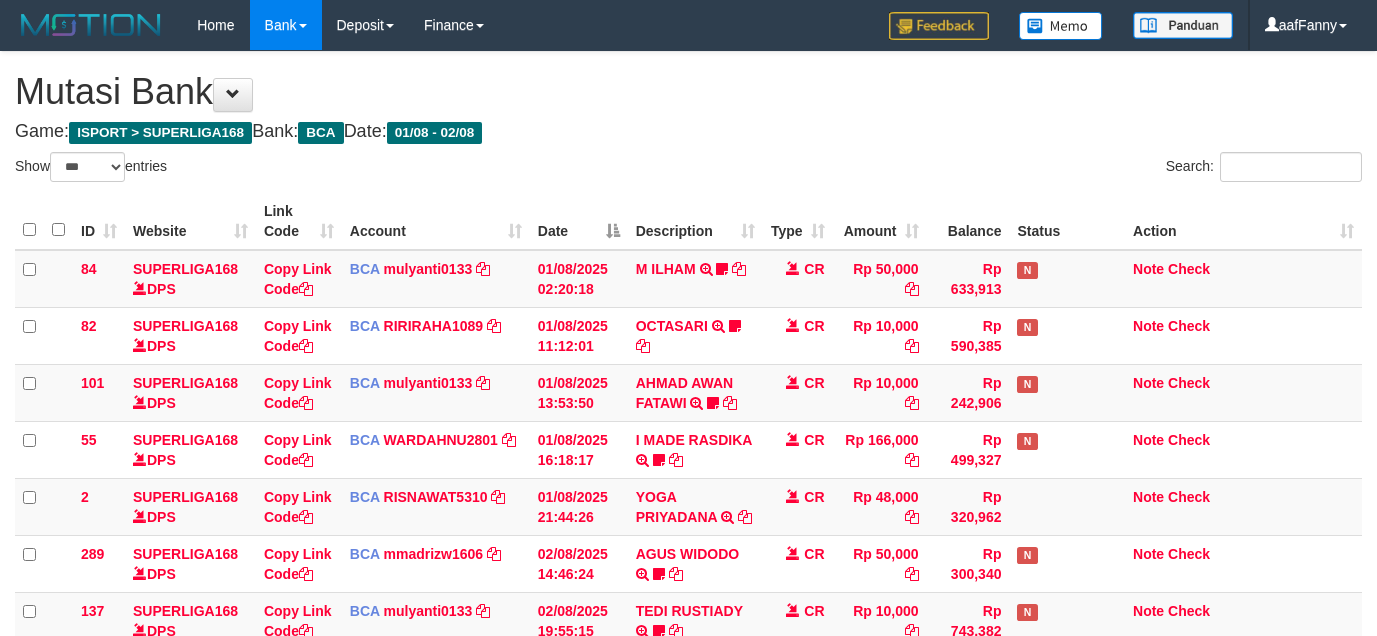 select on "***" 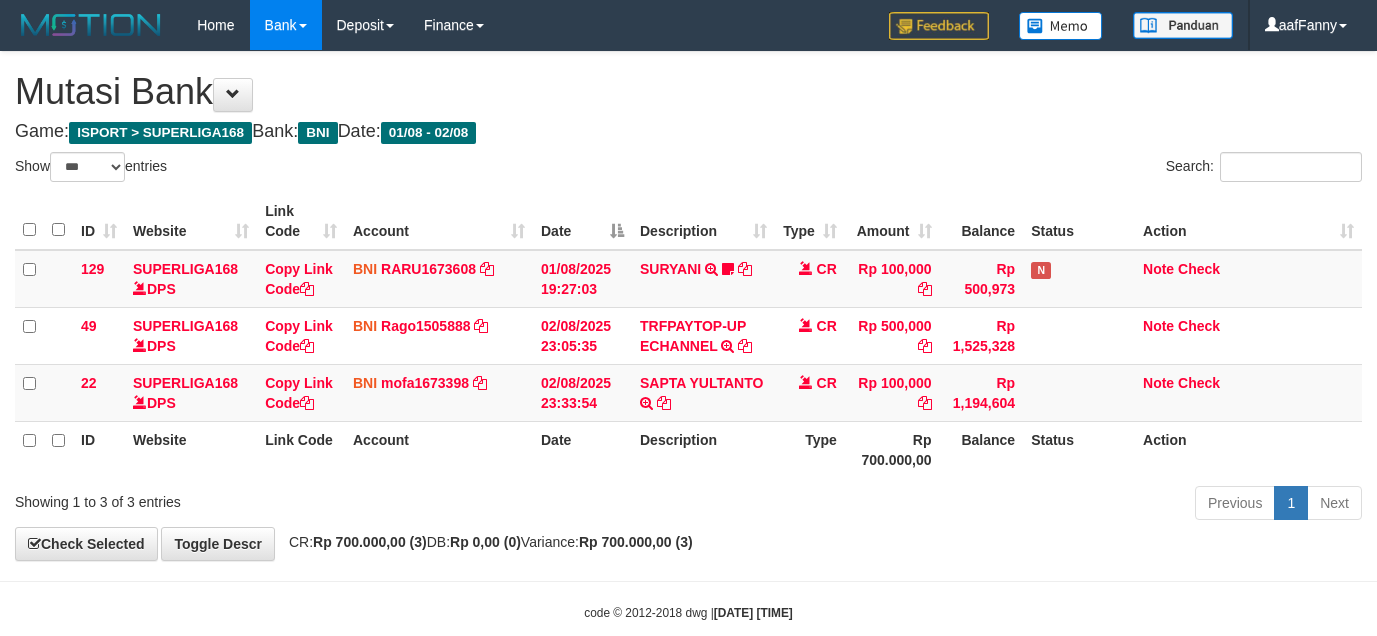 select on "***" 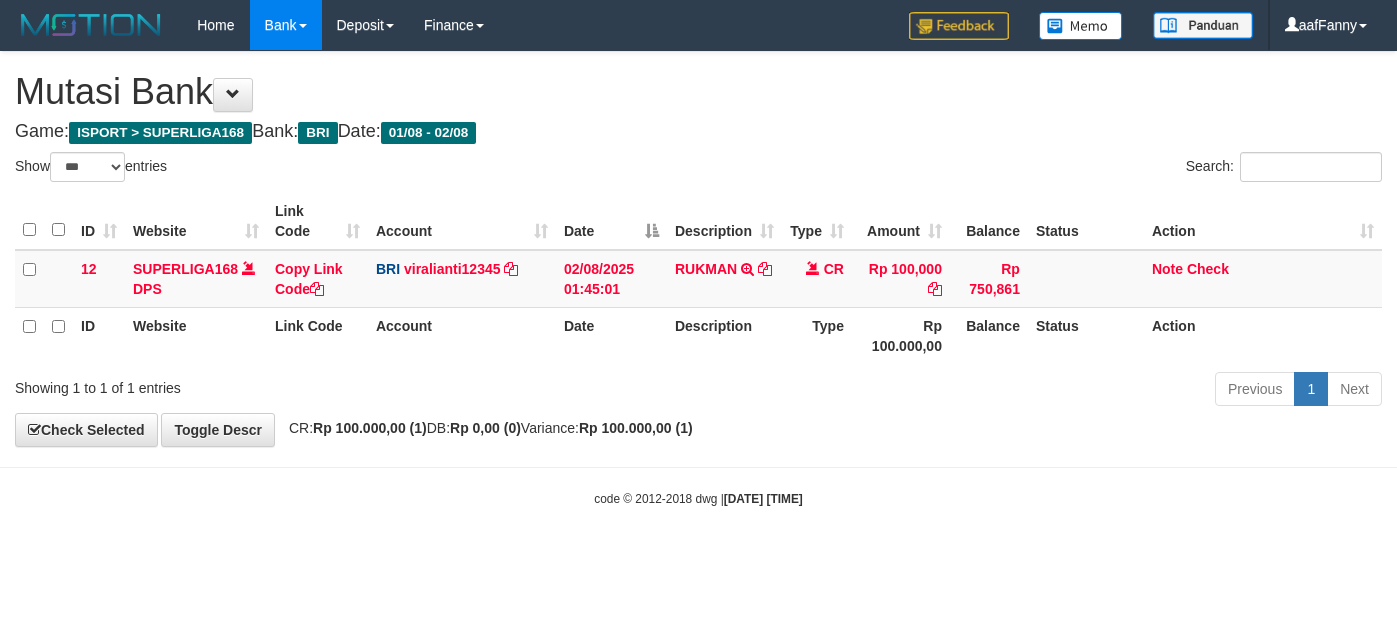 select on "***" 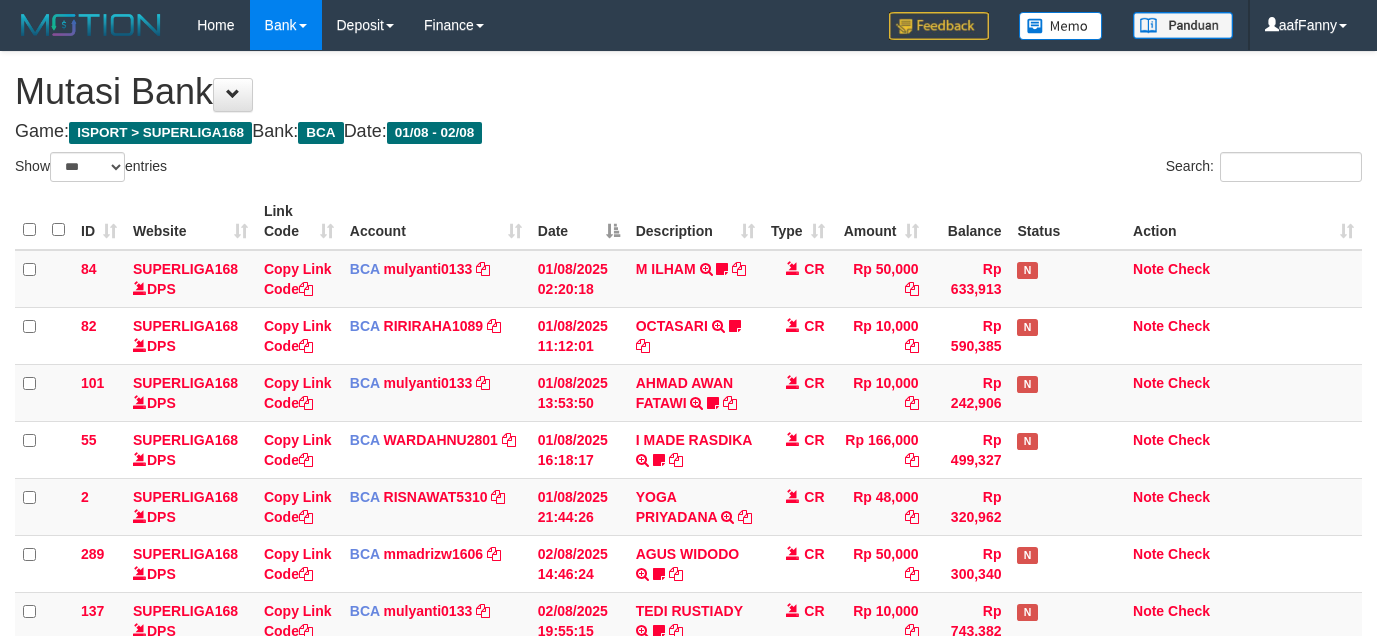 select on "***" 